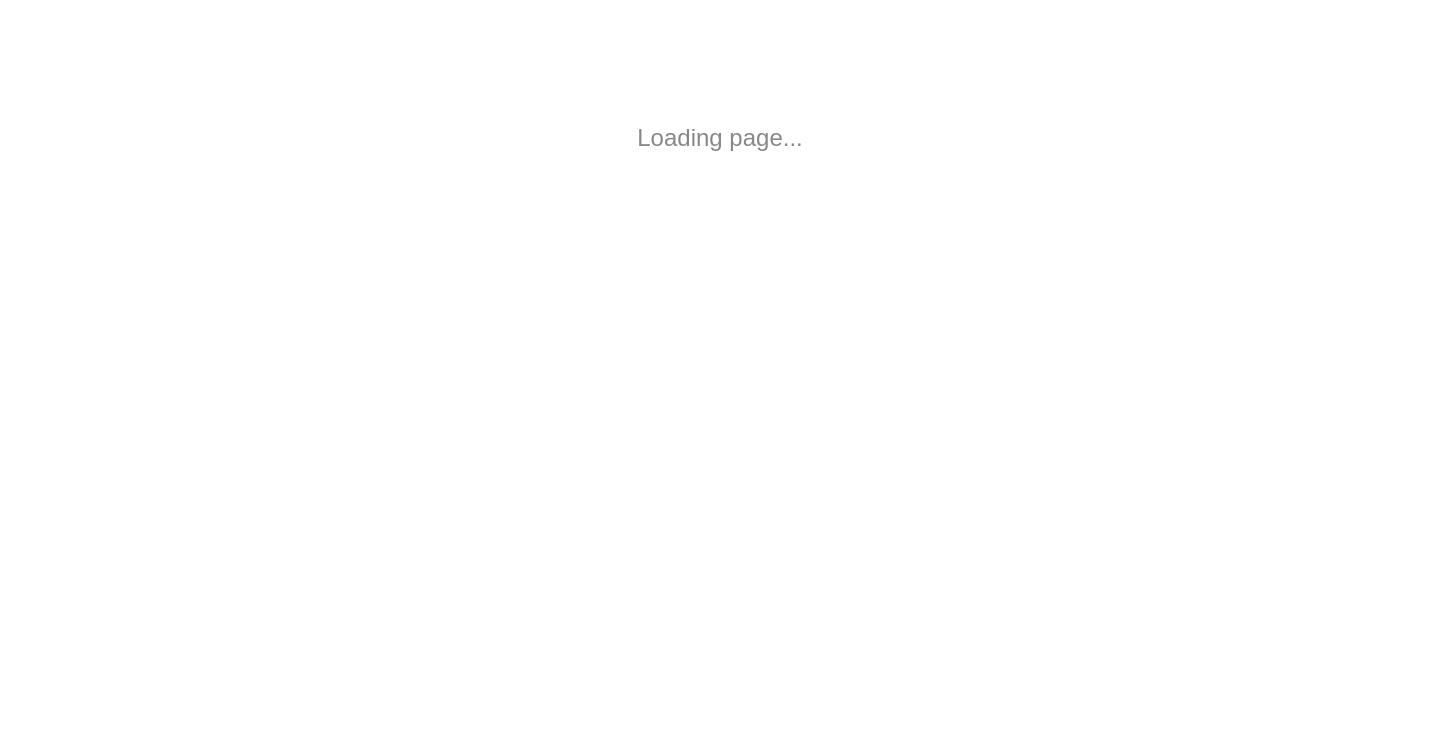 scroll, scrollTop: 0, scrollLeft: 0, axis: both 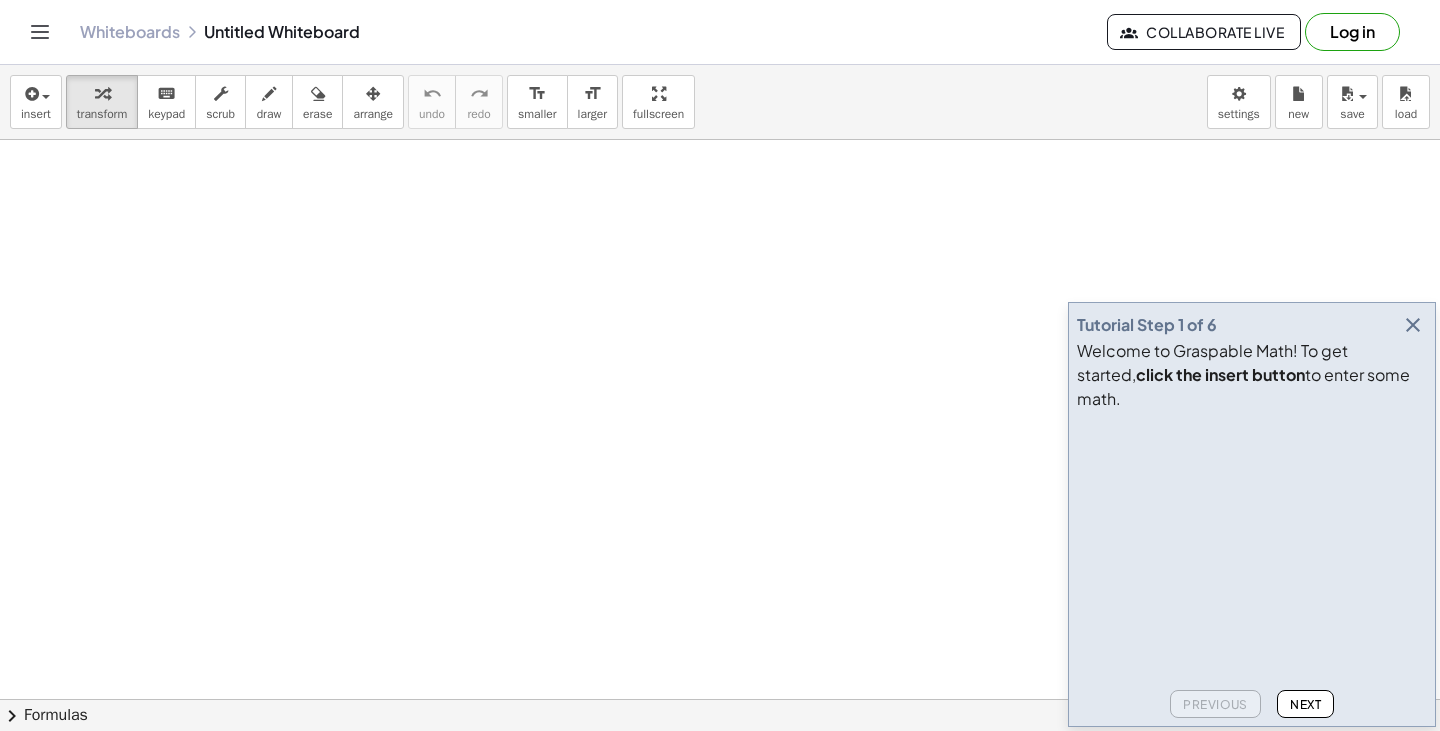 click at bounding box center (1413, 325) 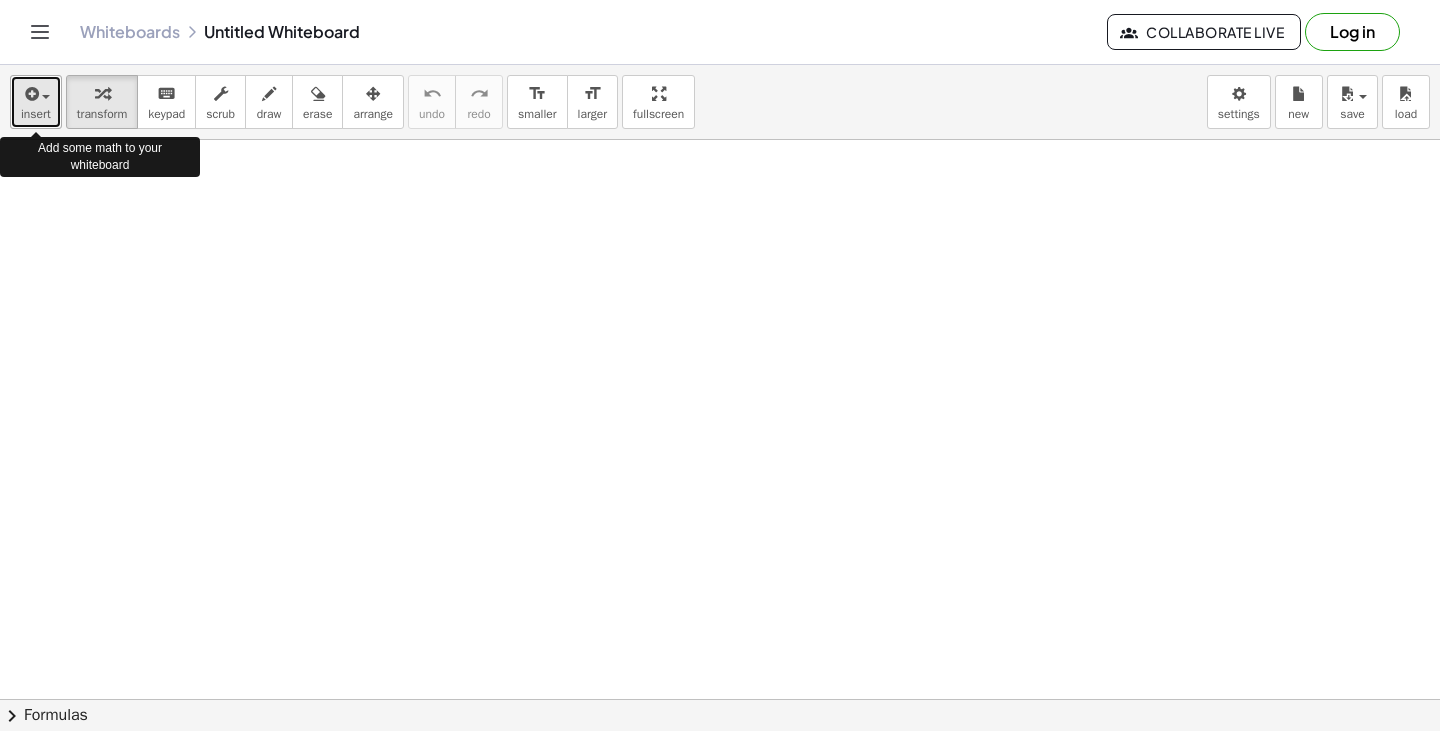 click on "insert" at bounding box center [36, 102] 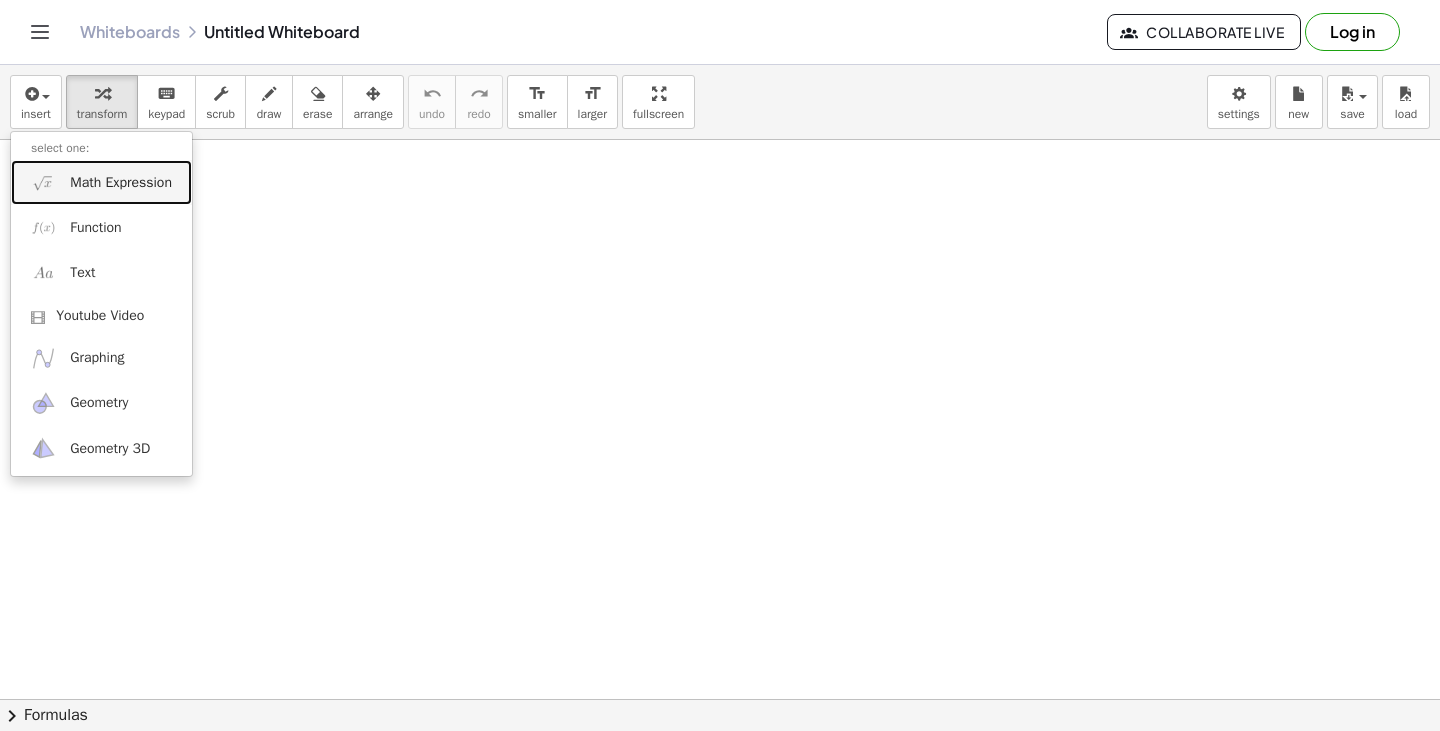 click on "Math Expression" at bounding box center [121, 183] 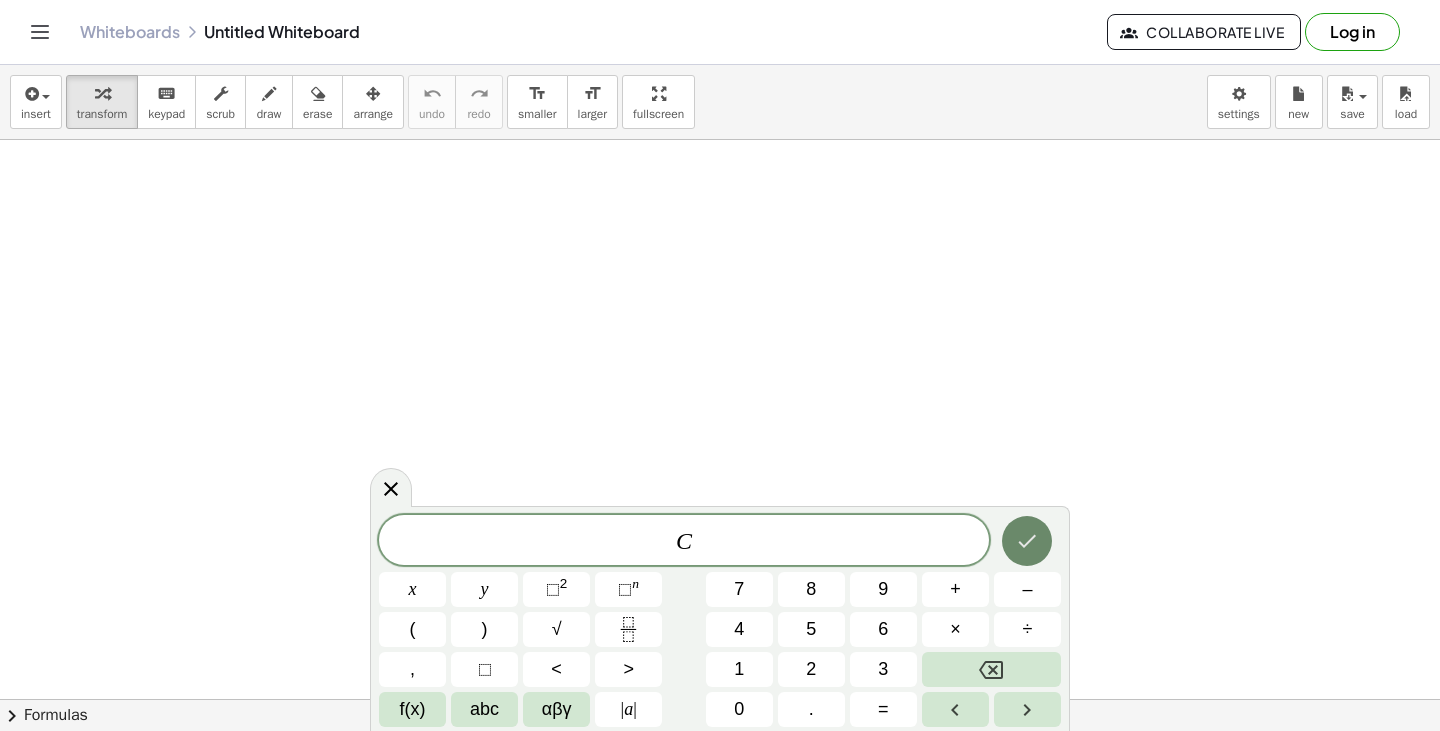 click 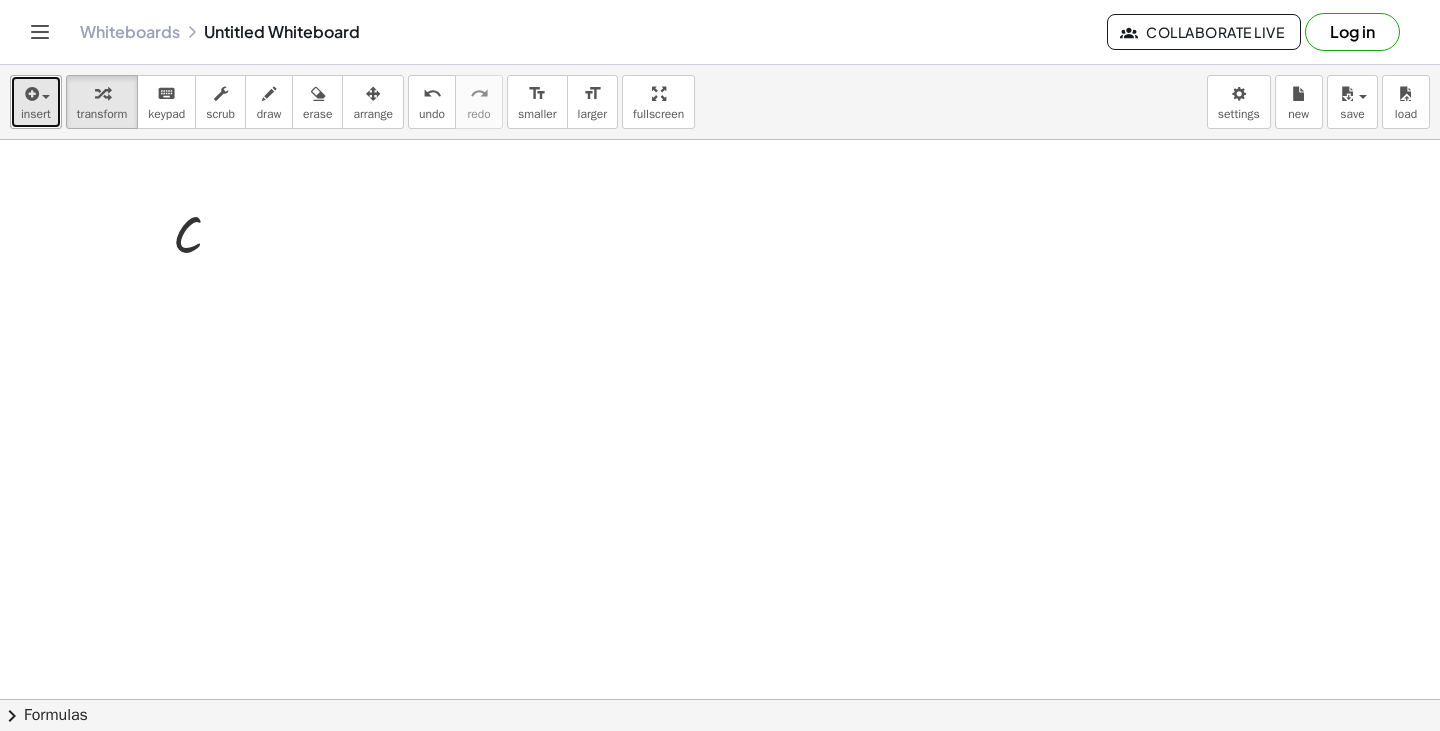 click at bounding box center [46, 97] 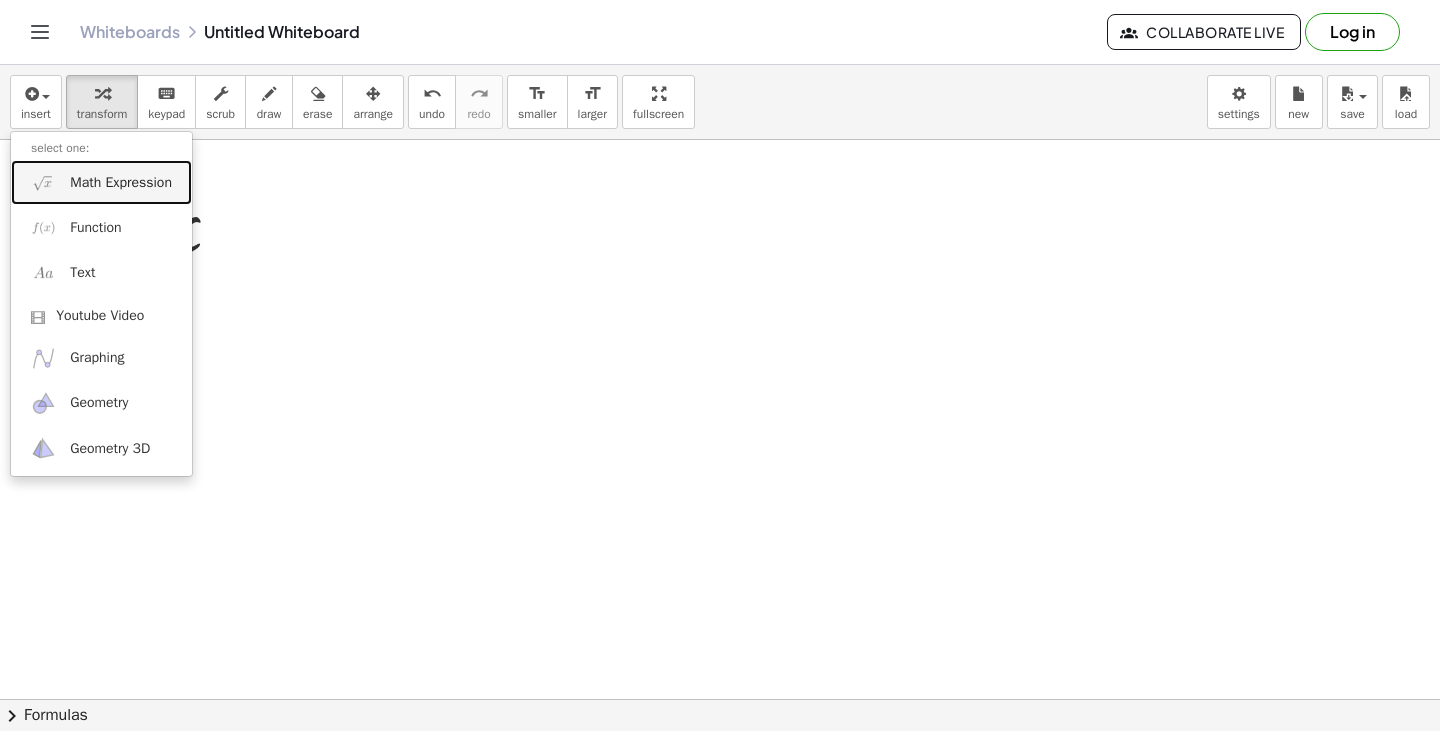 click on "Math Expression" at bounding box center [121, 183] 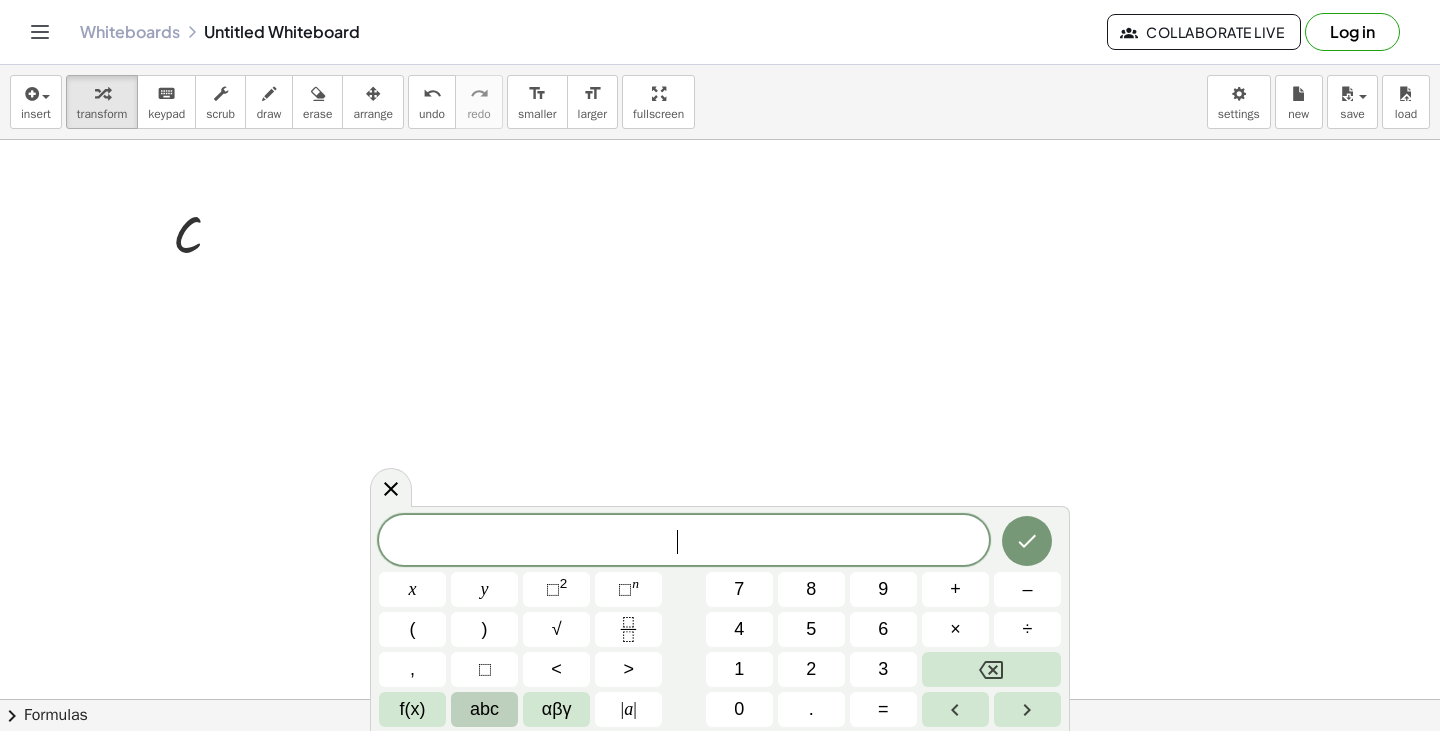 click on "abc" at bounding box center [484, 709] 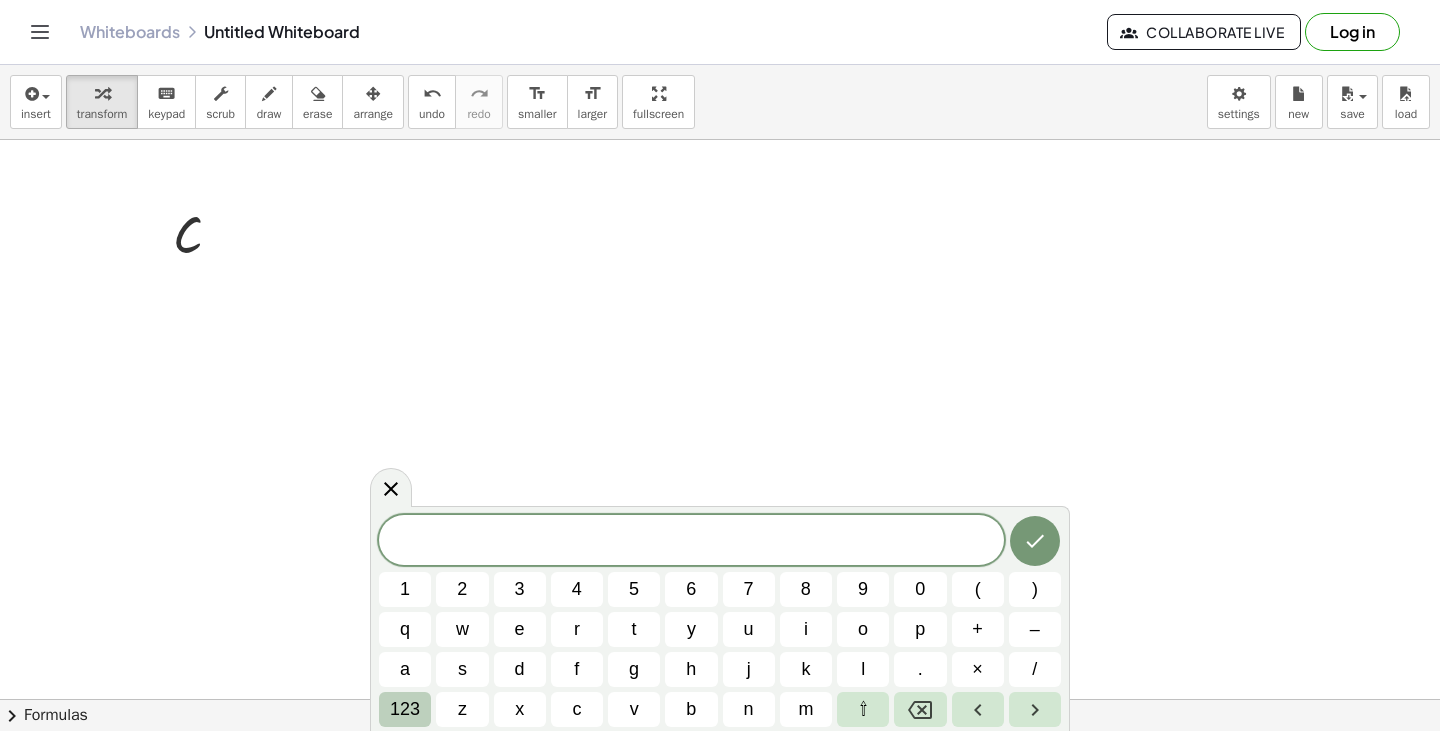 click on "123" at bounding box center (405, 709) 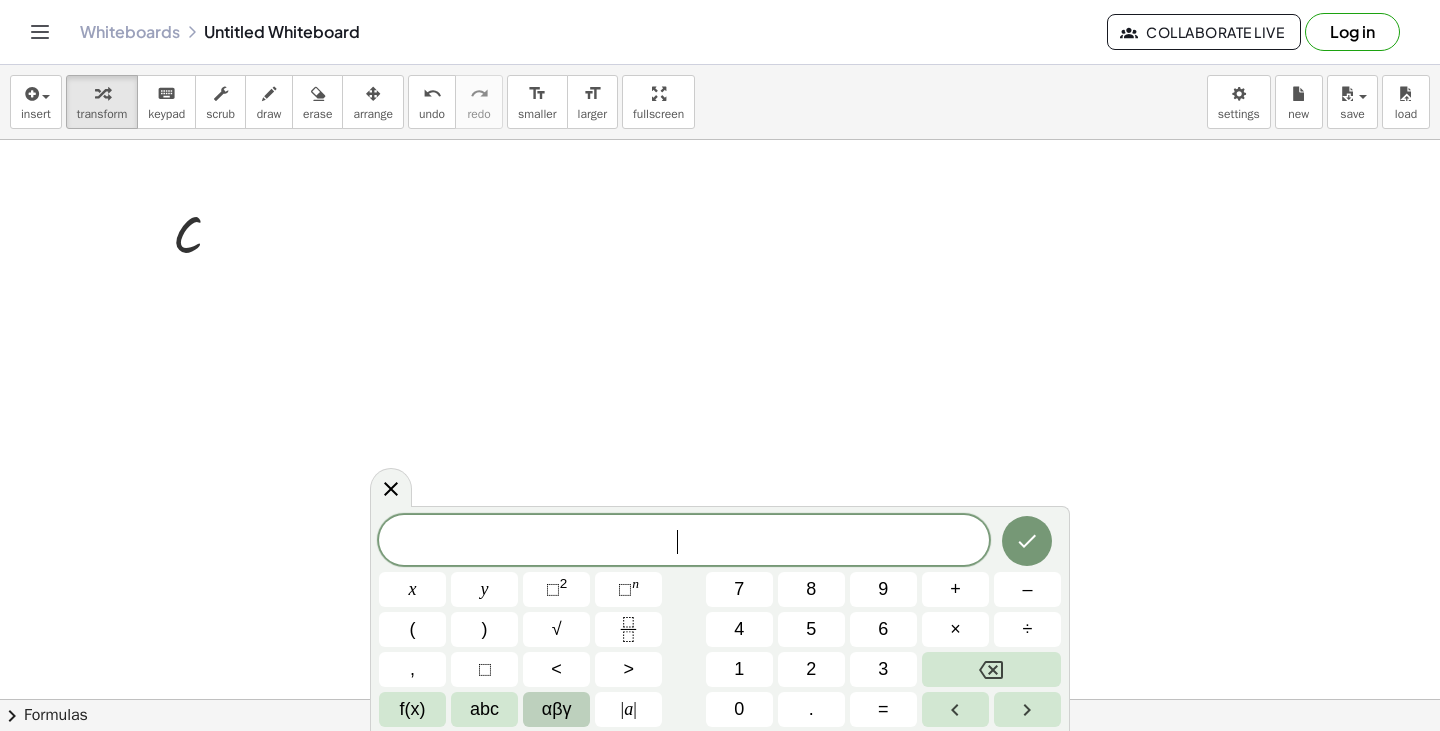 click on "αβγ" at bounding box center (557, 709) 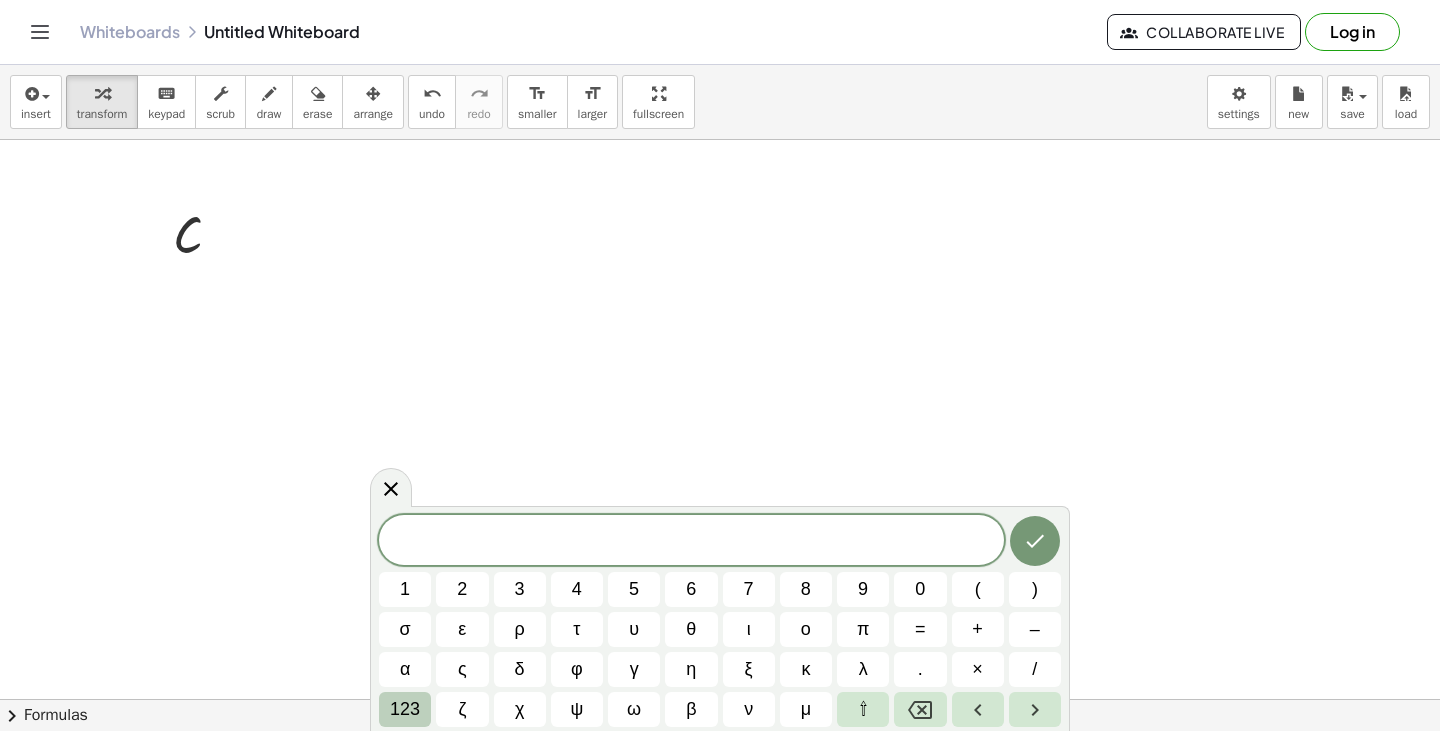 click on "123" at bounding box center (405, 709) 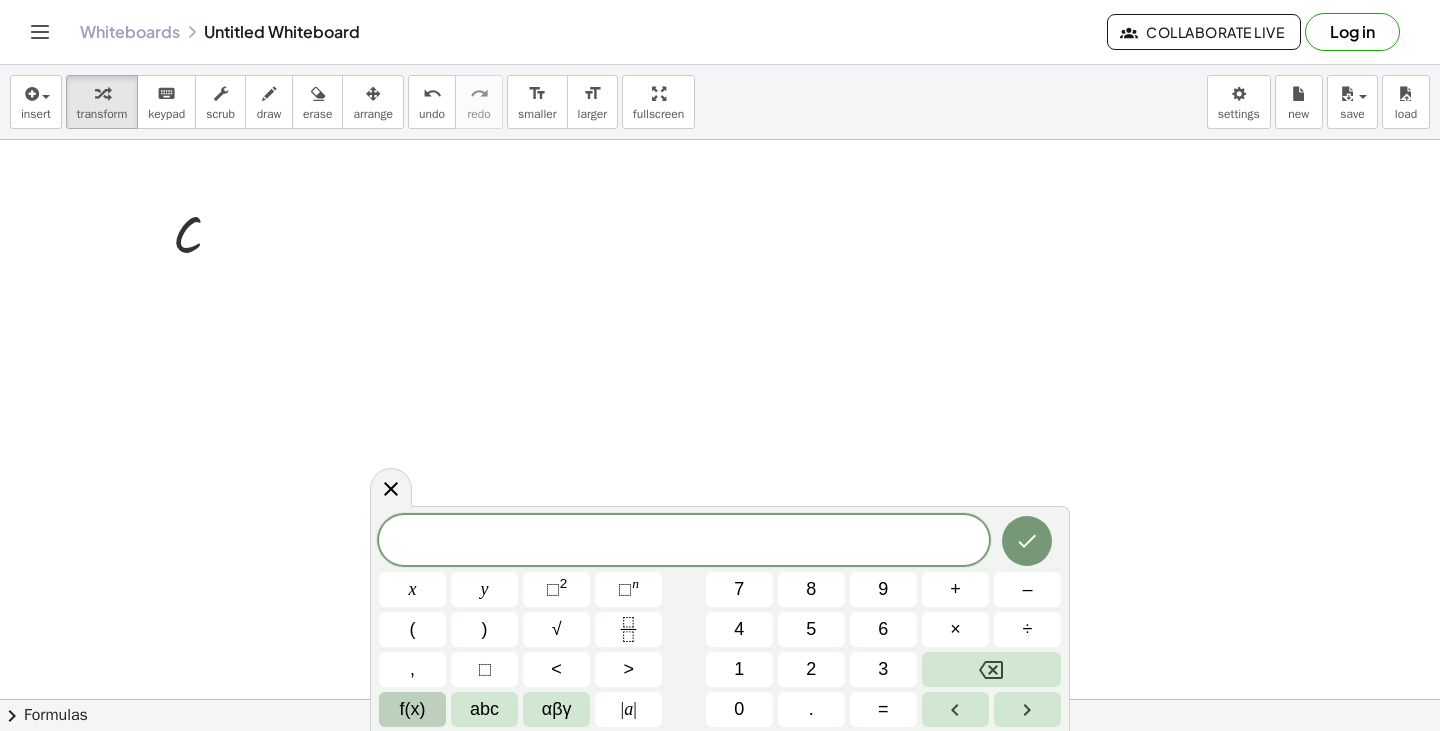 click on "f(x)" at bounding box center (412, 709) 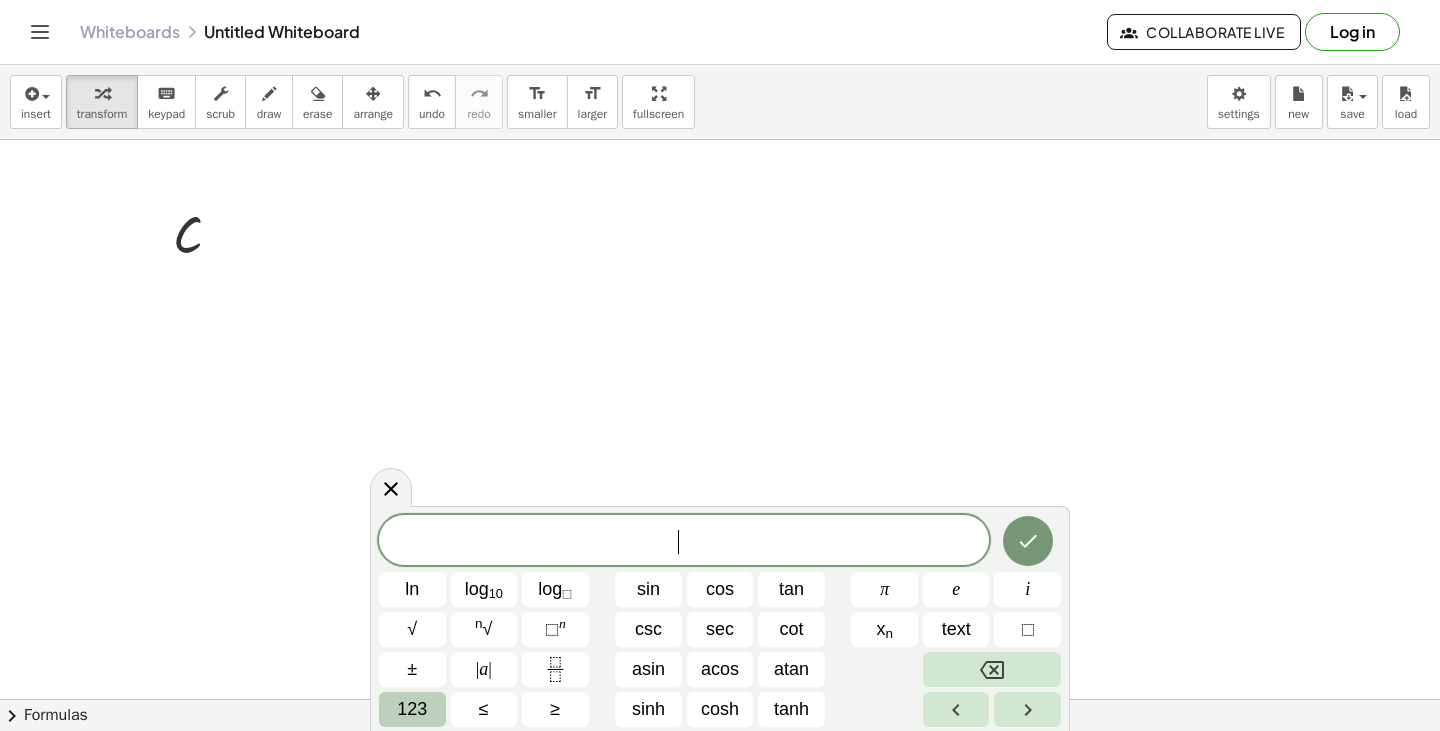click on "123" at bounding box center [412, 709] 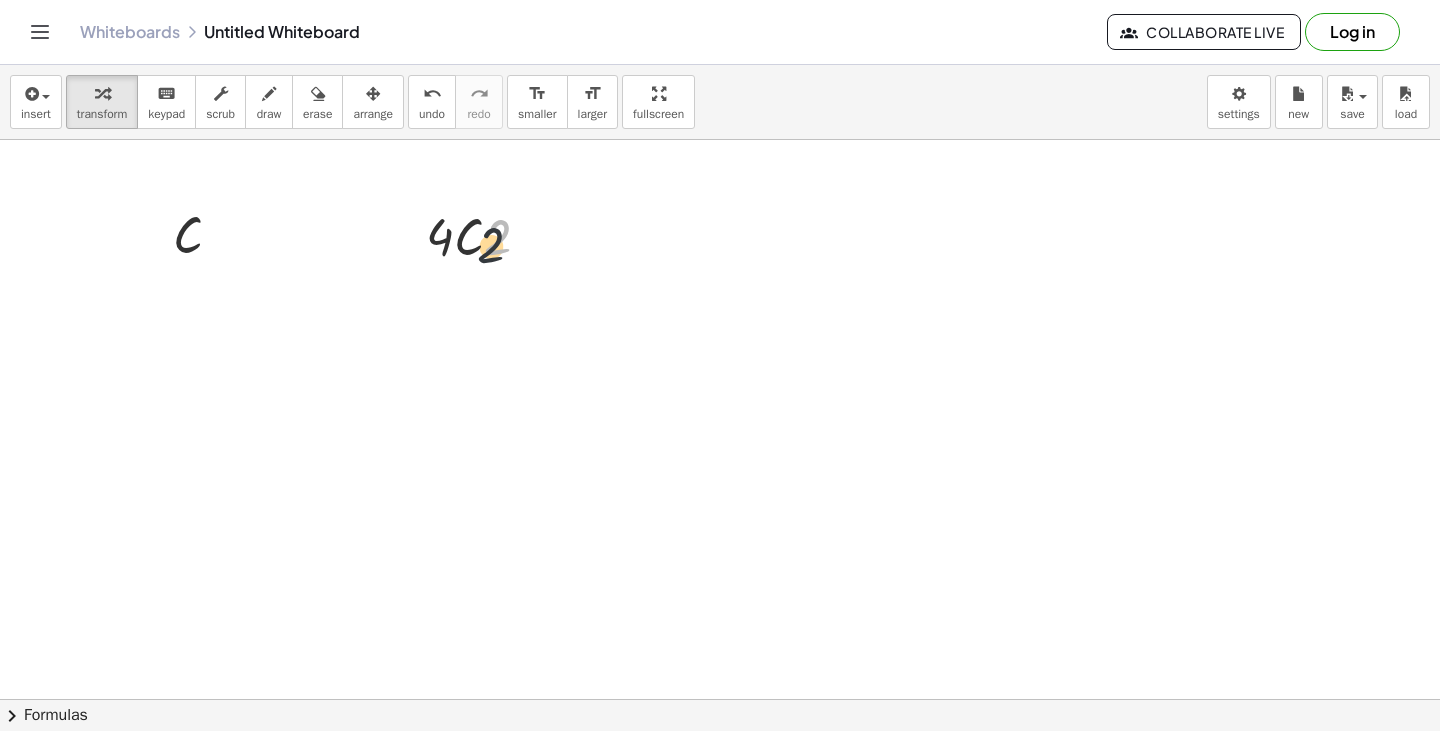 drag, startPoint x: 501, startPoint y: 234, endPoint x: 501, endPoint y: 248, distance: 14 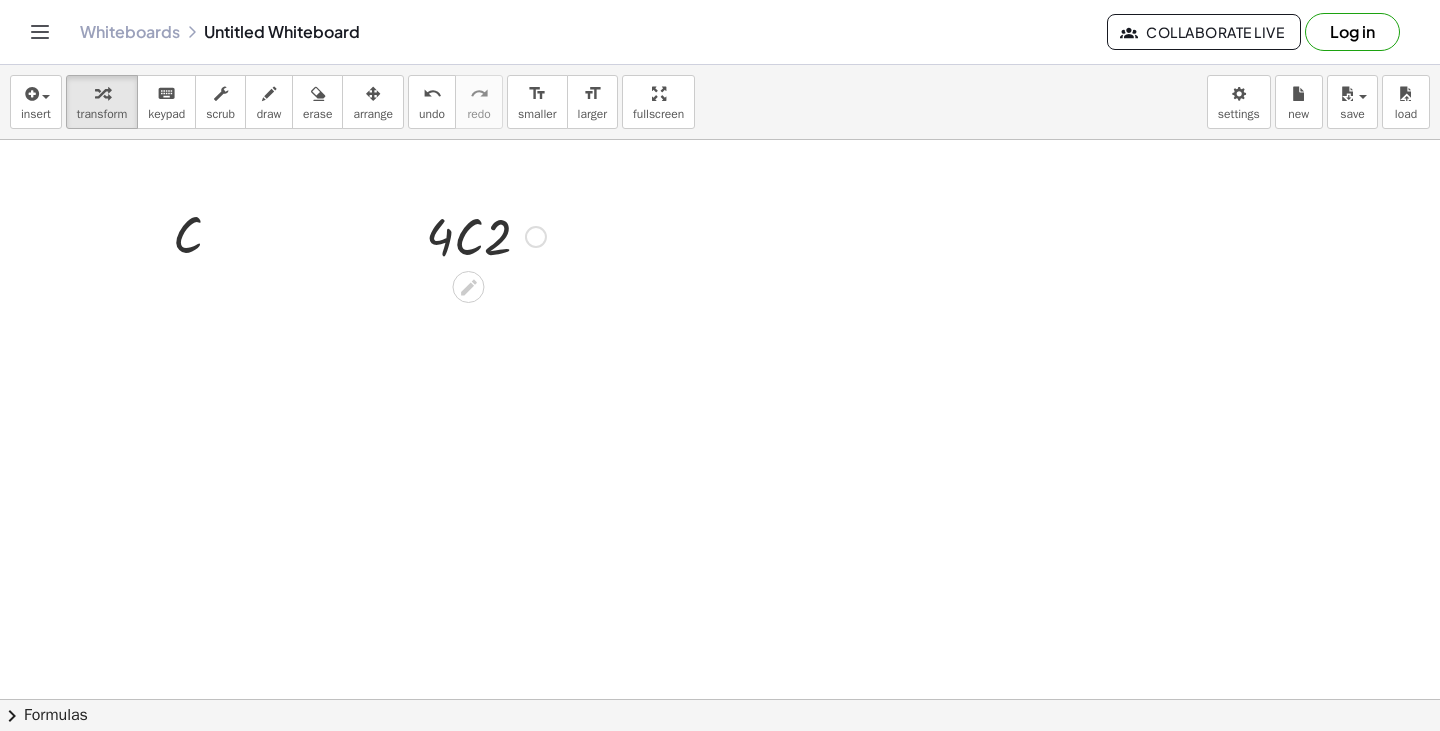 drag, startPoint x: 536, startPoint y: 234, endPoint x: 525, endPoint y: 249, distance: 18.601076 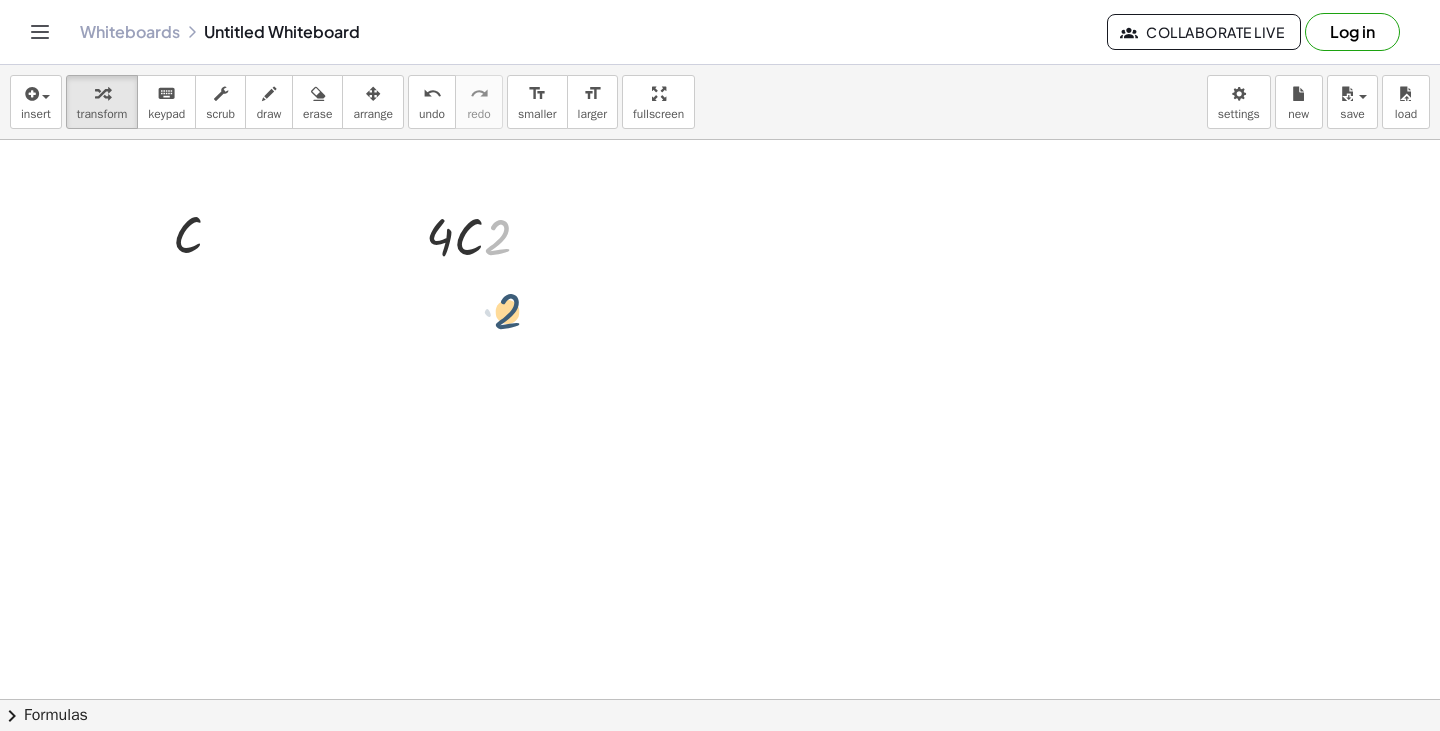 drag, startPoint x: 494, startPoint y: 239, endPoint x: 500, endPoint y: 309, distance: 70.256676 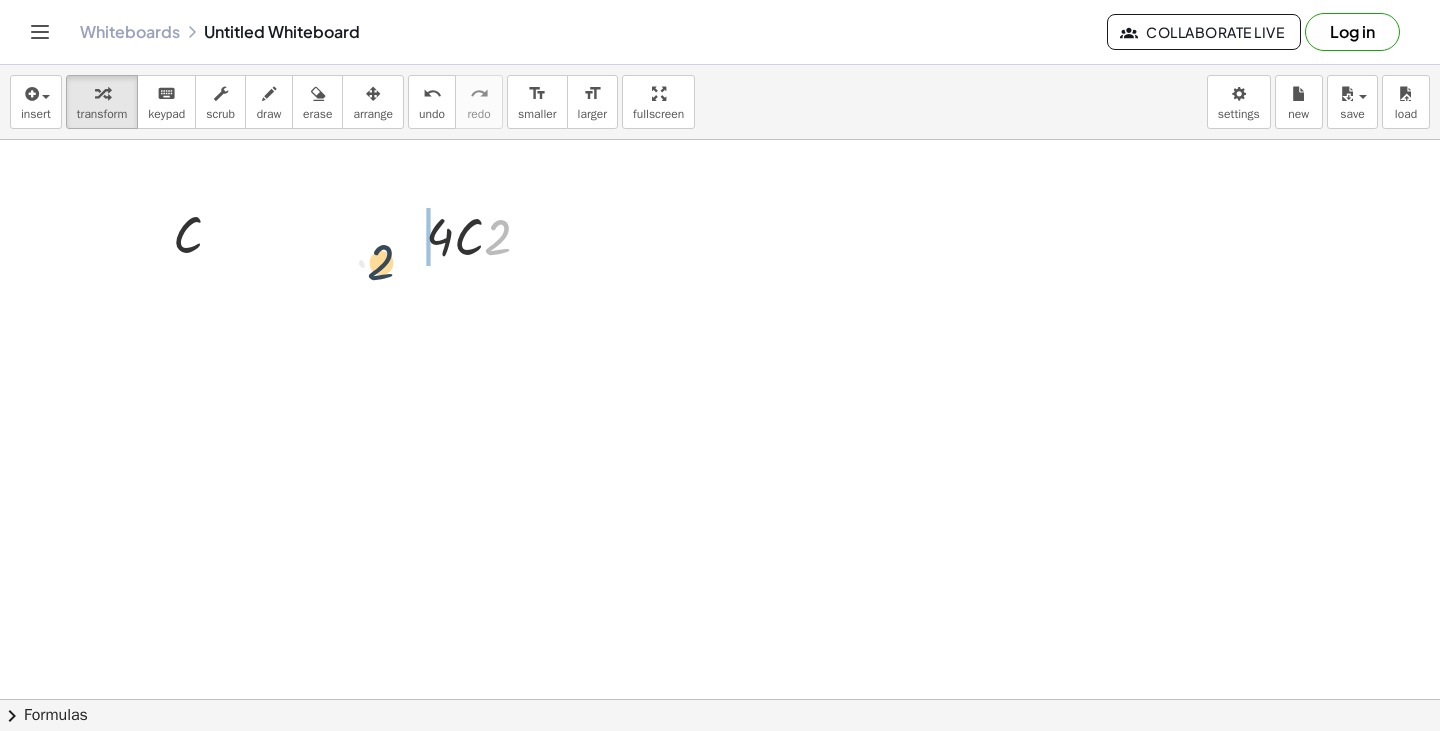 drag, startPoint x: 452, startPoint y: 252, endPoint x: 374, endPoint y: 272, distance: 80.523285 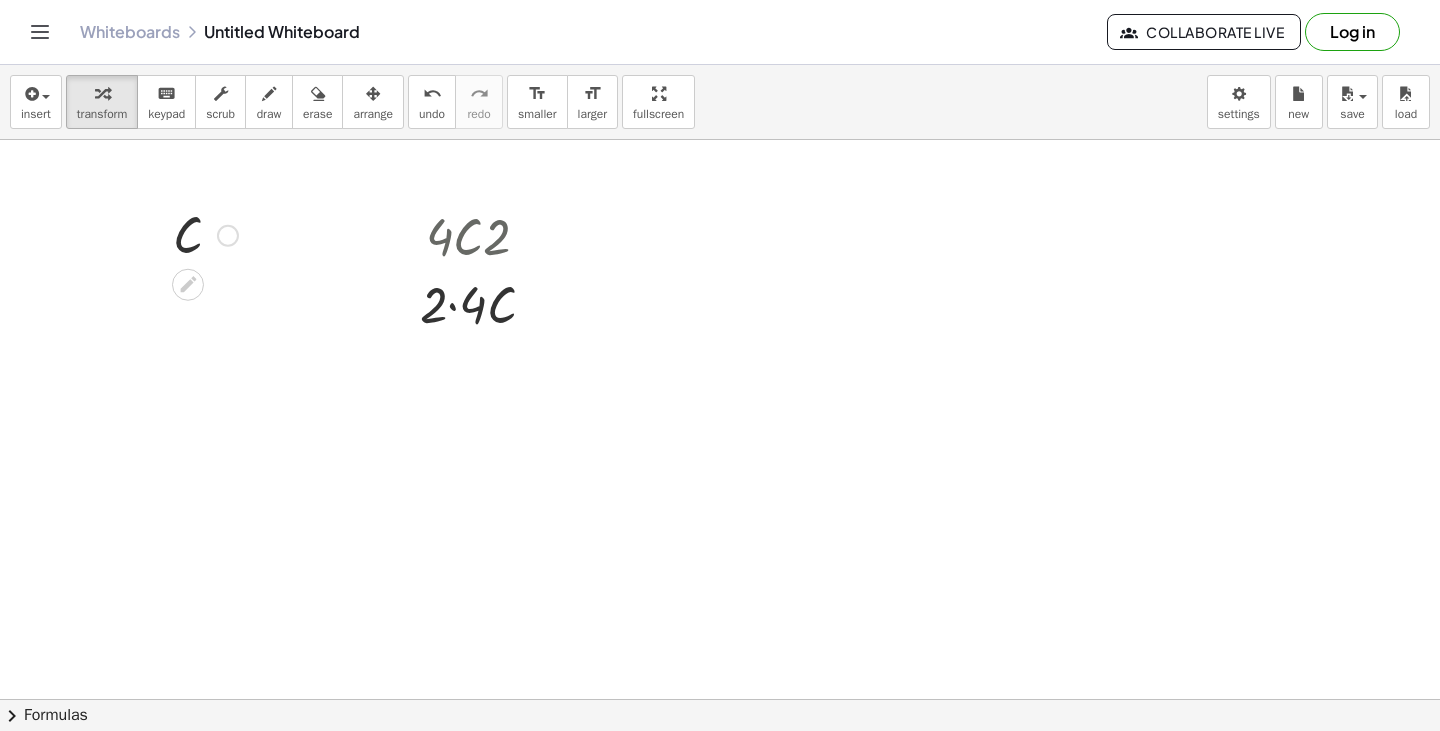 click at bounding box center (228, 236) 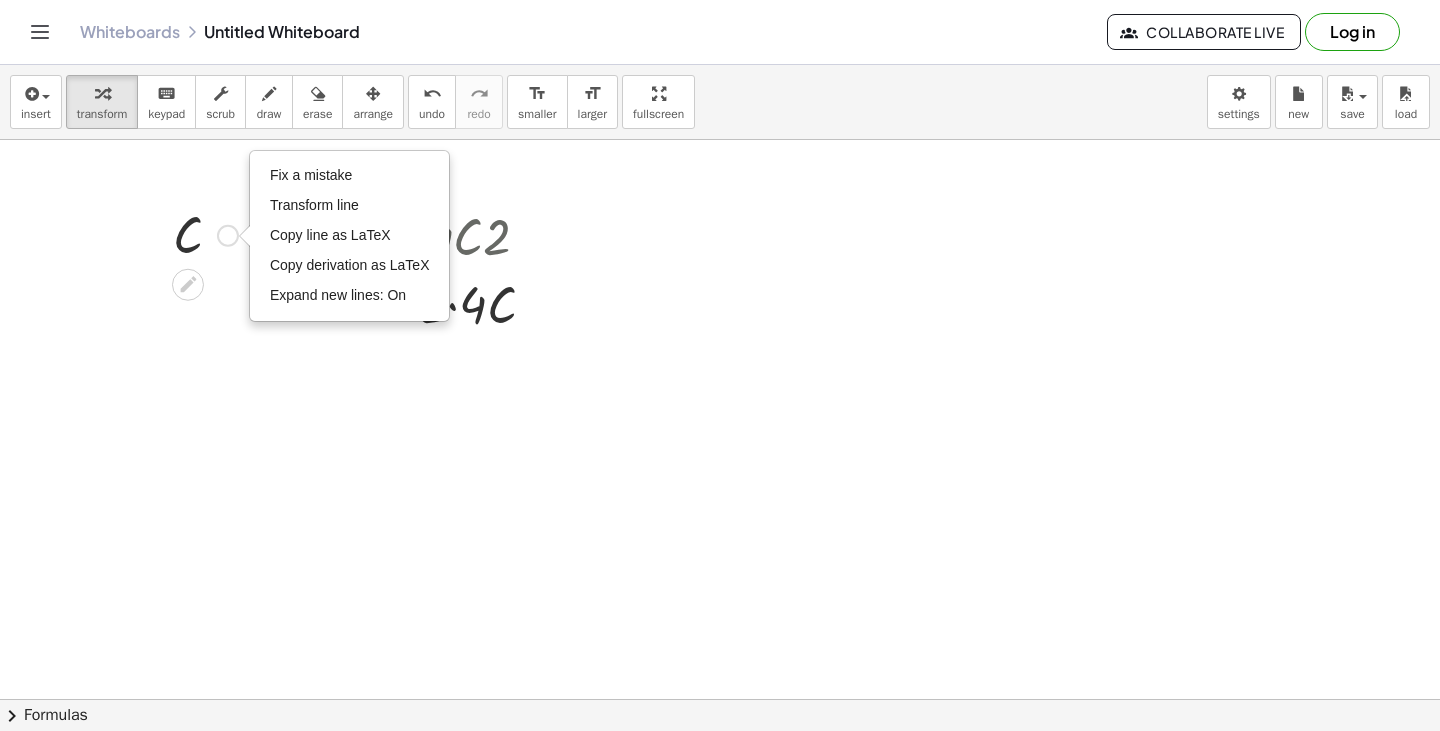 click on "Fix a mistake Transform line Copy line as LaTeX Copy derivation as LaTeX Expand new lines: On" at bounding box center [228, 236] 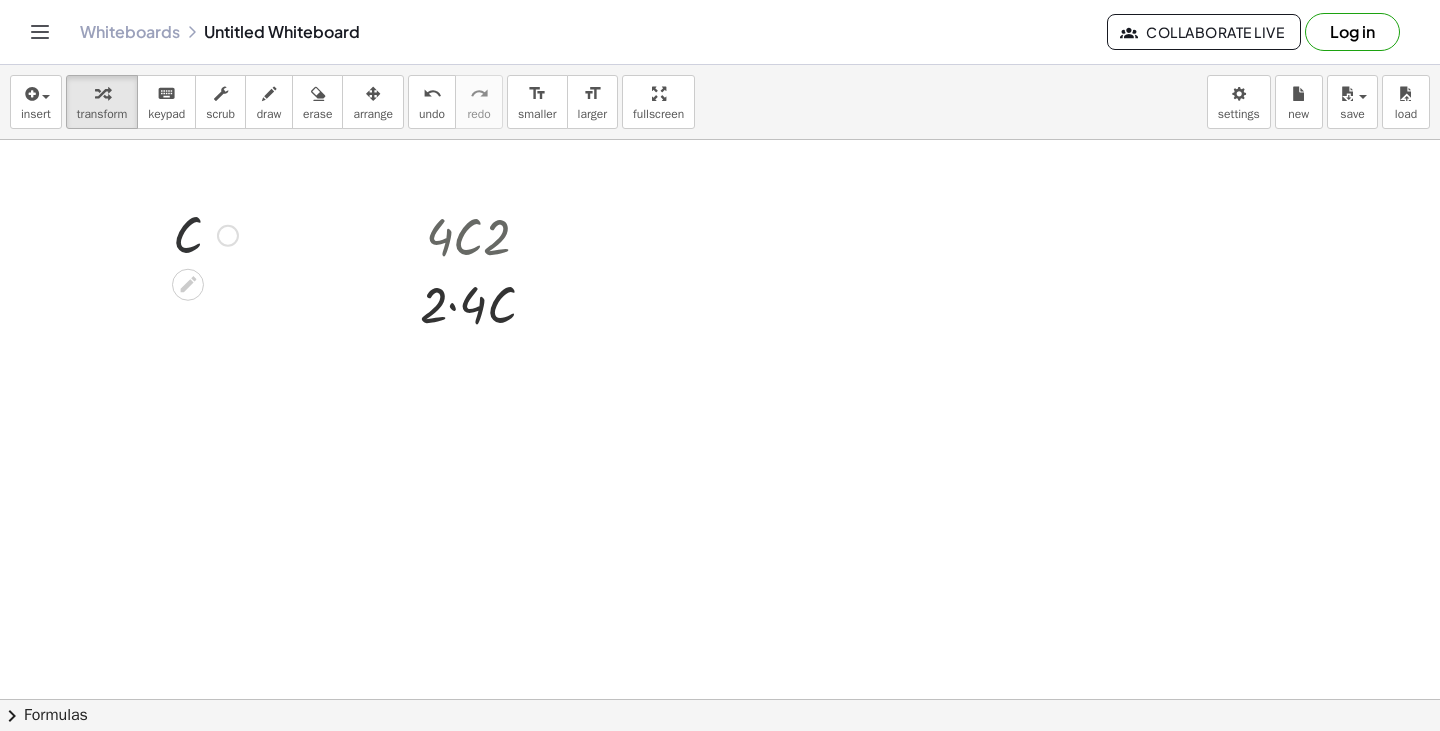 click at bounding box center [205, 234] 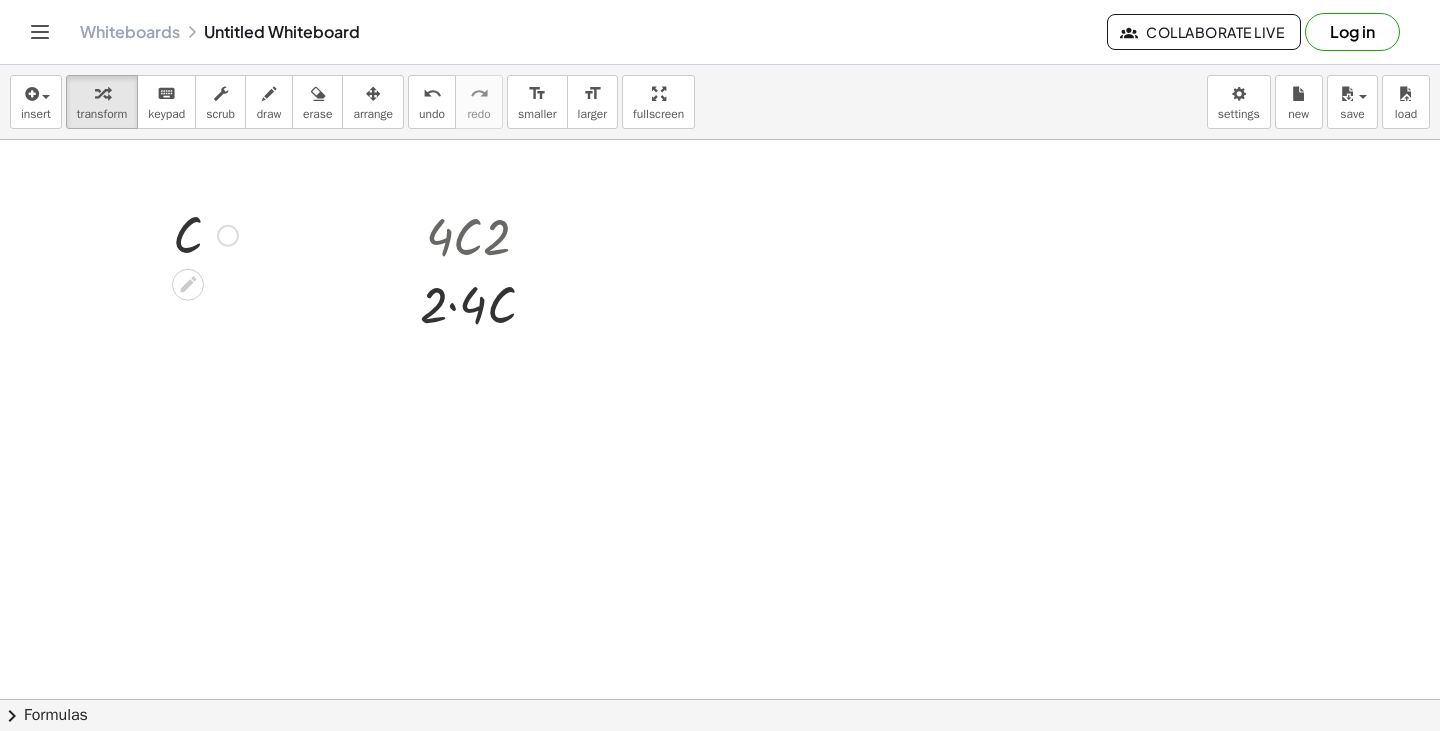 click at bounding box center [205, 234] 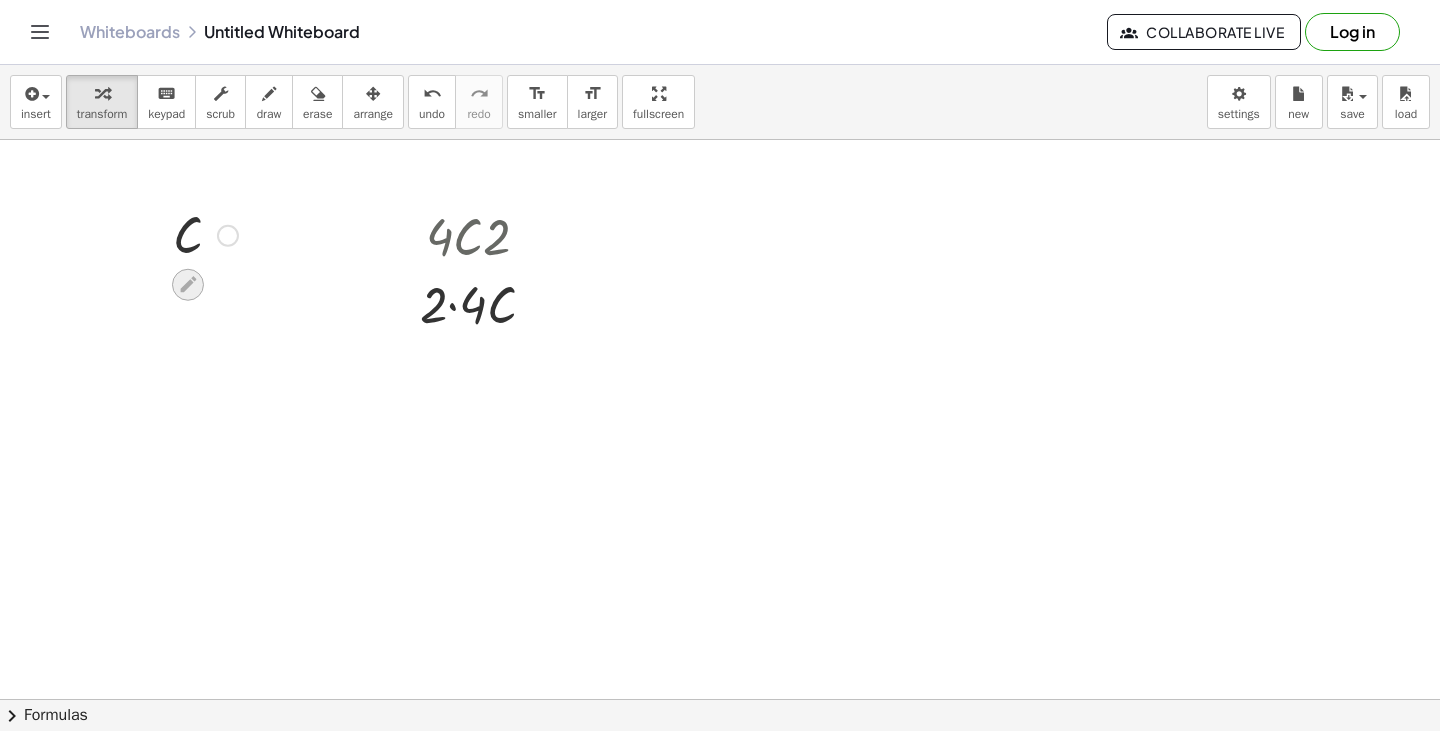 click 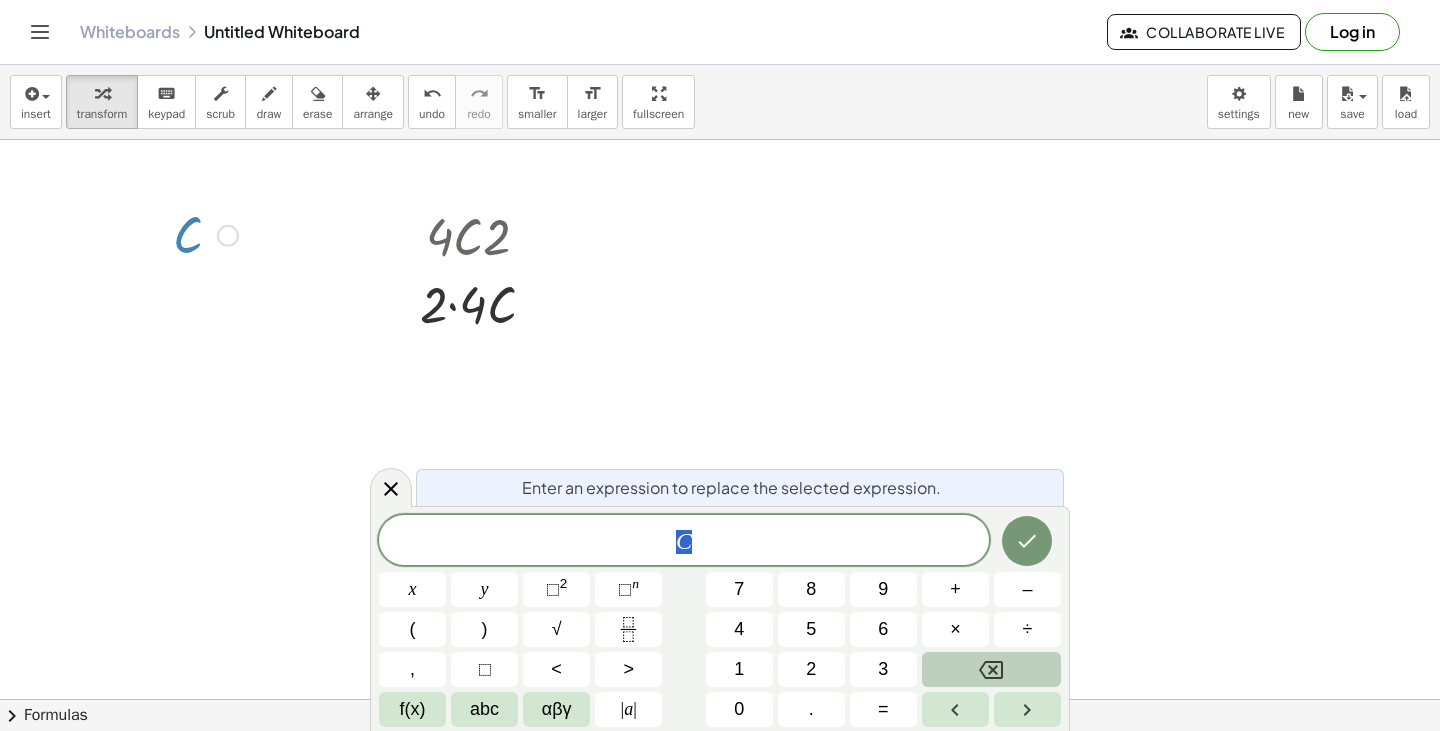 click at bounding box center (991, 669) 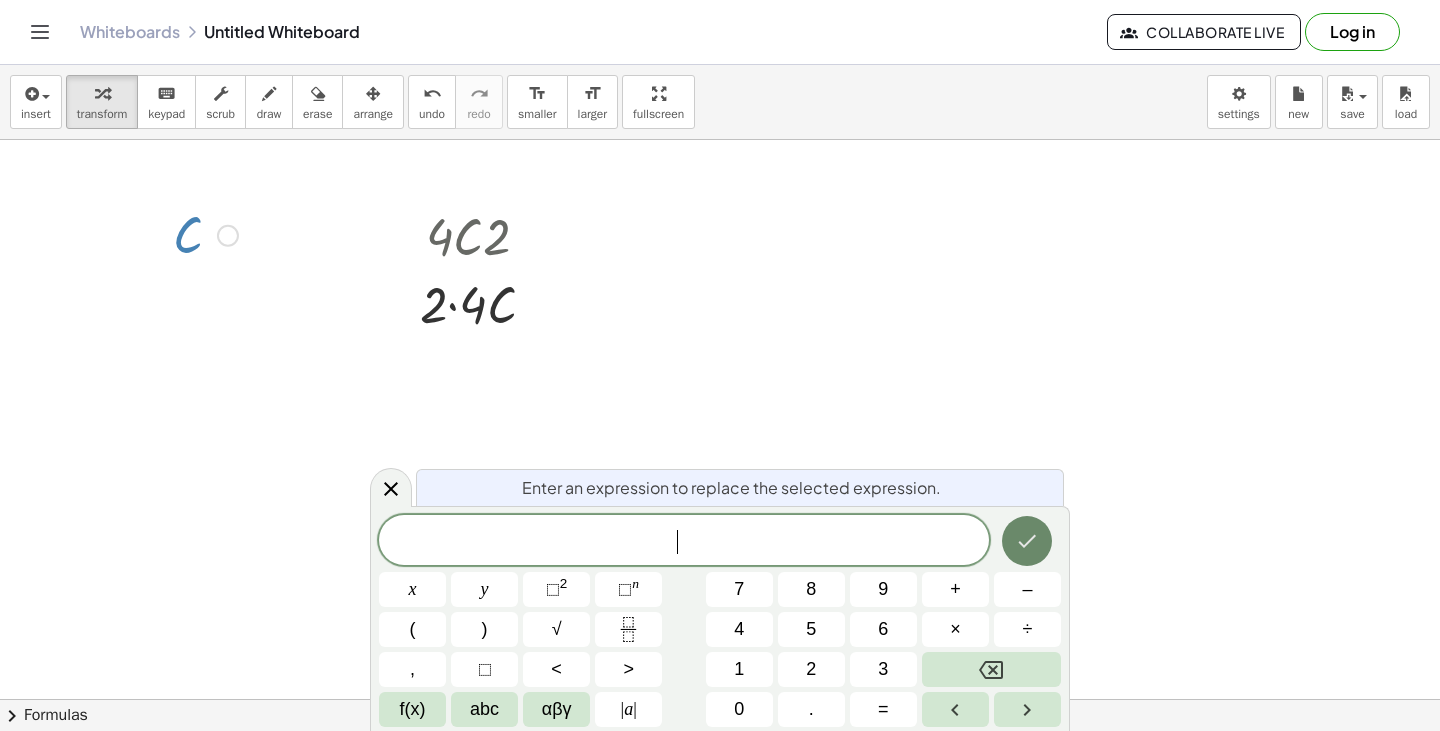 click at bounding box center [1027, 541] 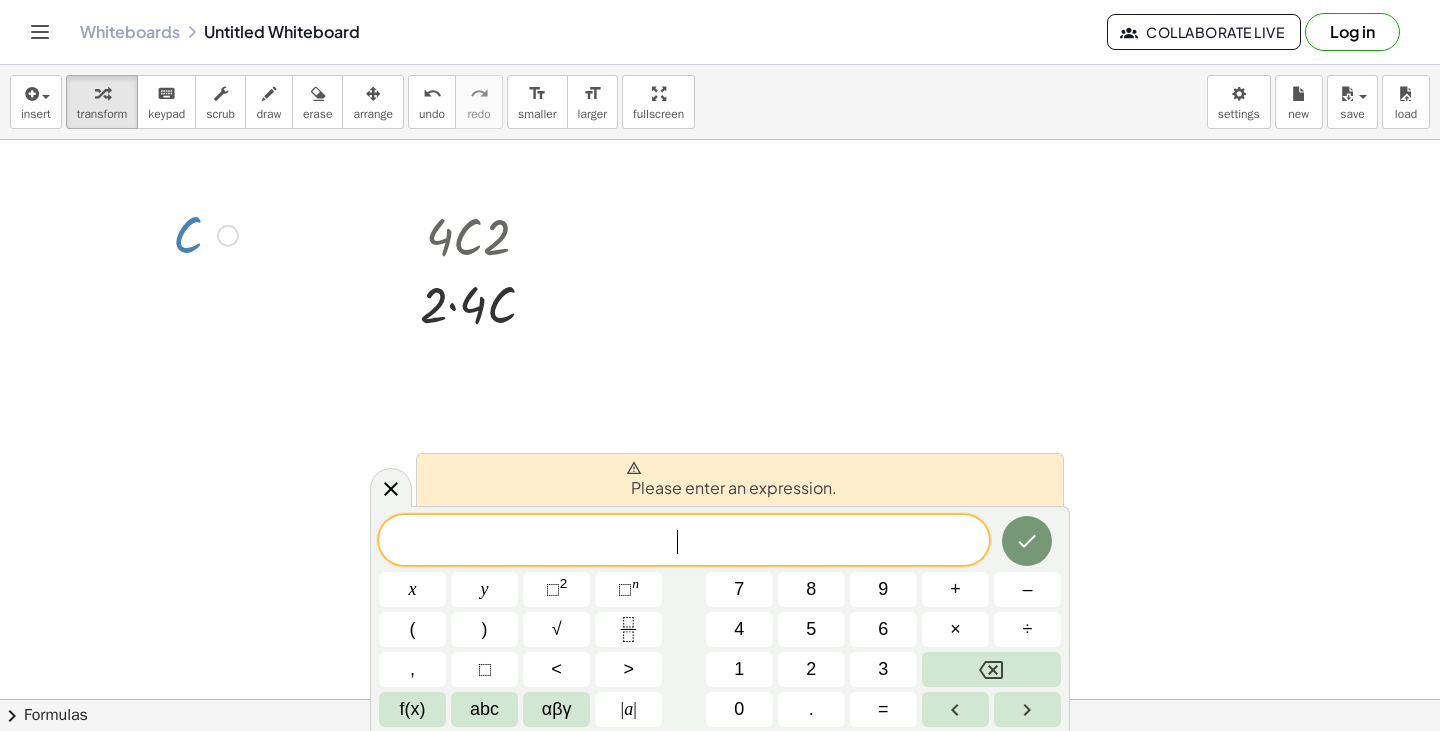 click at bounding box center [720, 764] 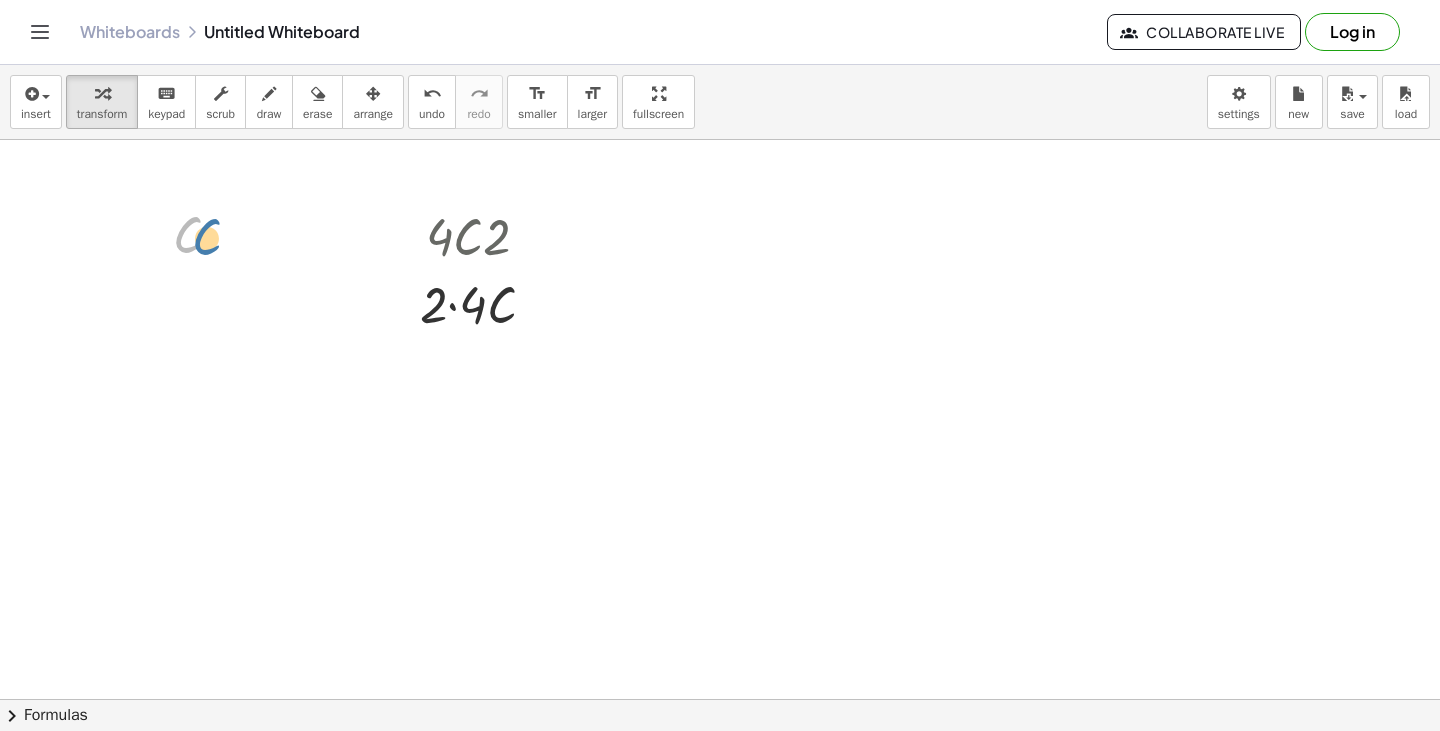 drag, startPoint x: 190, startPoint y: 231, endPoint x: 205, endPoint y: 234, distance: 15.297058 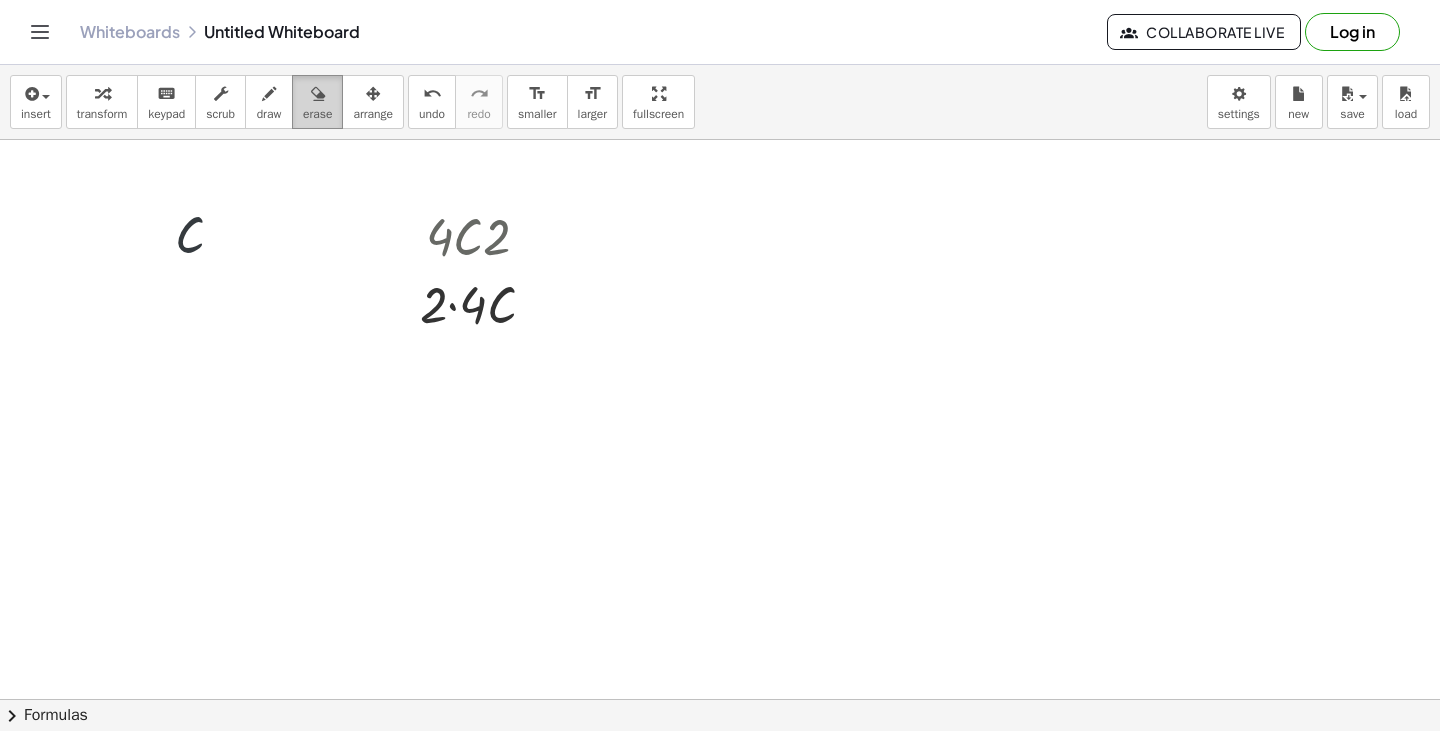click on "erase" at bounding box center (317, 102) 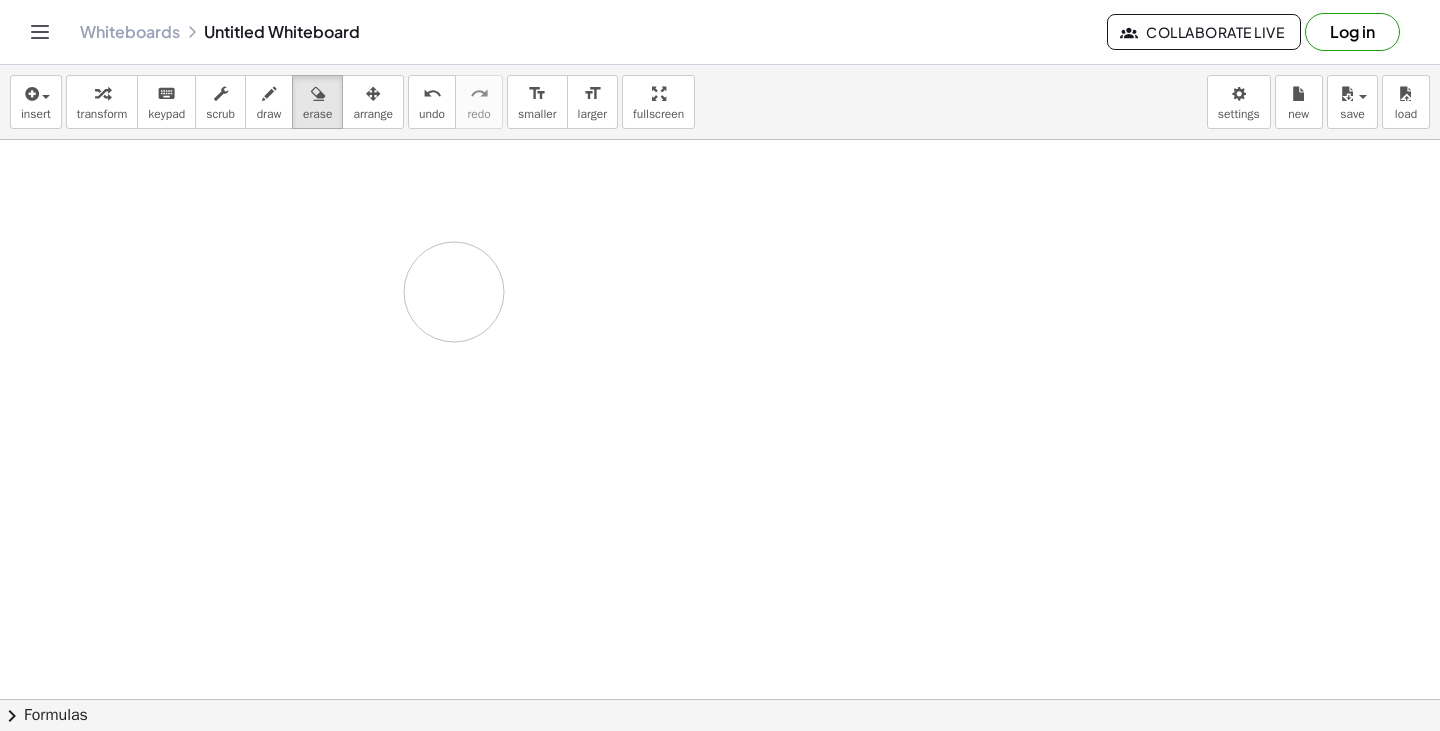 drag, startPoint x: 228, startPoint y: 211, endPoint x: 215, endPoint y: 264, distance: 54.571056 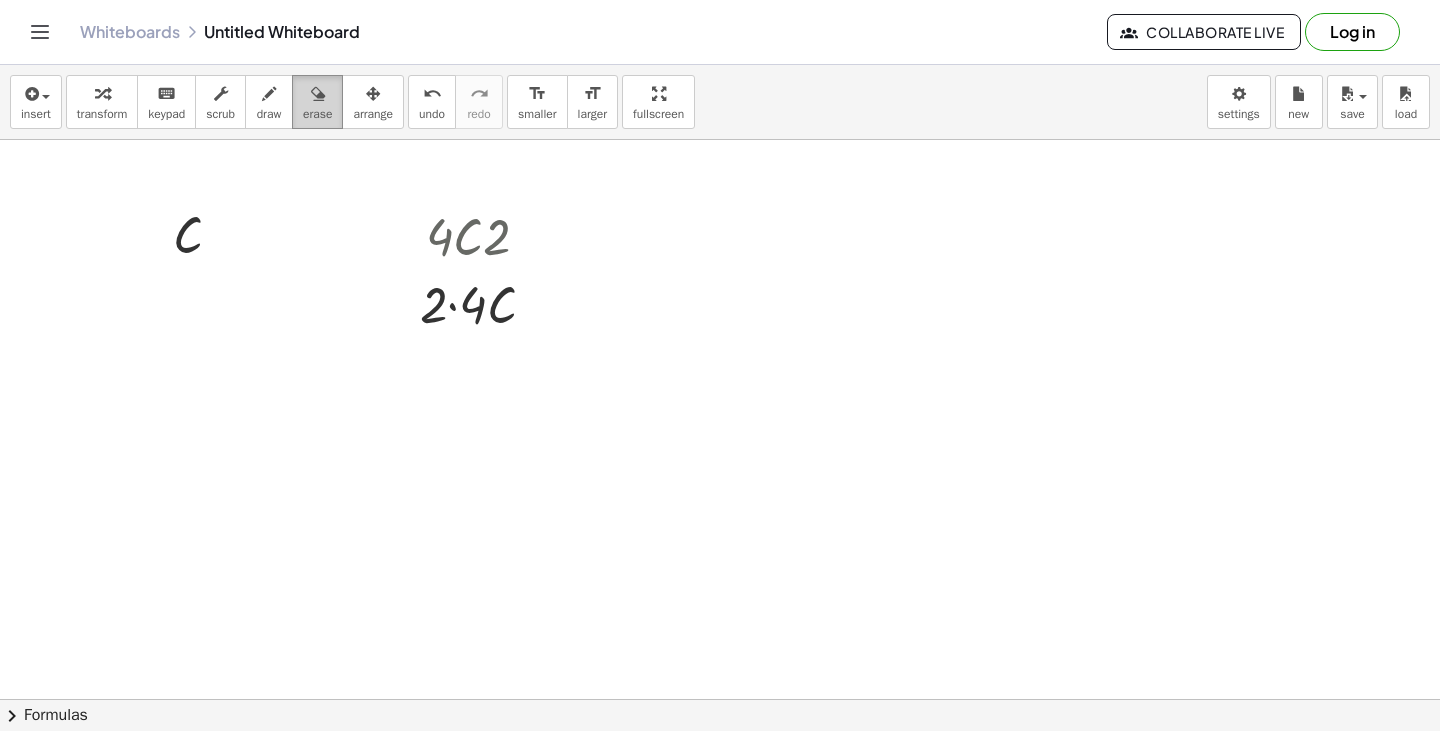 click on "erase" at bounding box center (317, 114) 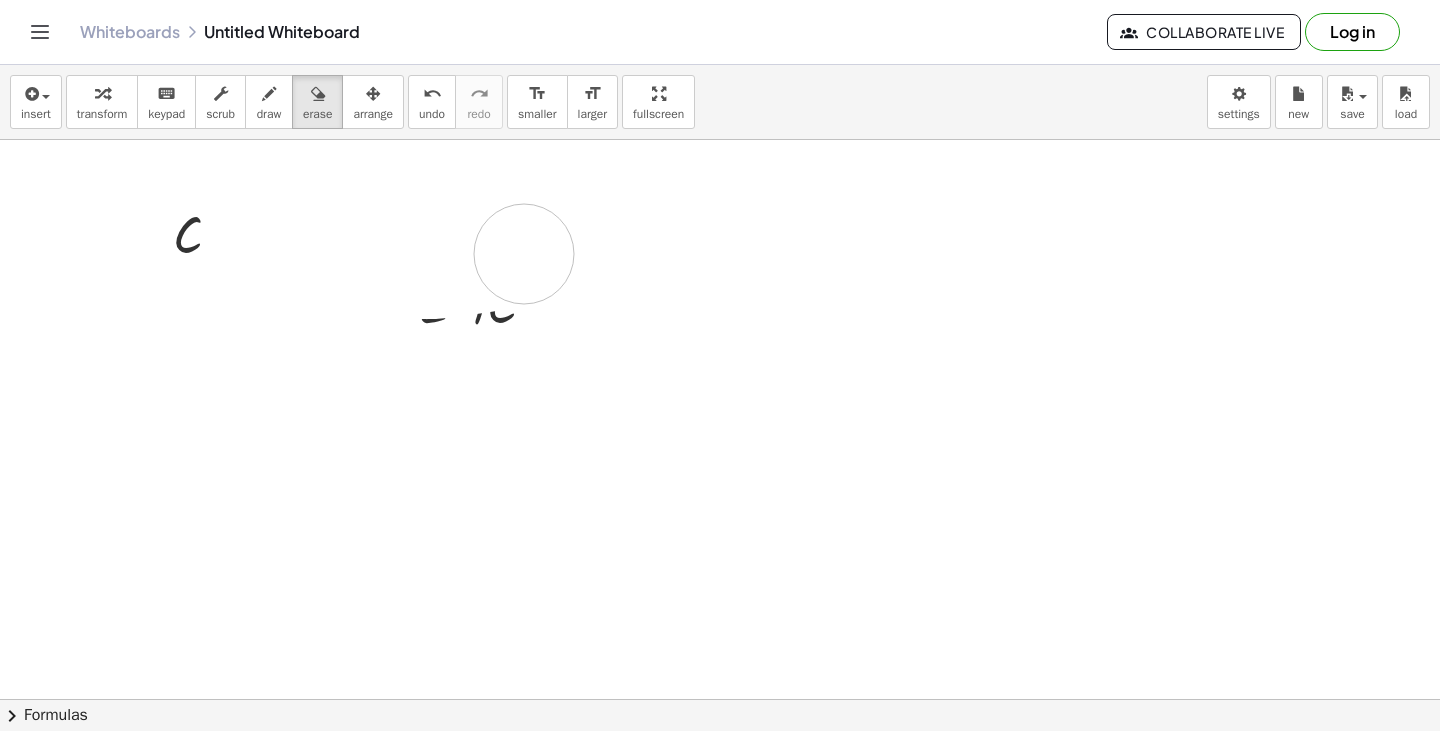 drag, startPoint x: 464, startPoint y: 219, endPoint x: 486, endPoint y: 316, distance: 99.46356 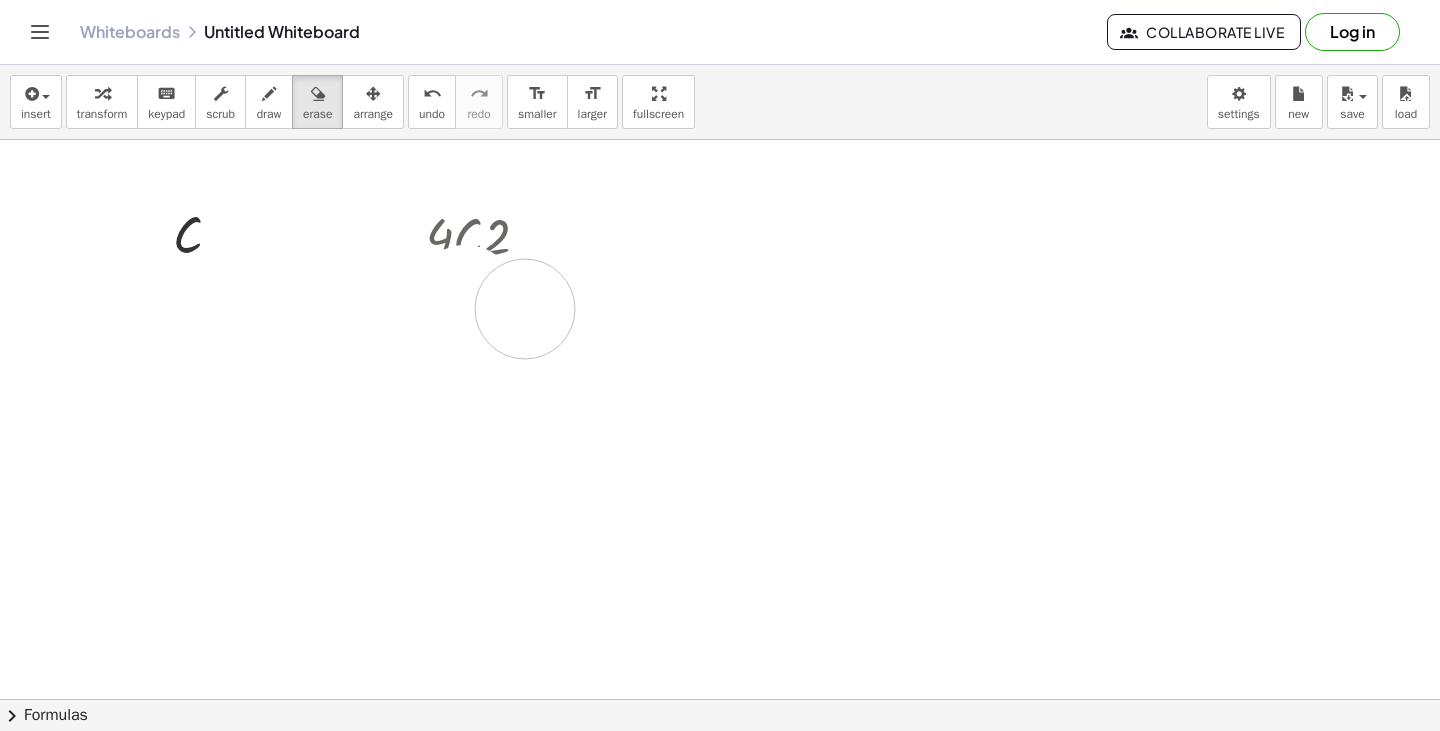 drag, startPoint x: 466, startPoint y: 296, endPoint x: 508, endPoint y: 308, distance: 43.68066 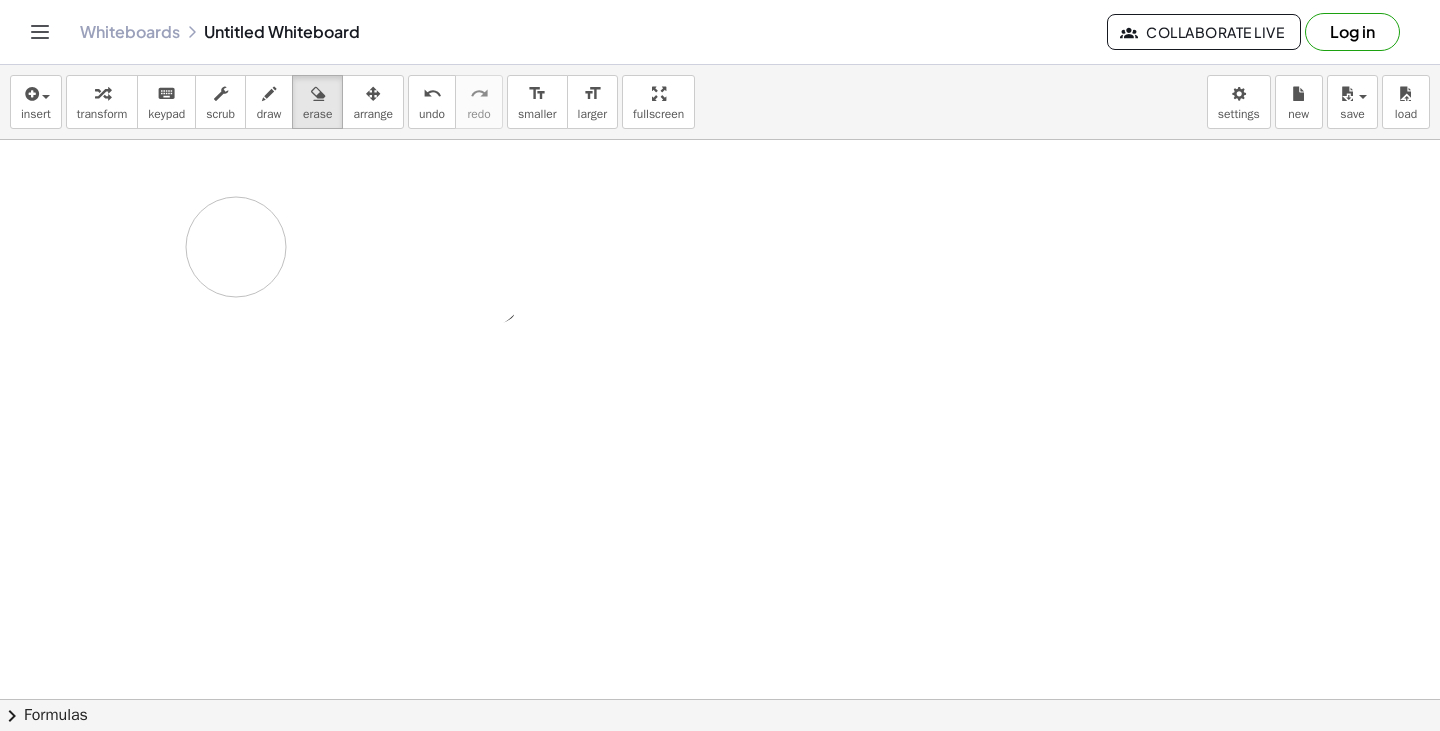 drag, startPoint x: 478, startPoint y: 280, endPoint x: 281, endPoint y: 250, distance: 199.27118 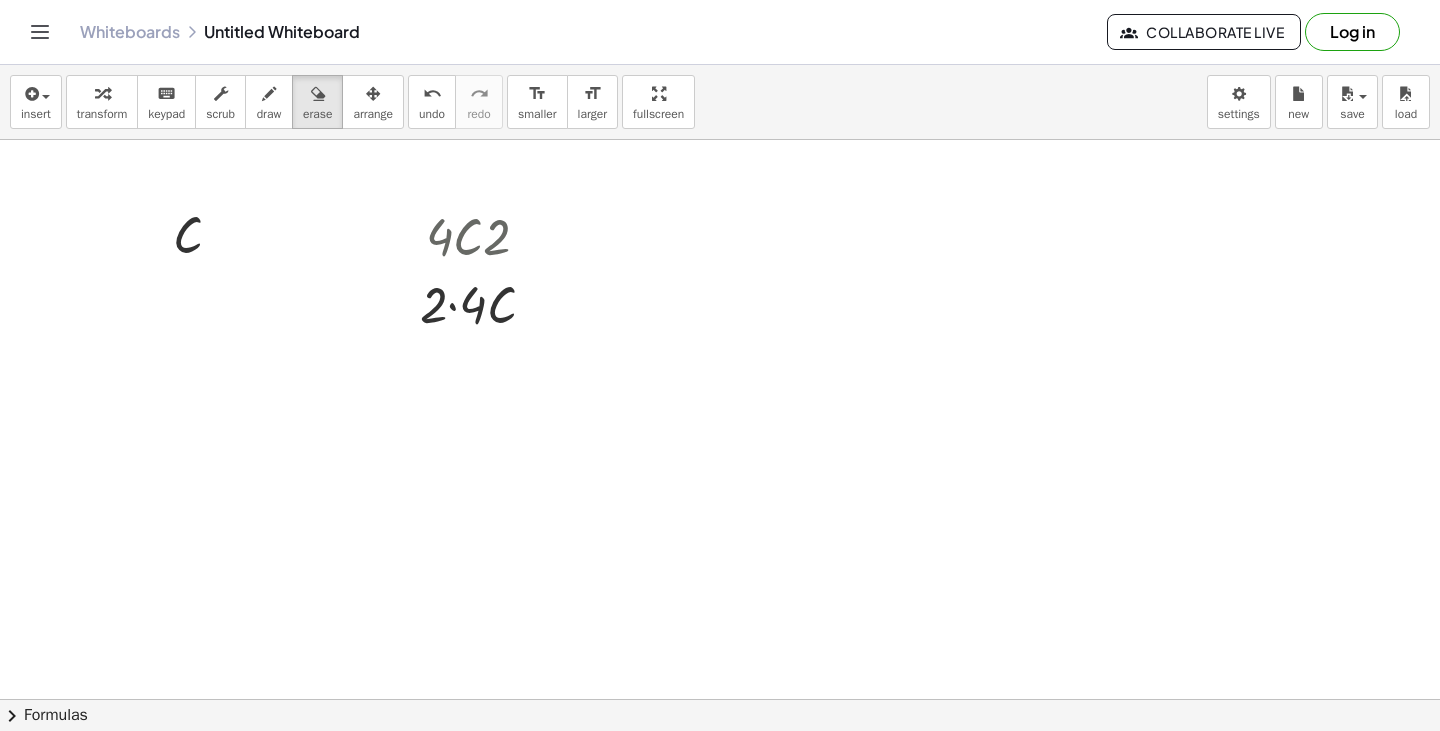 click at bounding box center (720, 764) 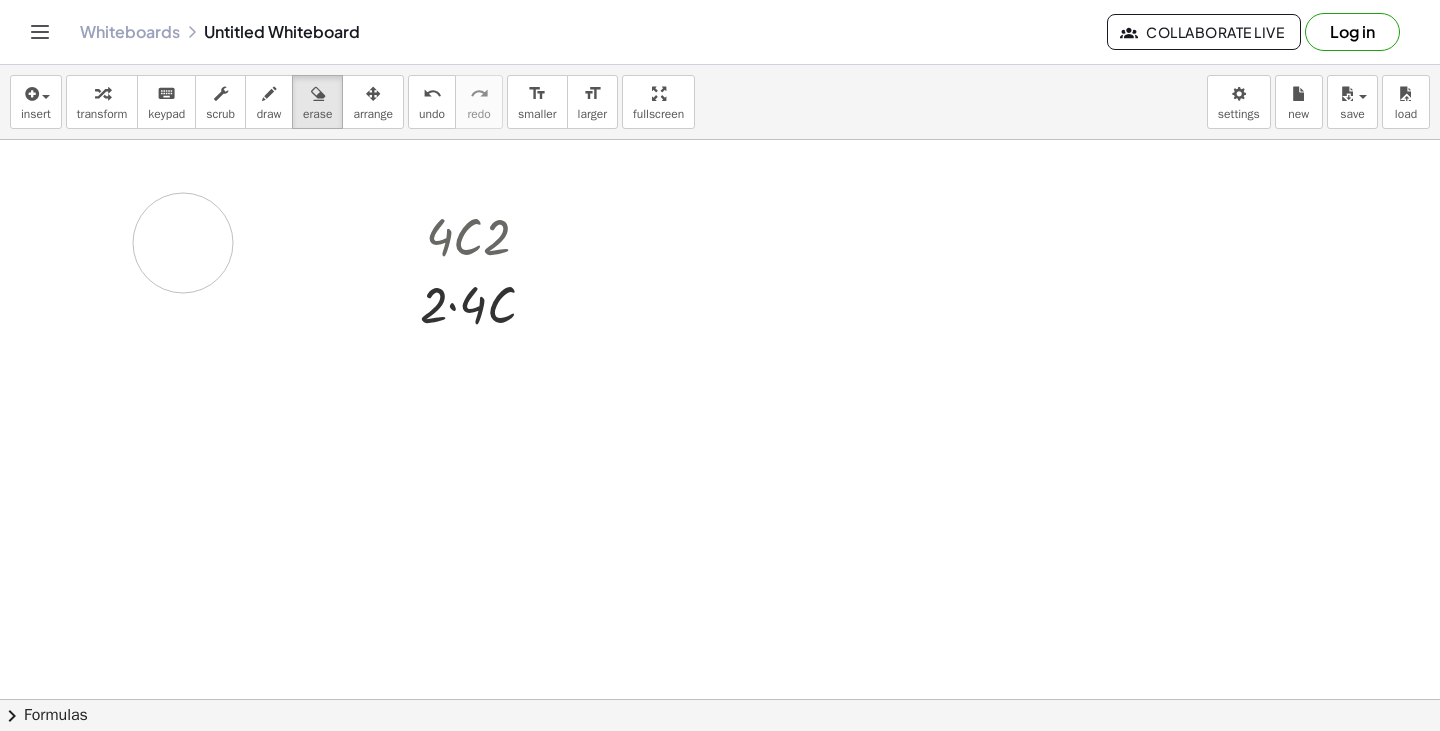 click at bounding box center [720, 764] 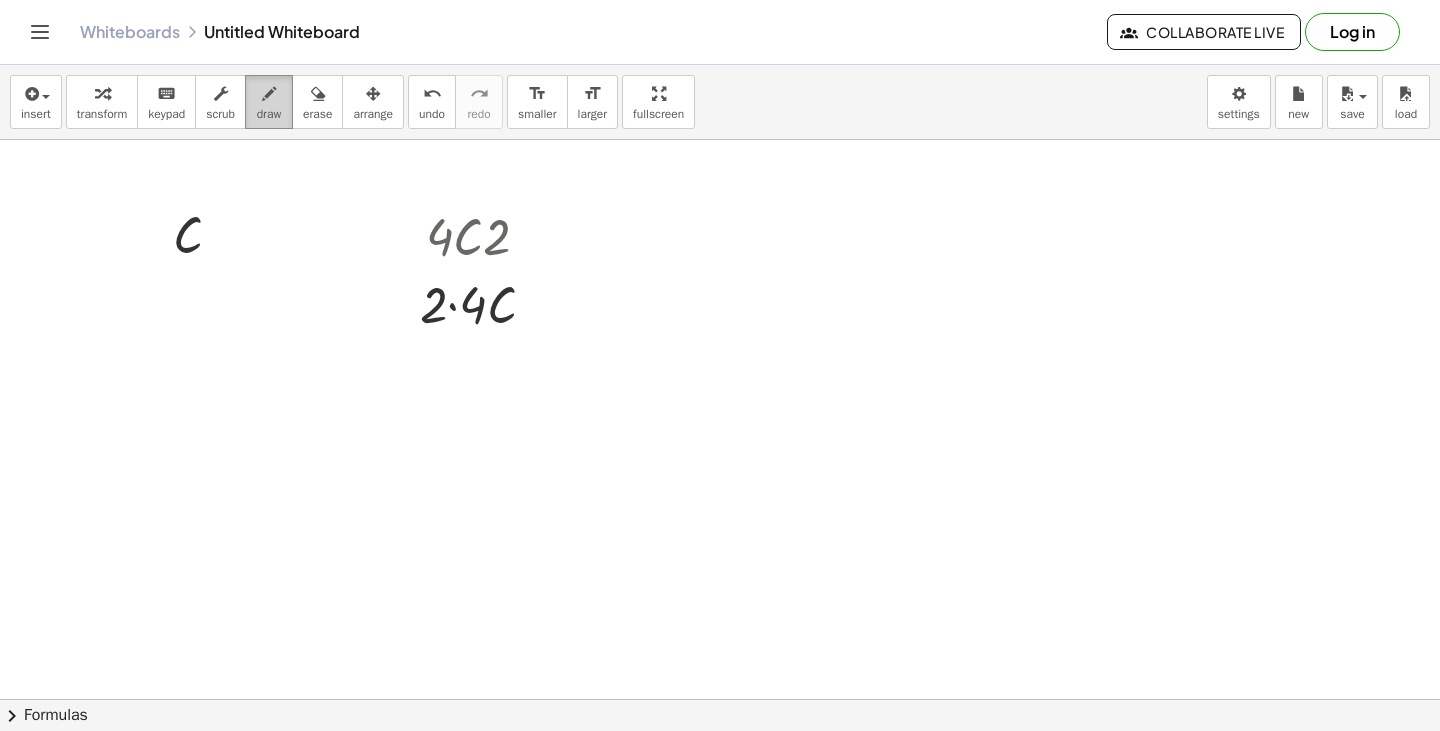click on "draw" at bounding box center [269, 114] 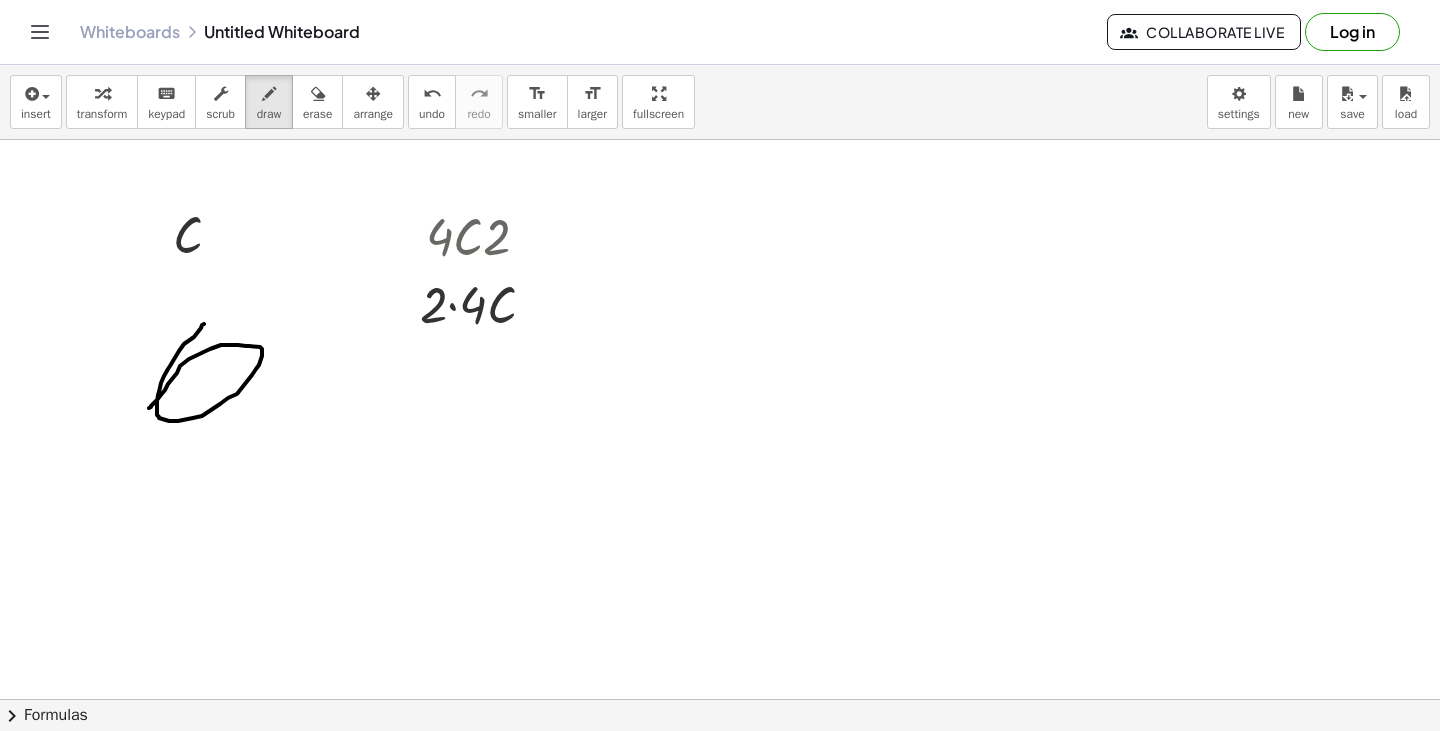 drag, startPoint x: 204, startPoint y: 324, endPoint x: 149, endPoint y: 408, distance: 100.40418 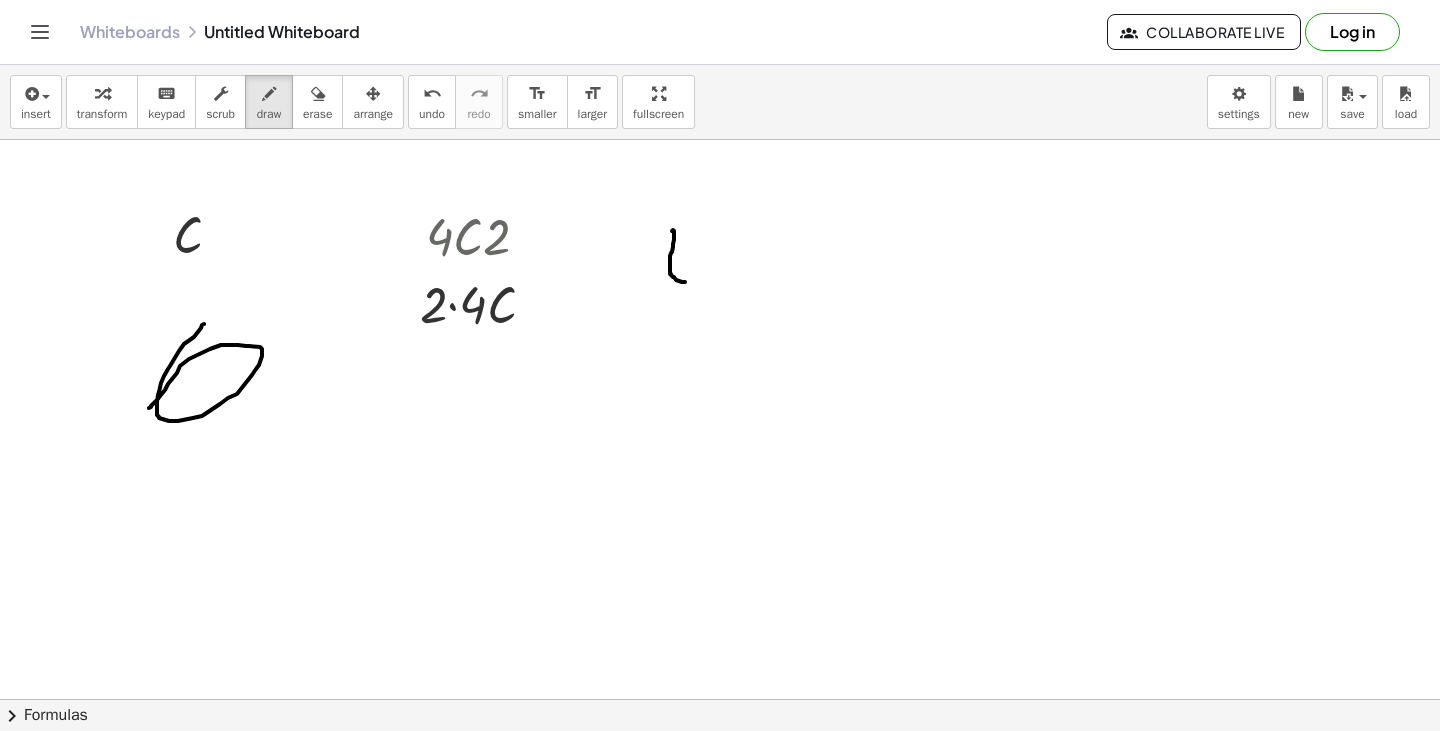 drag, startPoint x: 672, startPoint y: 231, endPoint x: 685, endPoint y: 251, distance: 23.853722 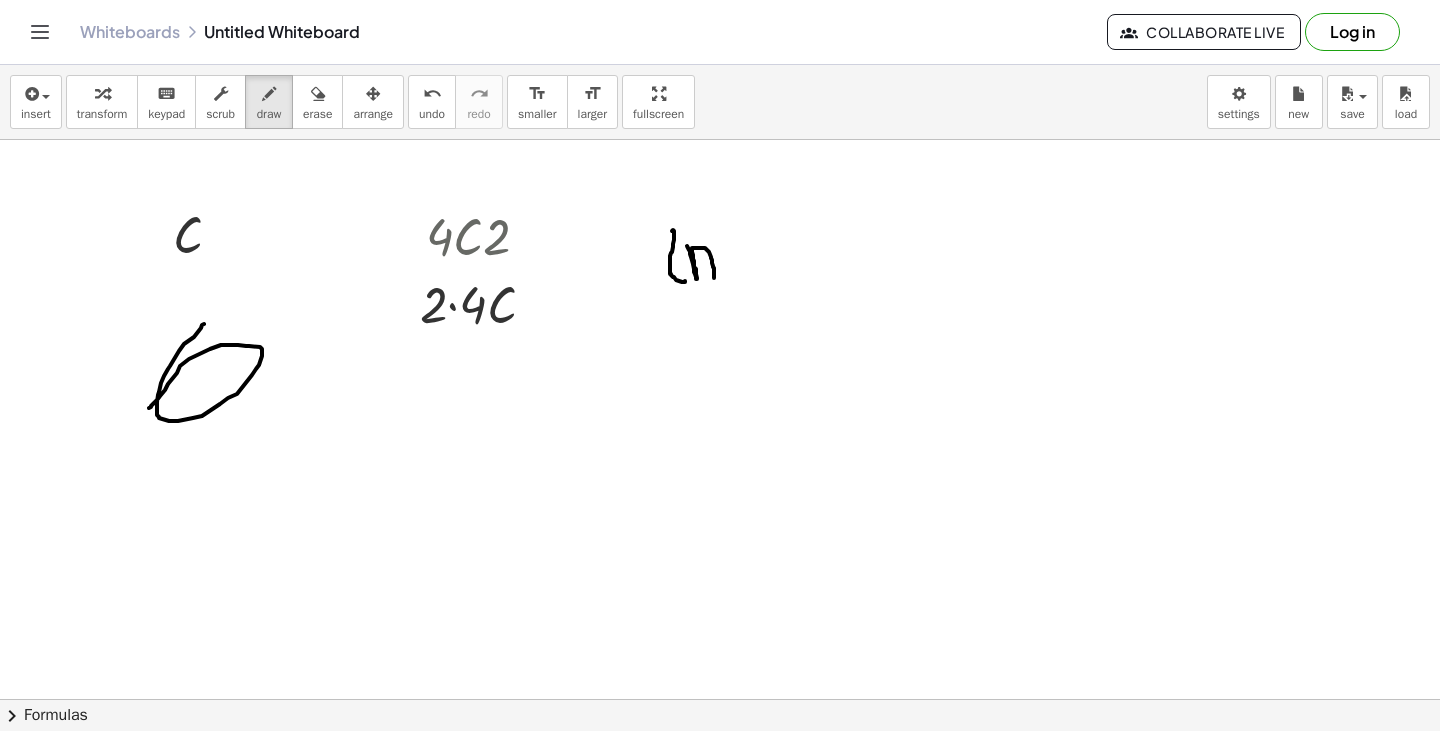 drag, startPoint x: 691, startPoint y: 257, endPoint x: 718, endPoint y: 249, distance: 28.160255 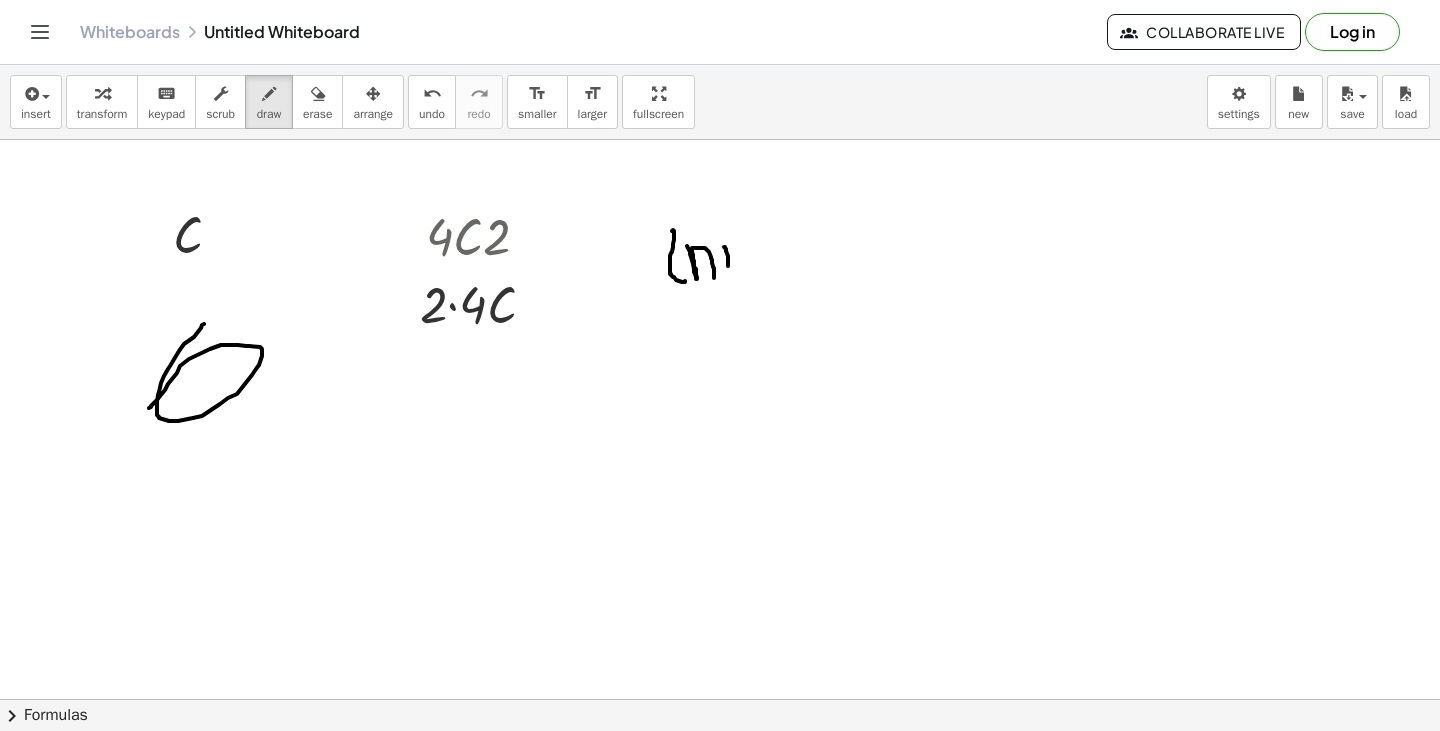 click at bounding box center (720, 764) 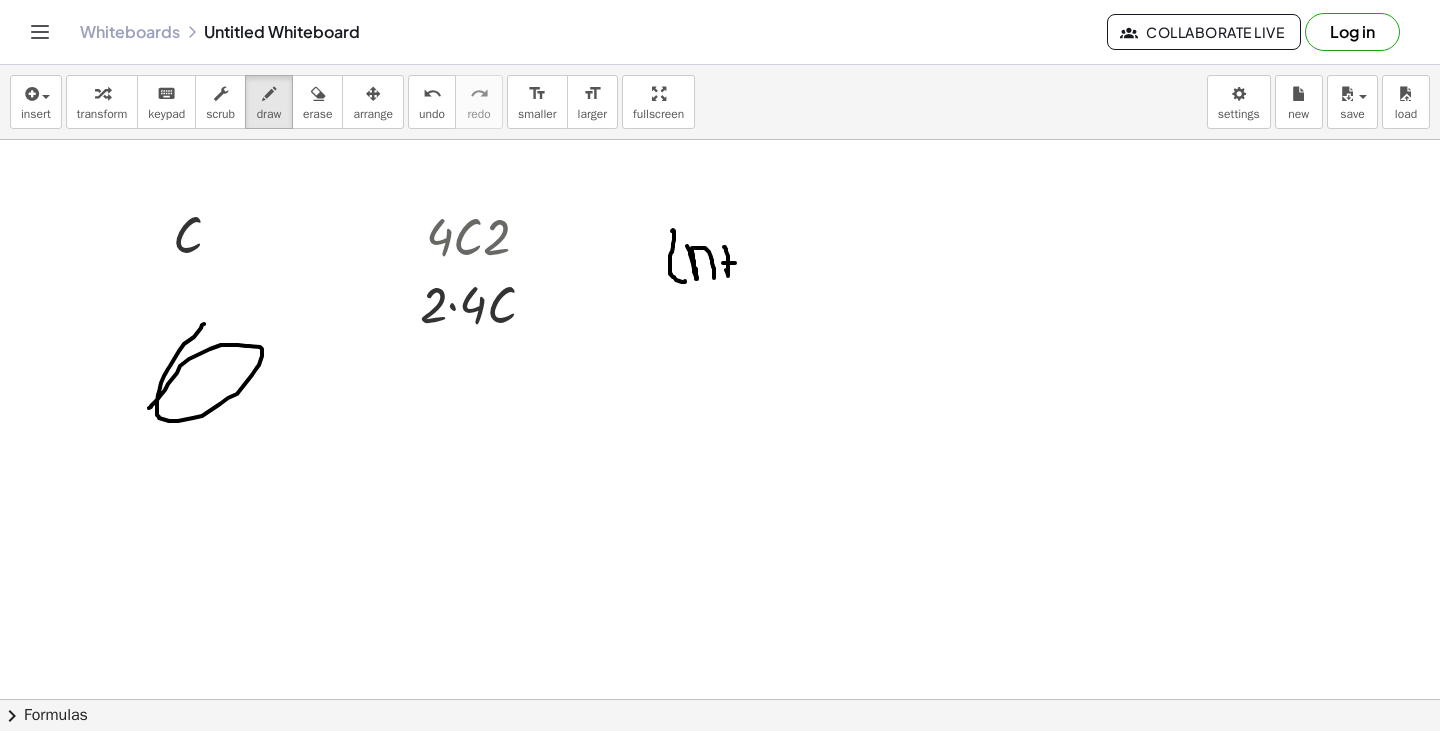 drag, startPoint x: 723, startPoint y: 263, endPoint x: 735, endPoint y: 263, distance: 12 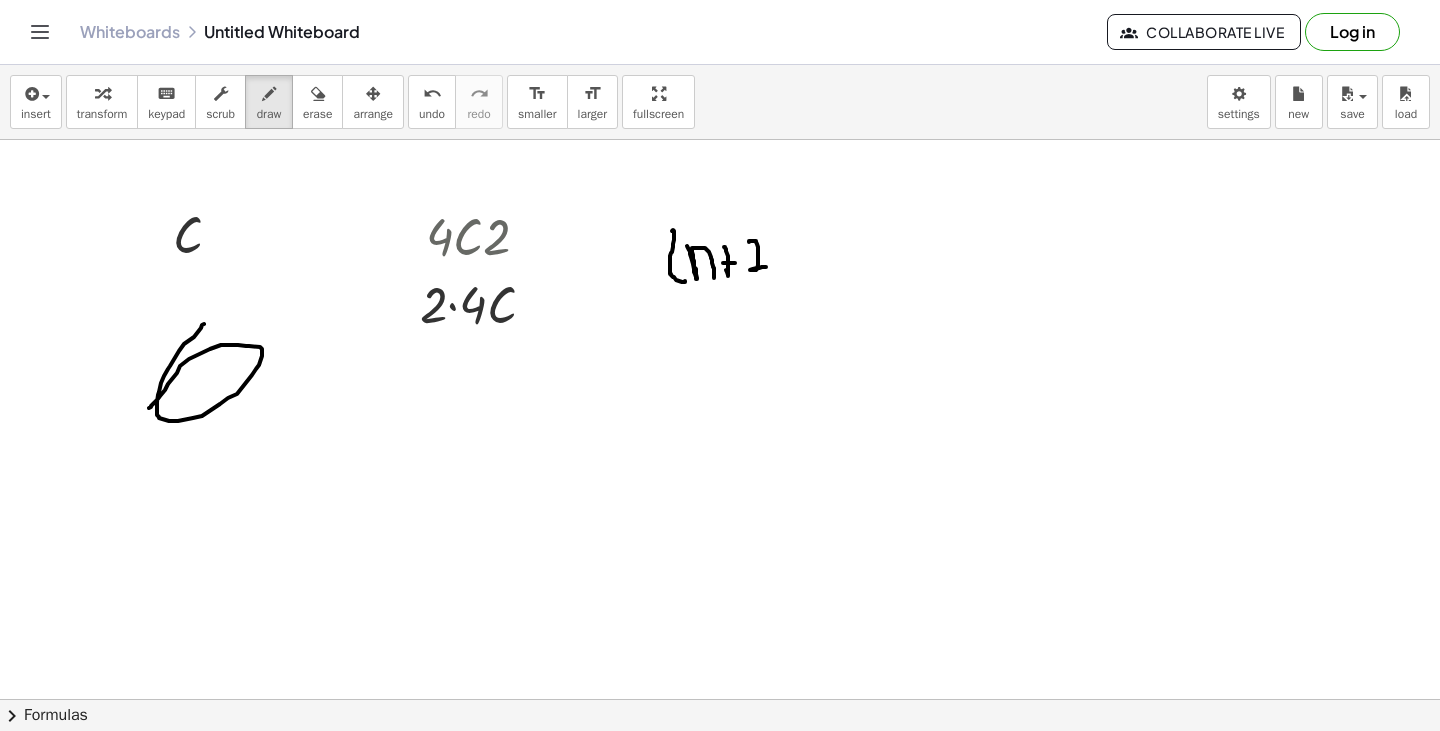 drag, startPoint x: 754, startPoint y: 241, endPoint x: 767, endPoint y: 267, distance: 29.068884 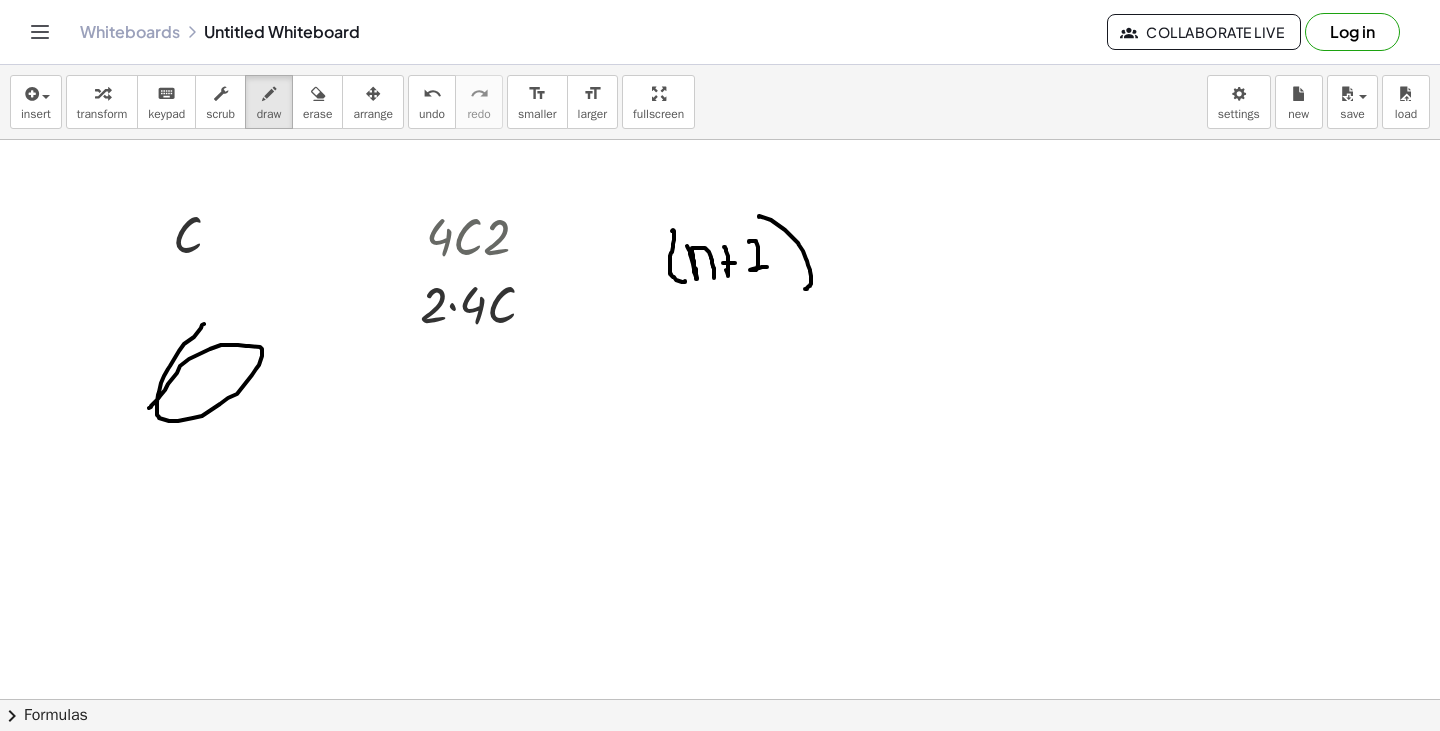 drag, startPoint x: 759, startPoint y: 217, endPoint x: 800, endPoint y: 288, distance: 81.9878 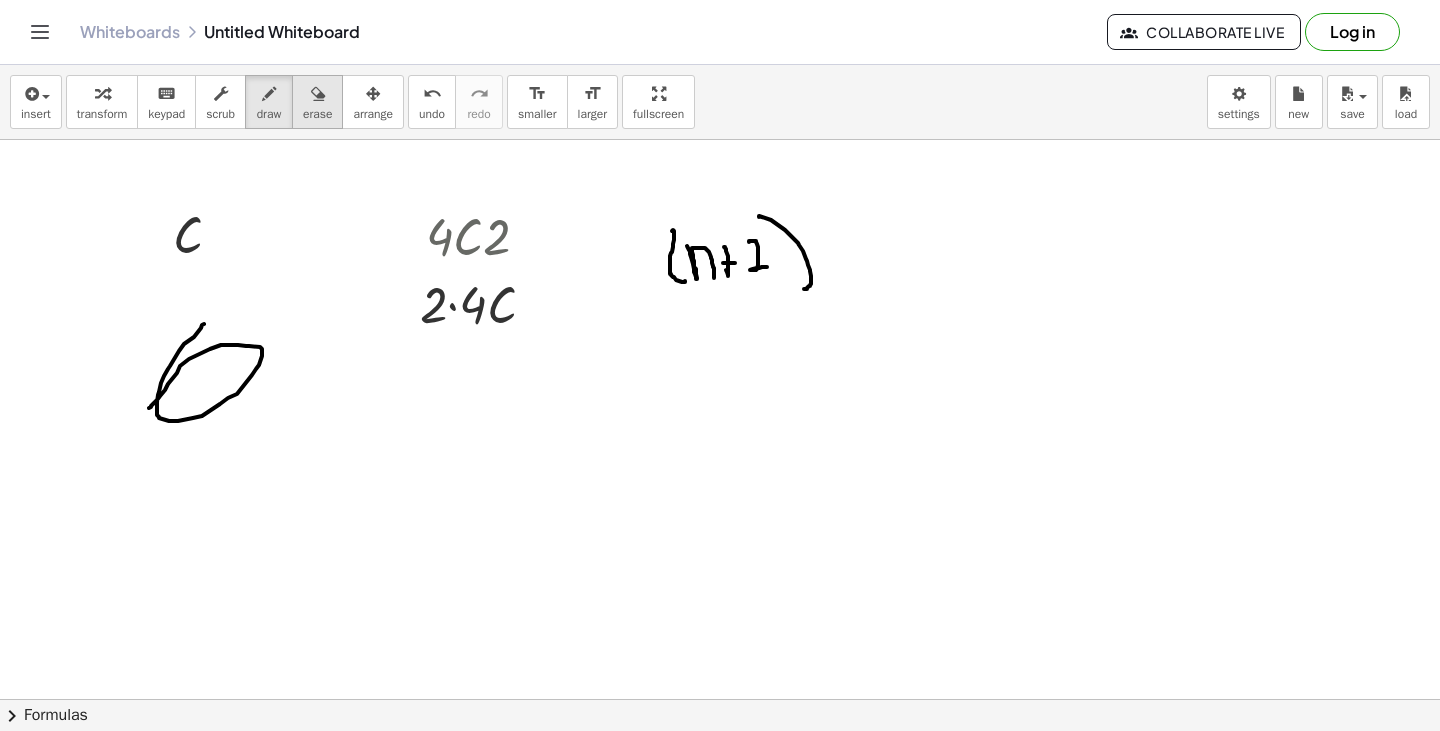 click on "erase" at bounding box center [317, 114] 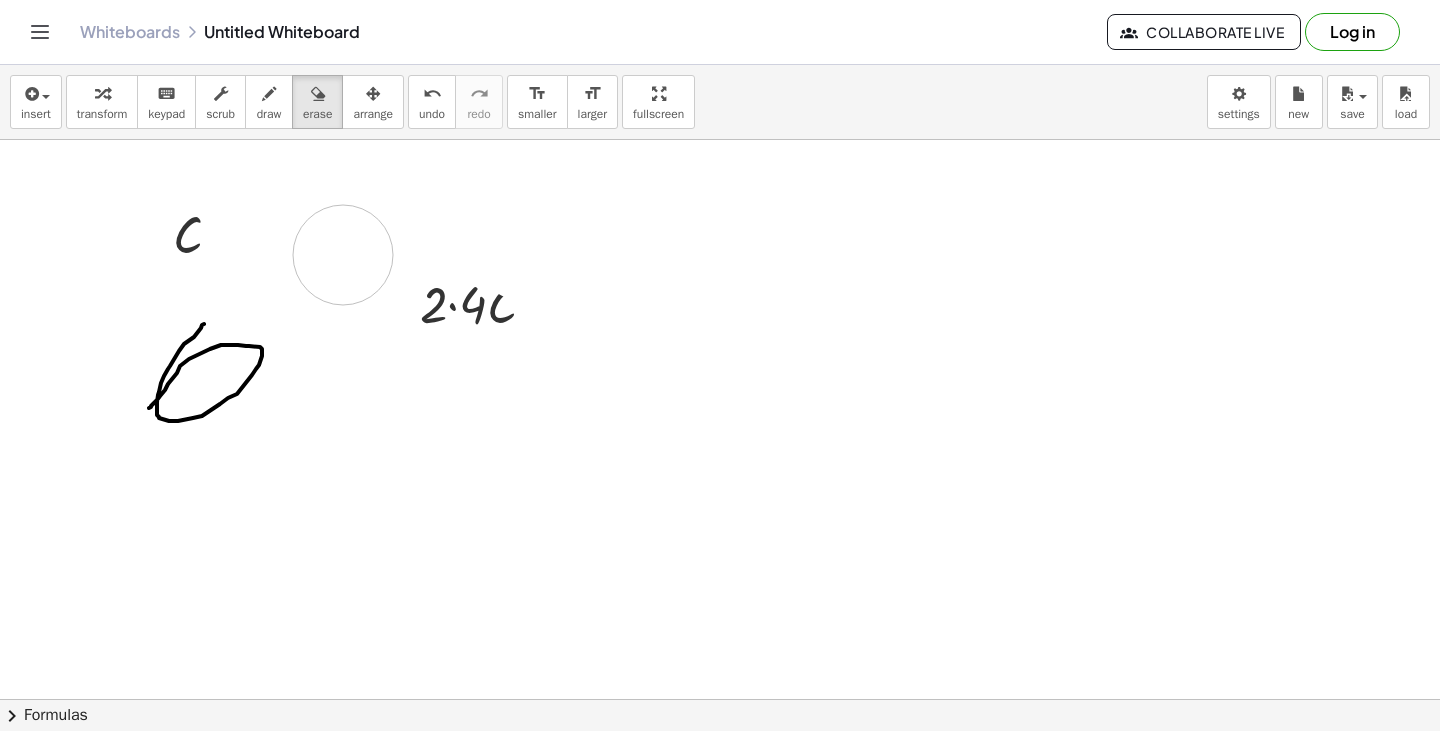drag, startPoint x: 766, startPoint y: 271, endPoint x: 247, endPoint y: 303, distance: 519.9856 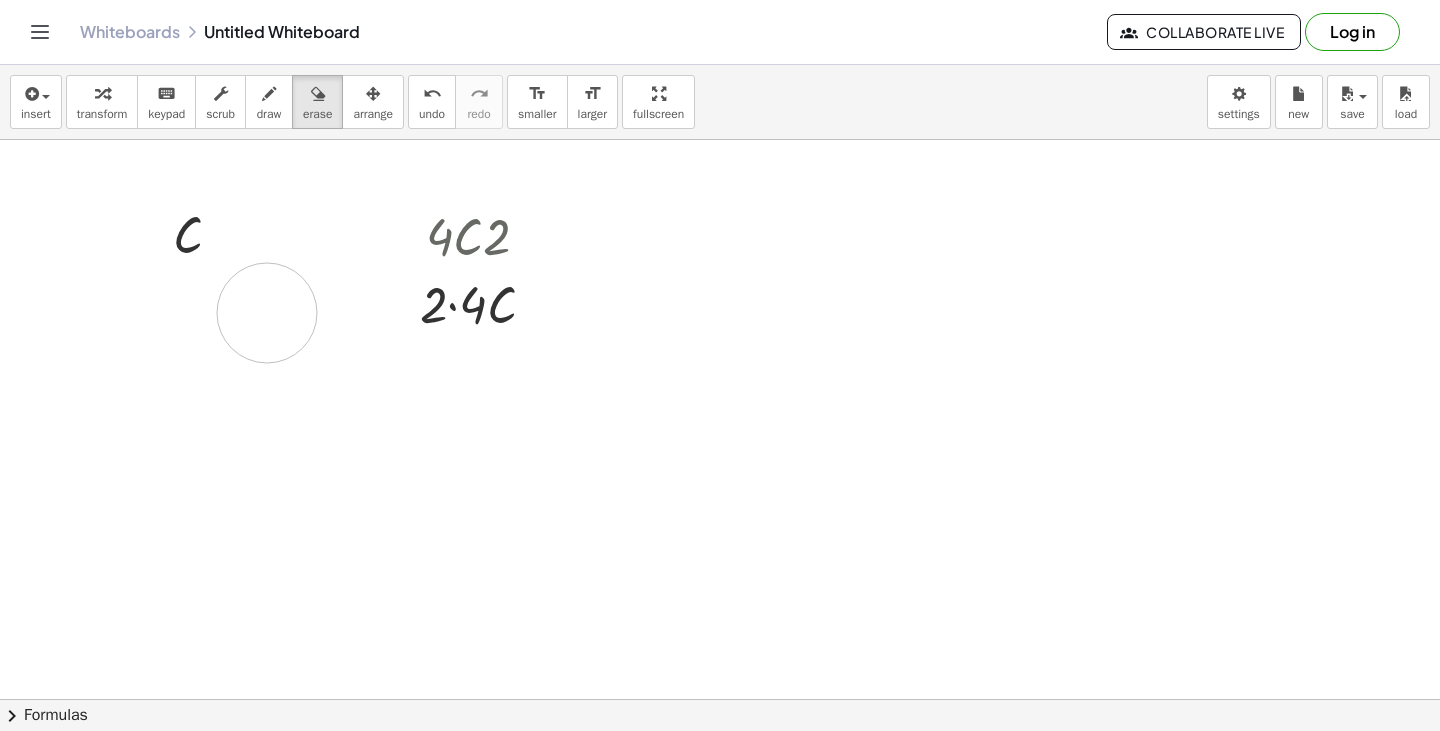 drag, startPoint x: 256, startPoint y: 297, endPoint x: 267, endPoint y: 313, distance: 19.416489 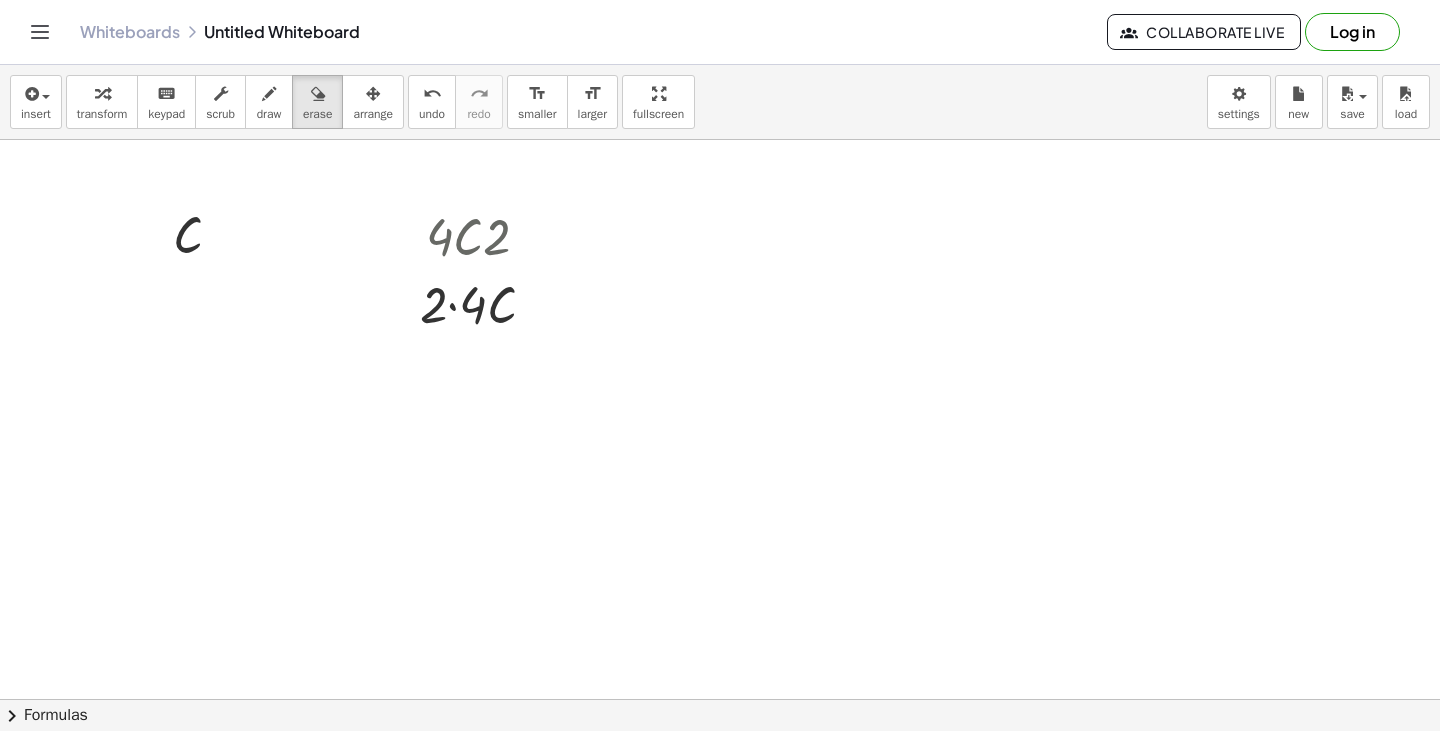 click on "insert select one: Math Expression Function Text Youtube Video Graphing Geometry Geometry 3D transform keyboard keypad scrub draw erase arrange undo undo redo redo format_size smaller format_size larger fullscreen load   save new settings" at bounding box center (720, 102) 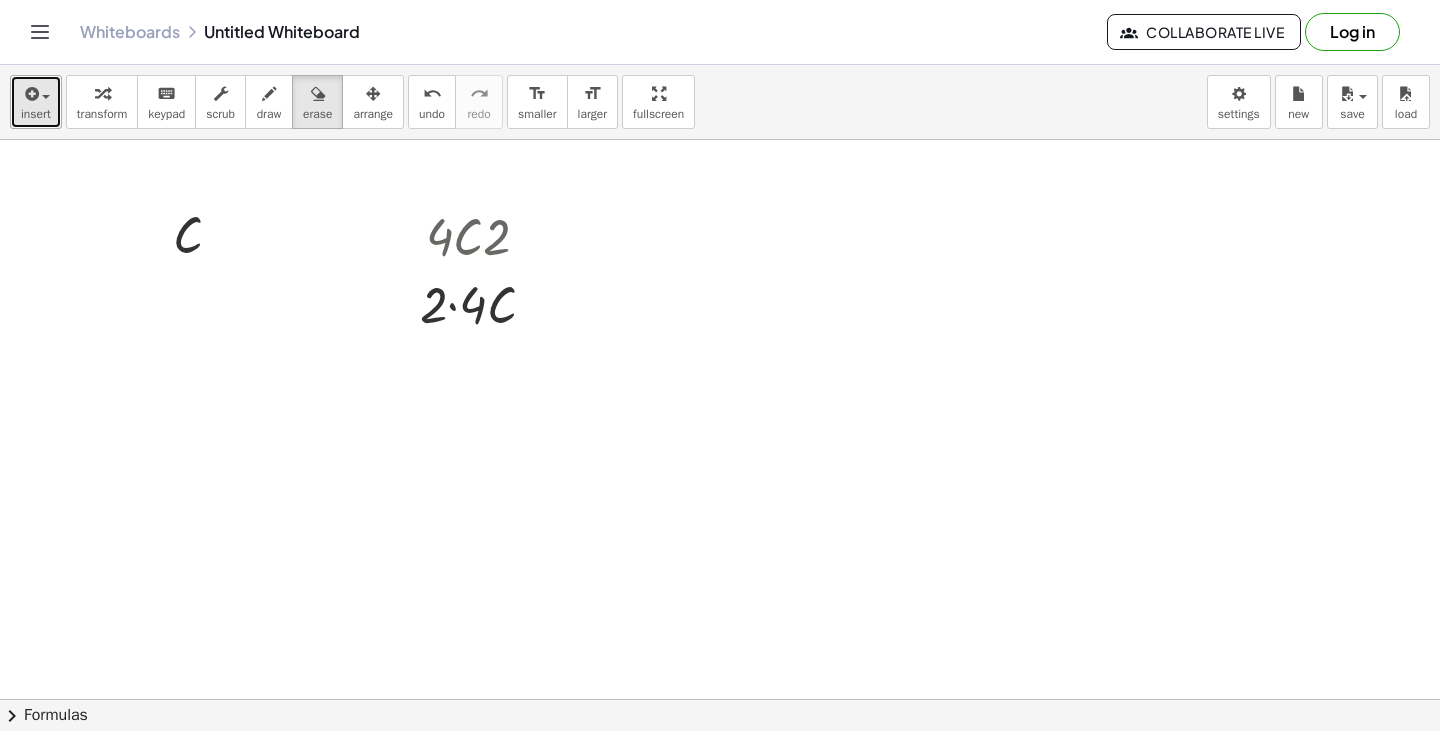 click on "insert" at bounding box center [36, 102] 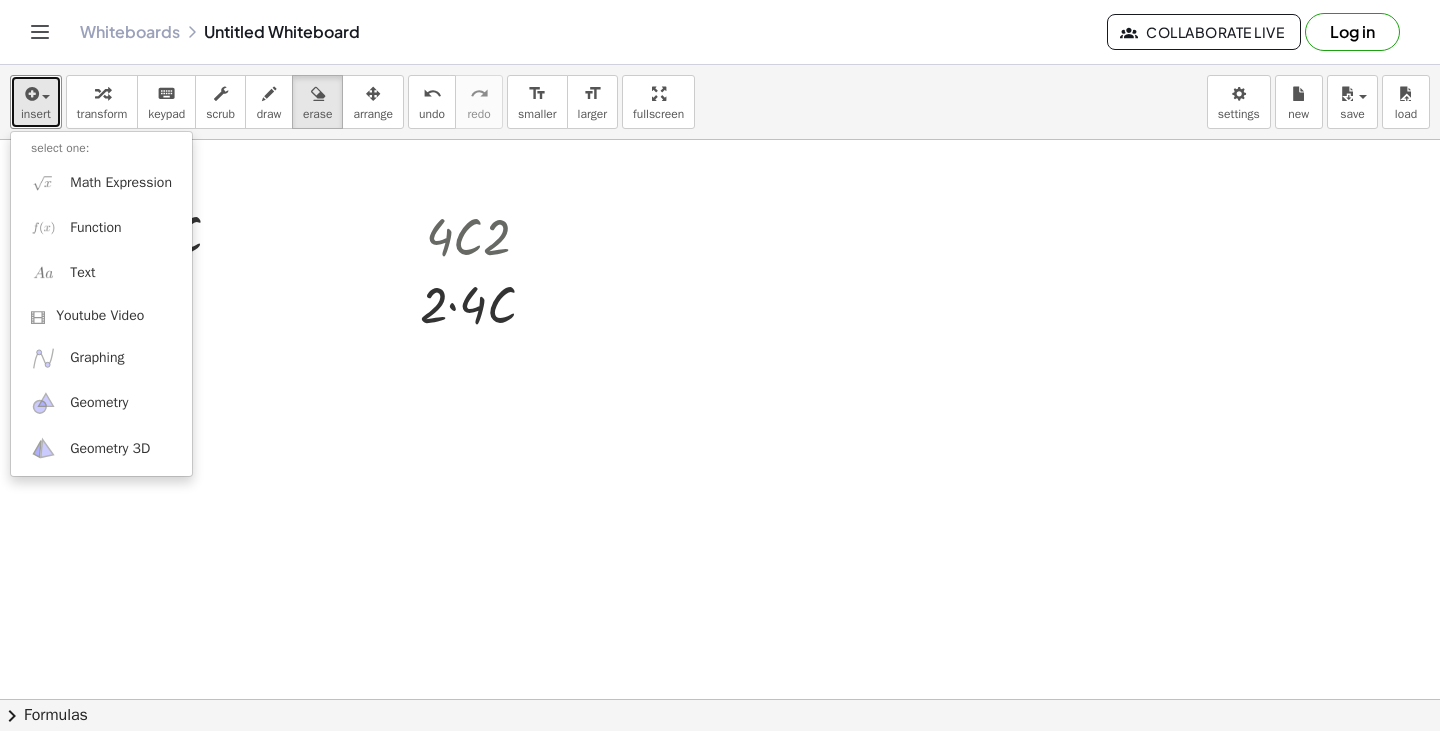 click at bounding box center (720, 764) 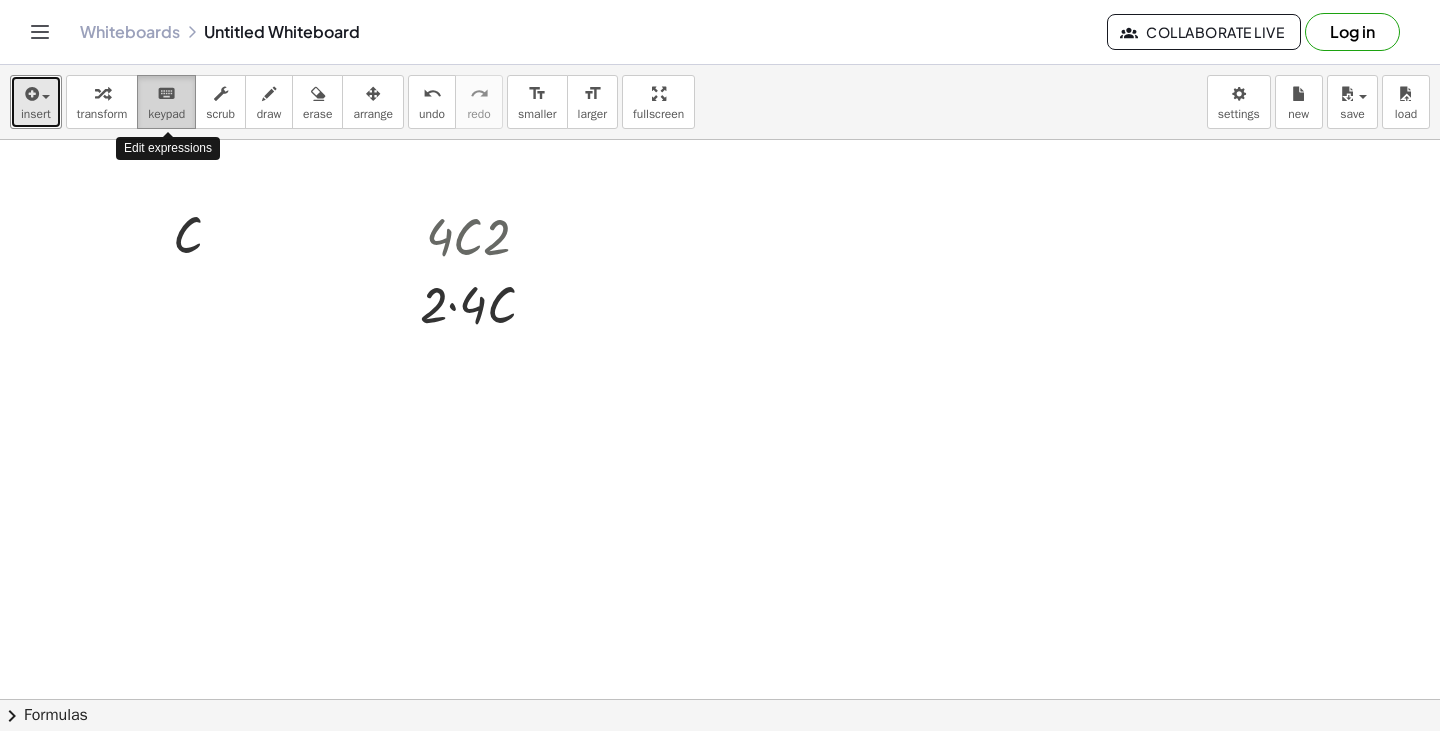 click on "keypad" at bounding box center (166, 114) 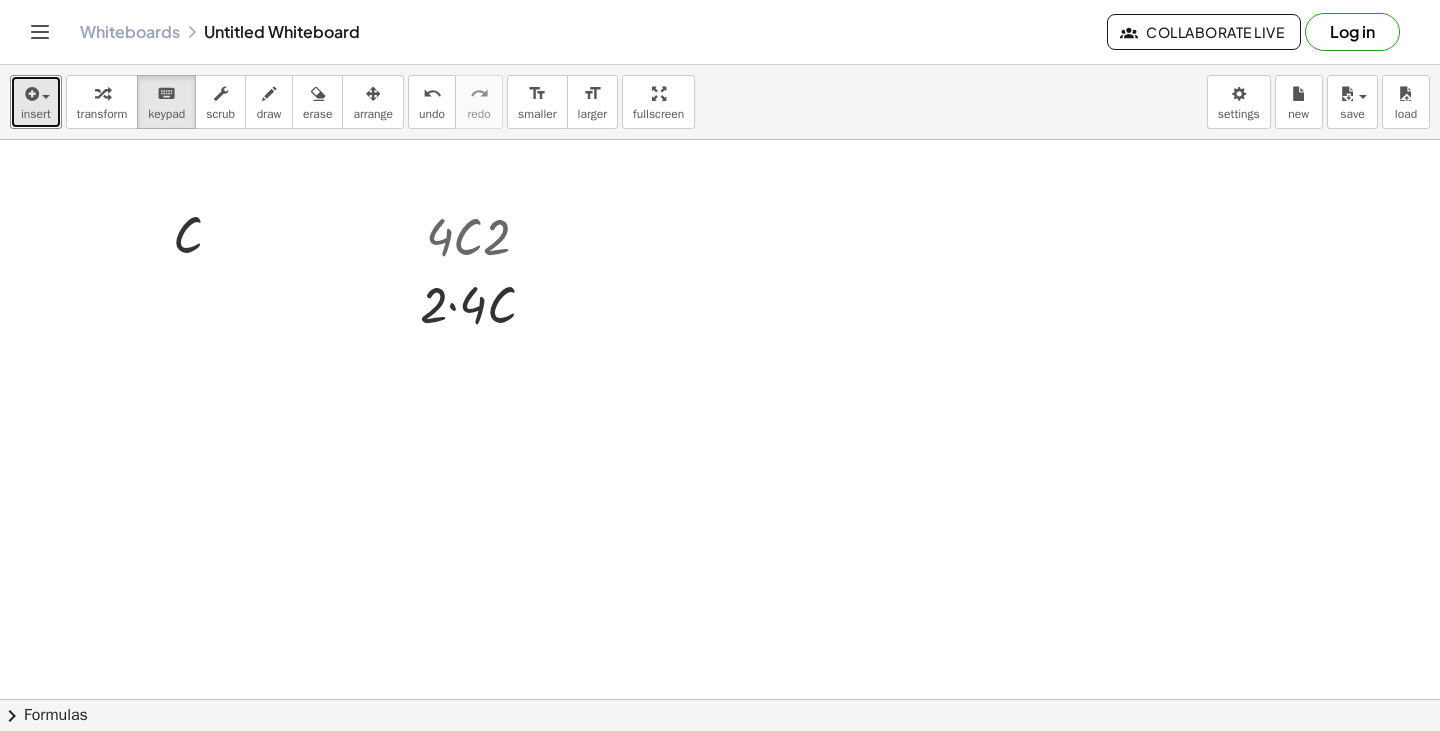 click at bounding box center [720, 764] 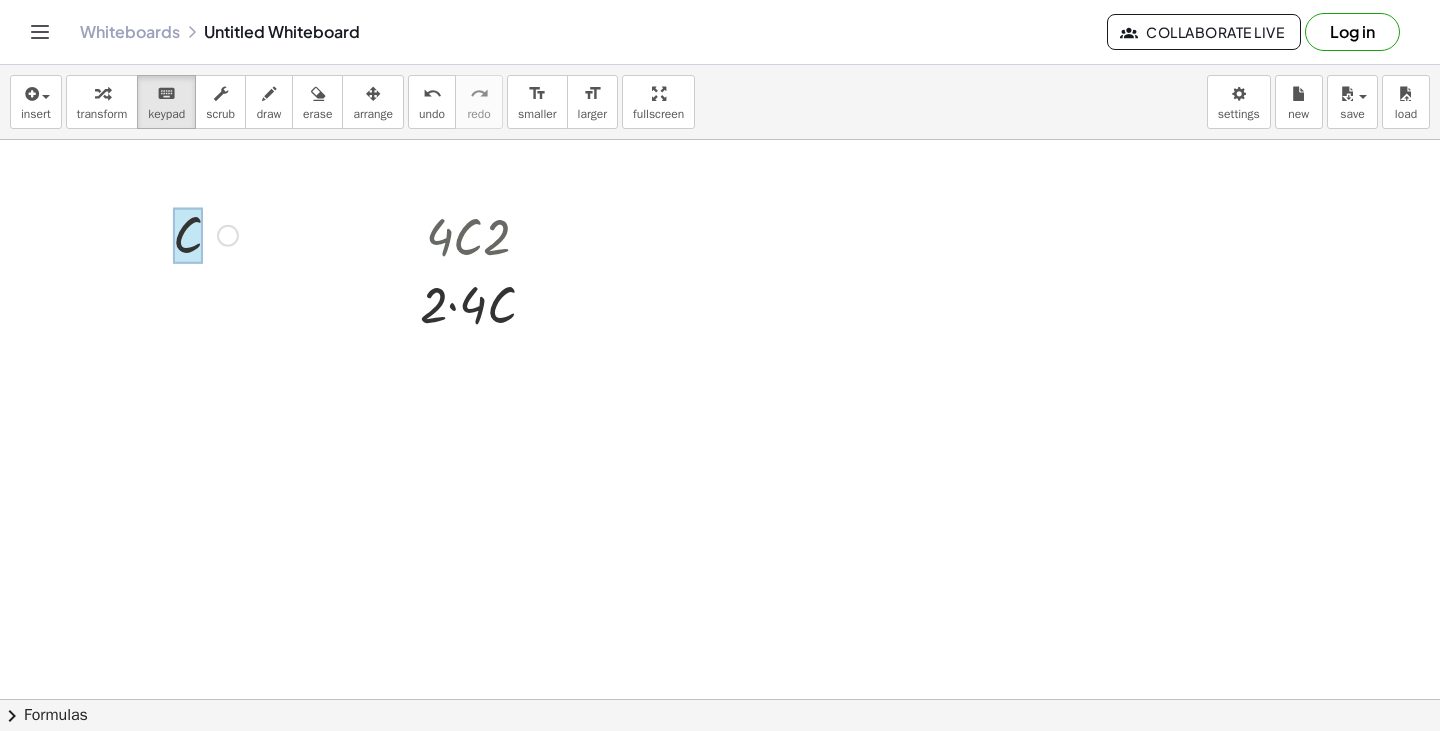 click at bounding box center (188, 236) 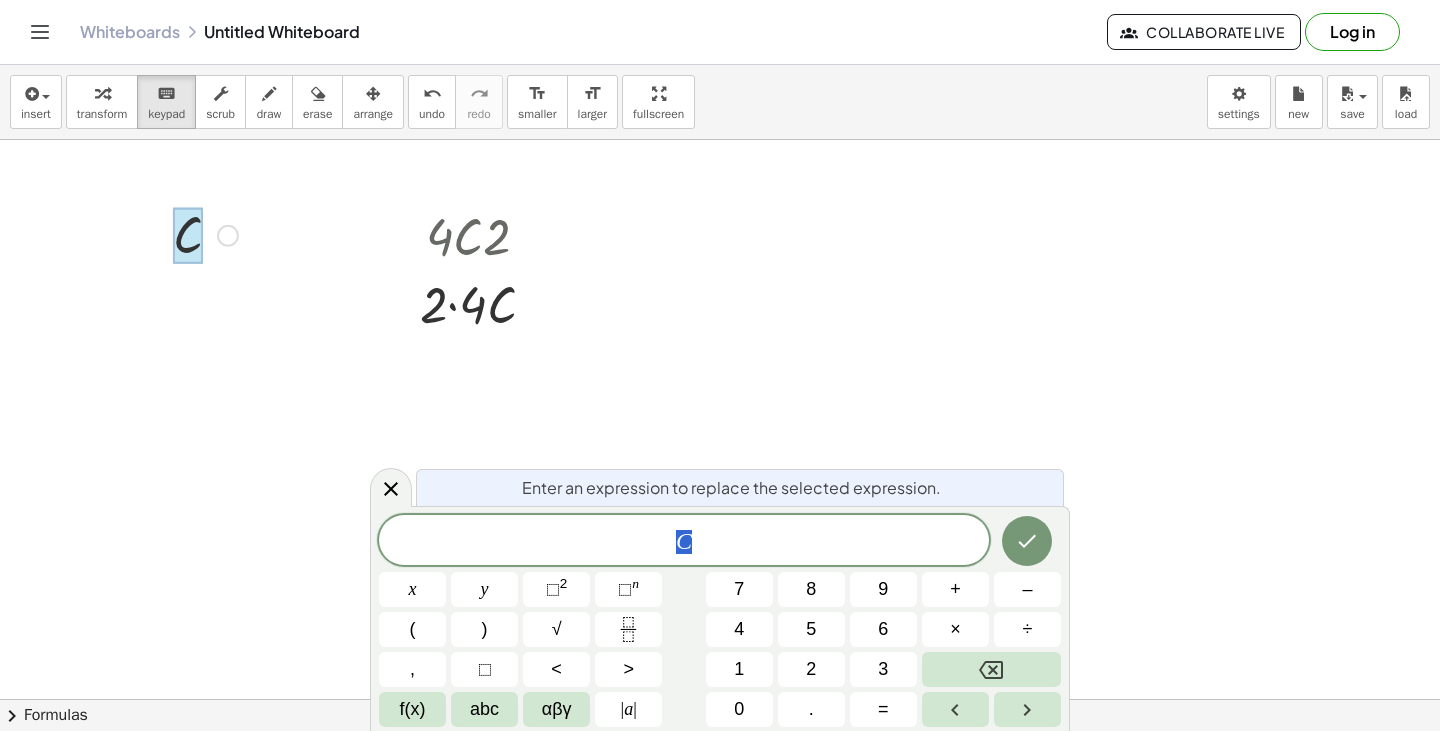 click at bounding box center [188, 236] 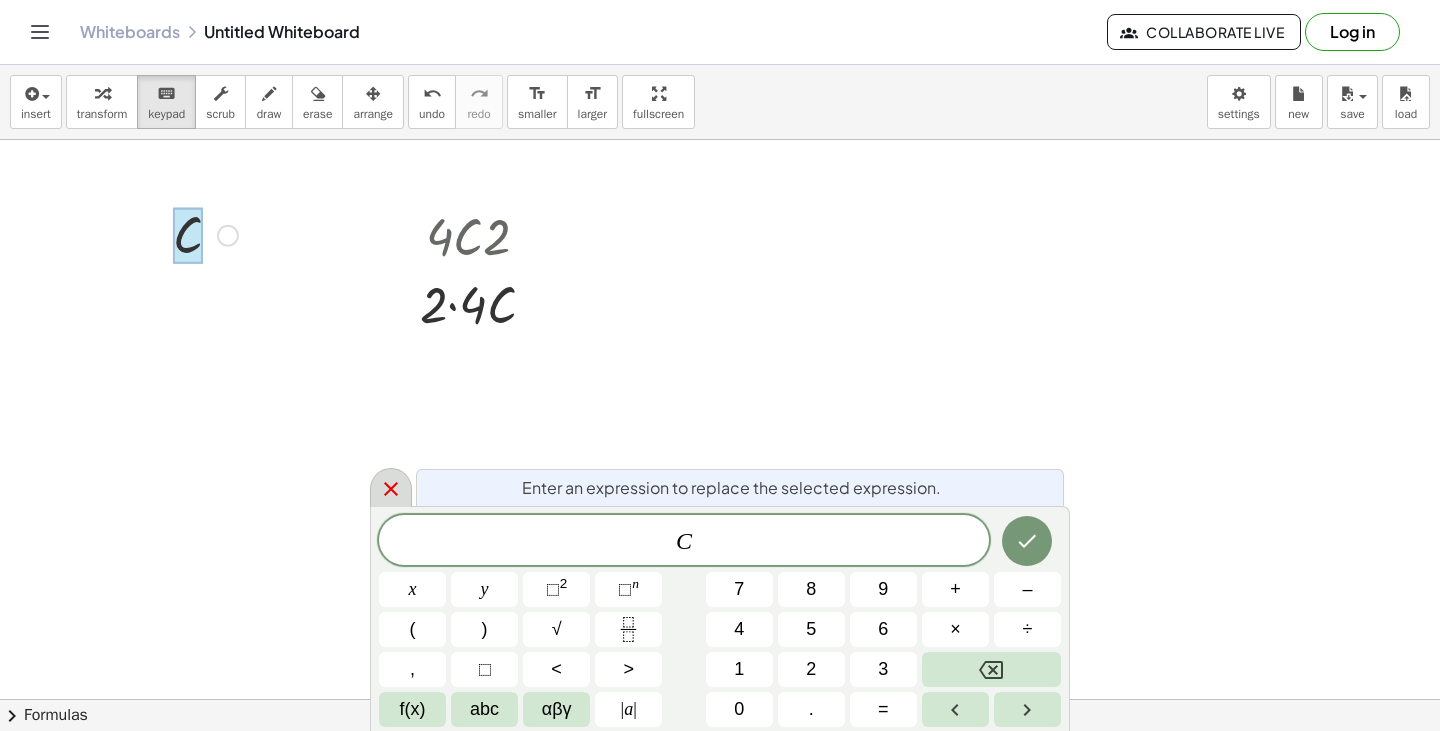 click 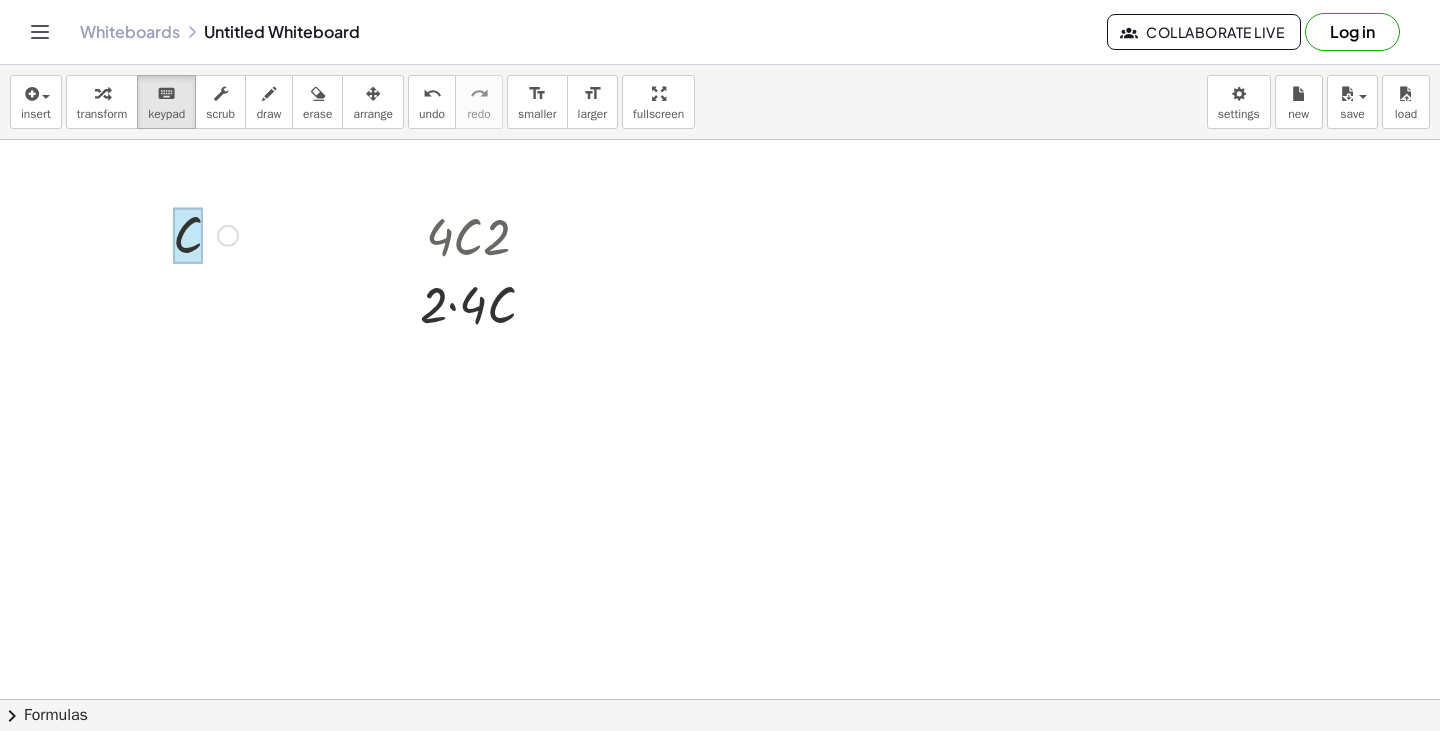 click at bounding box center [188, 236] 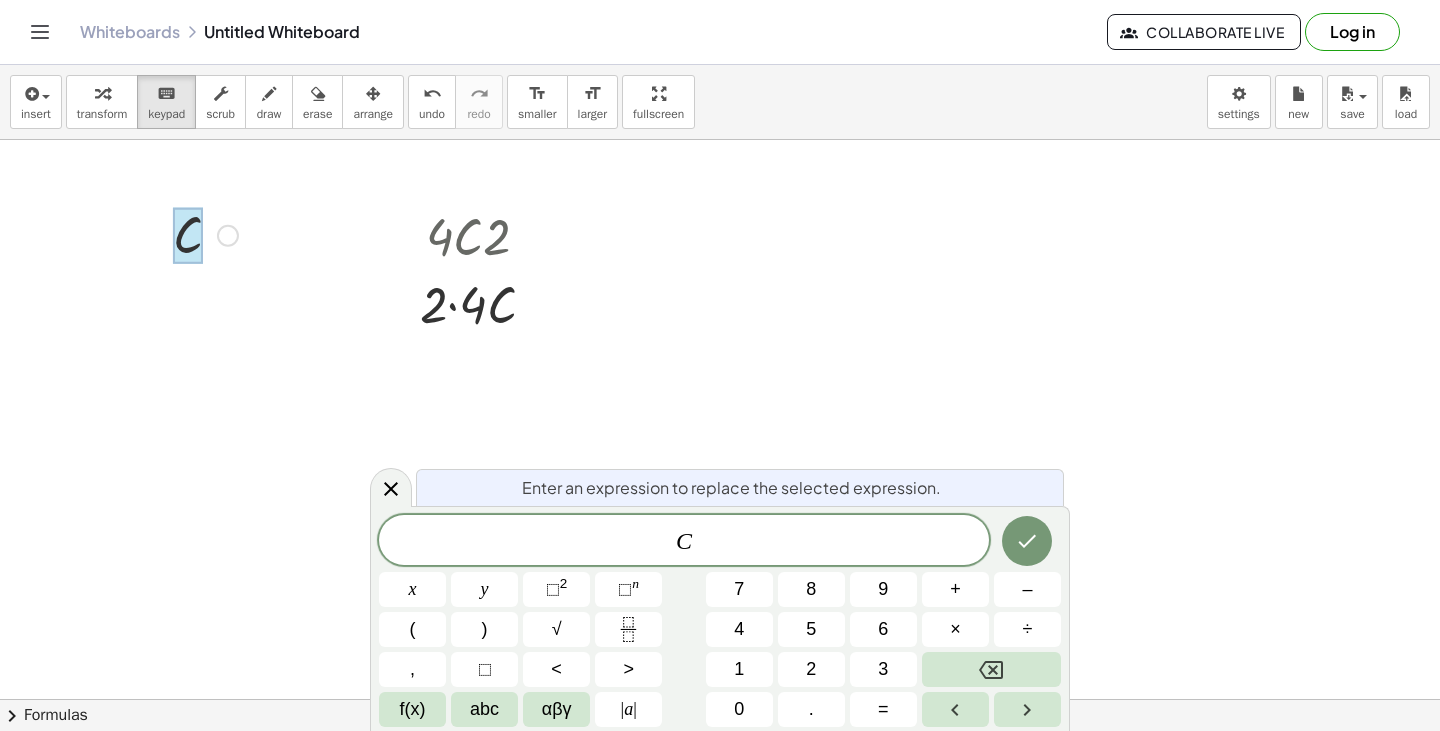 click on "C" at bounding box center [684, 542] 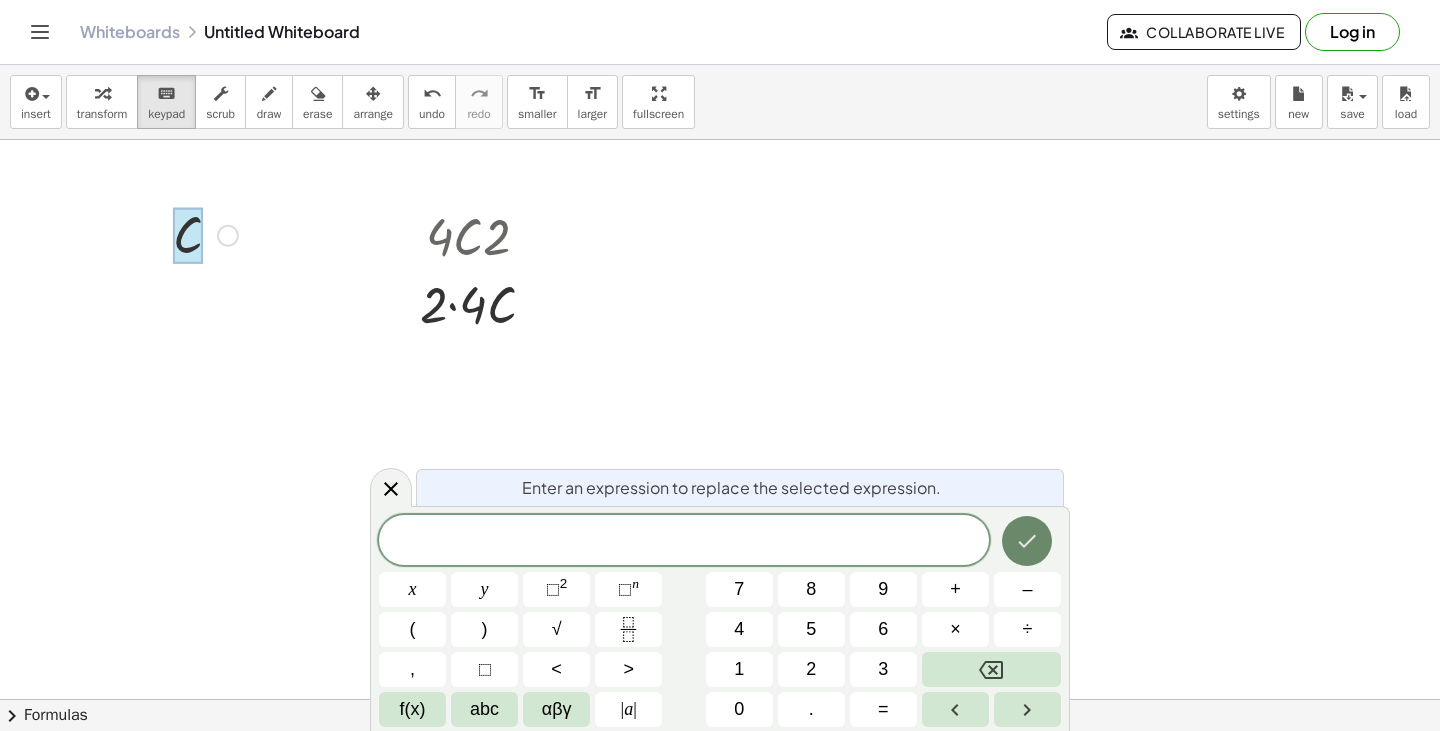 click 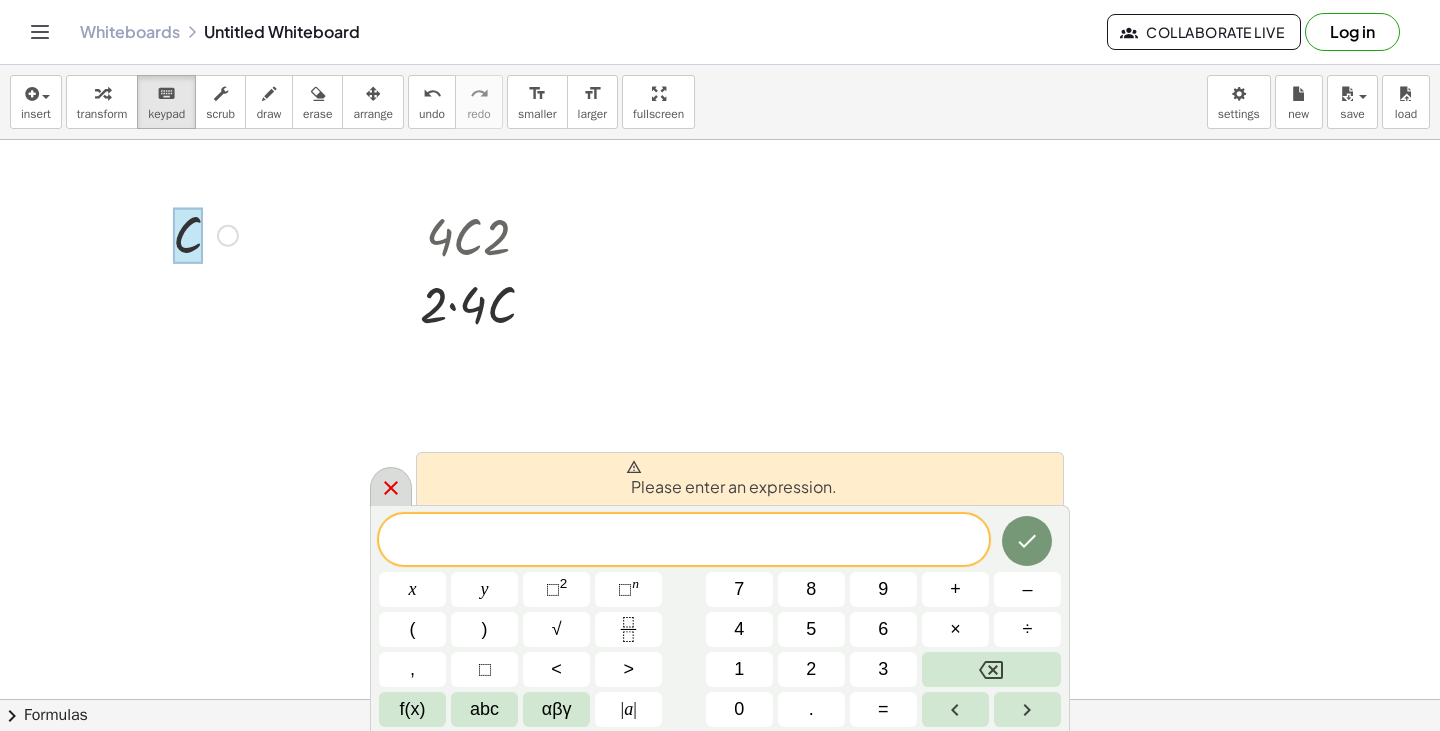click 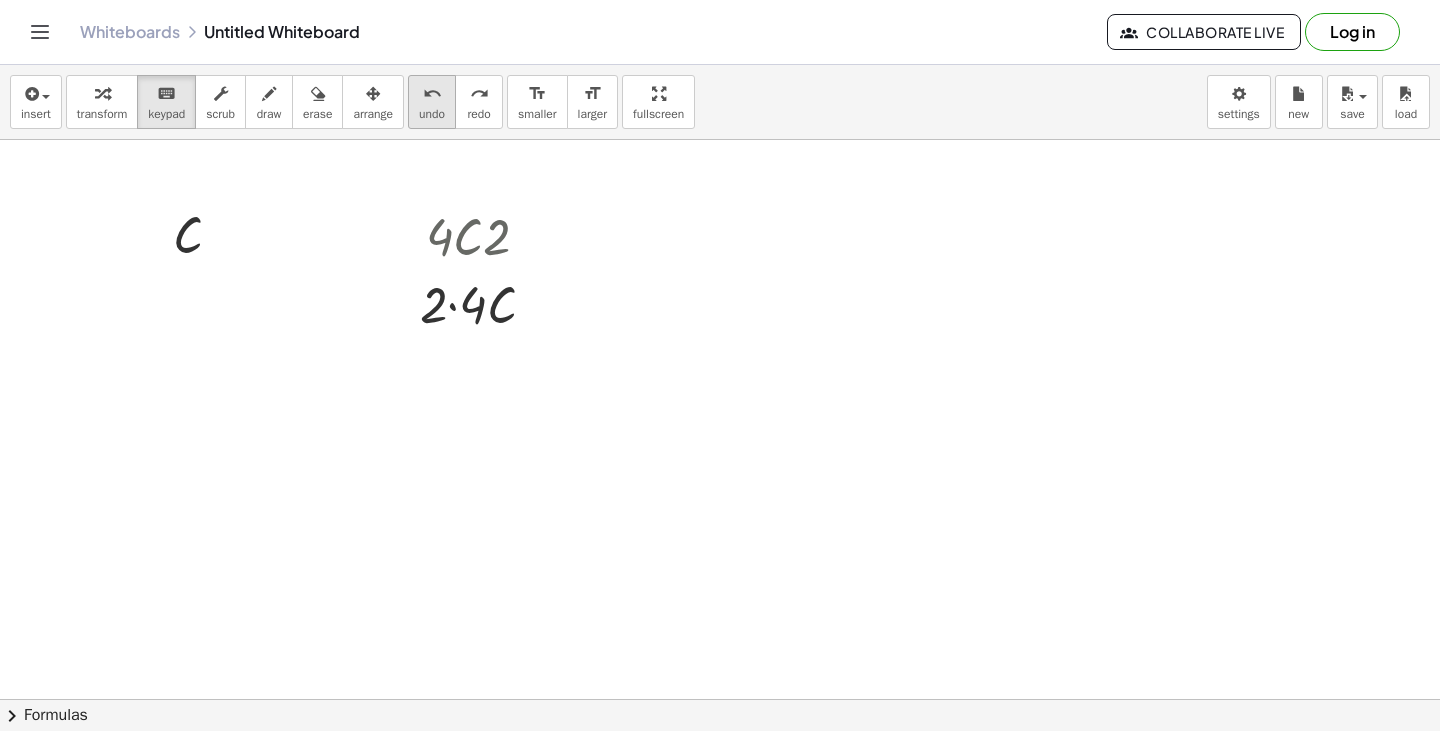 click on "undo" at bounding box center [432, 114] 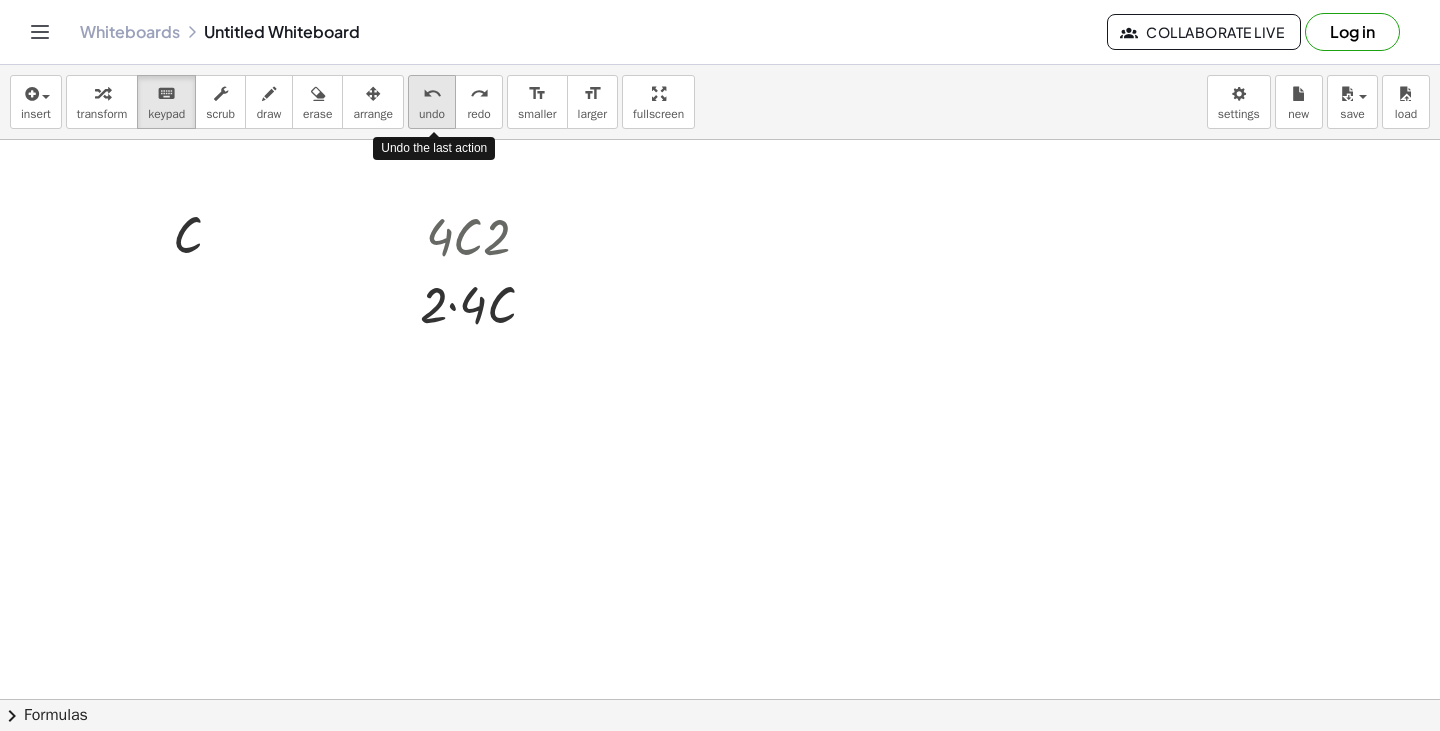 click on "undo" at bounding box center (432, 114) 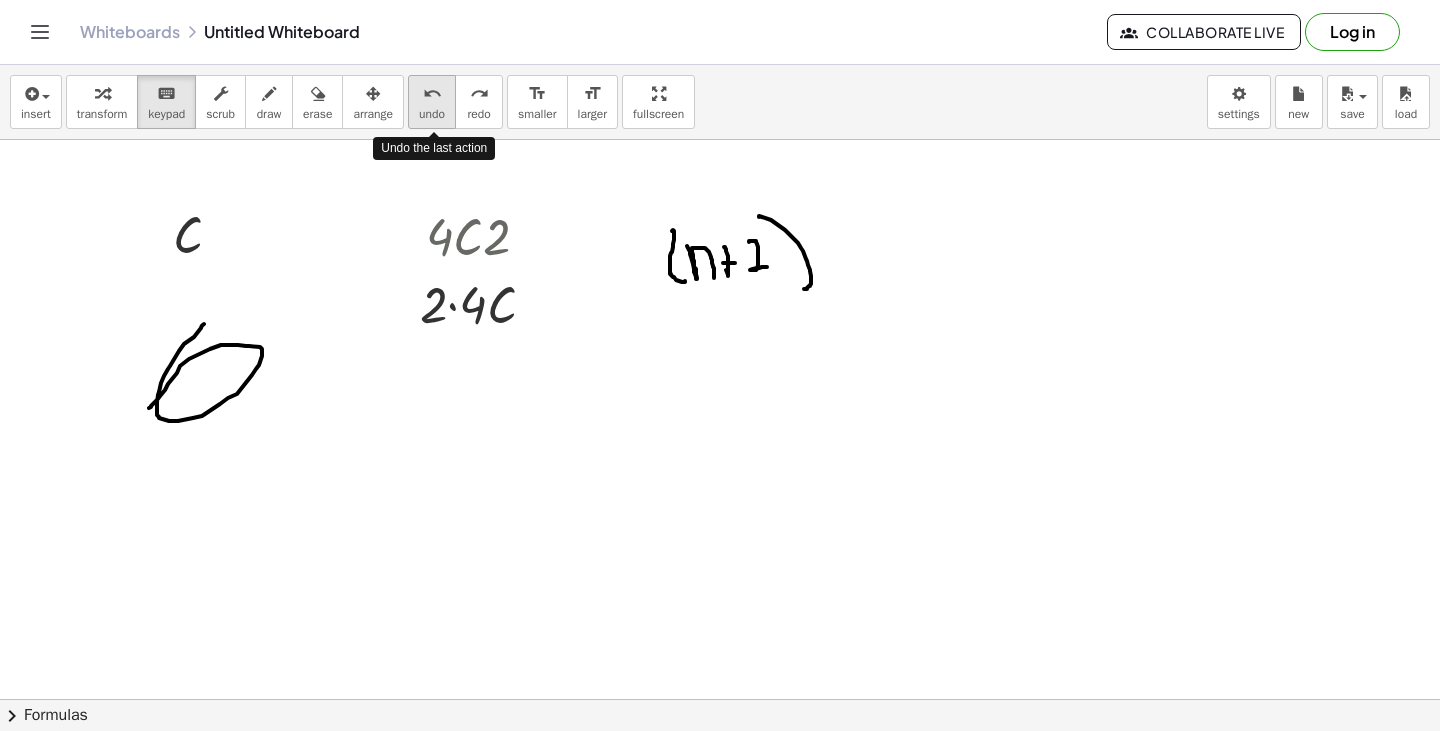 click on "undo" at bounding box center (432, 114) 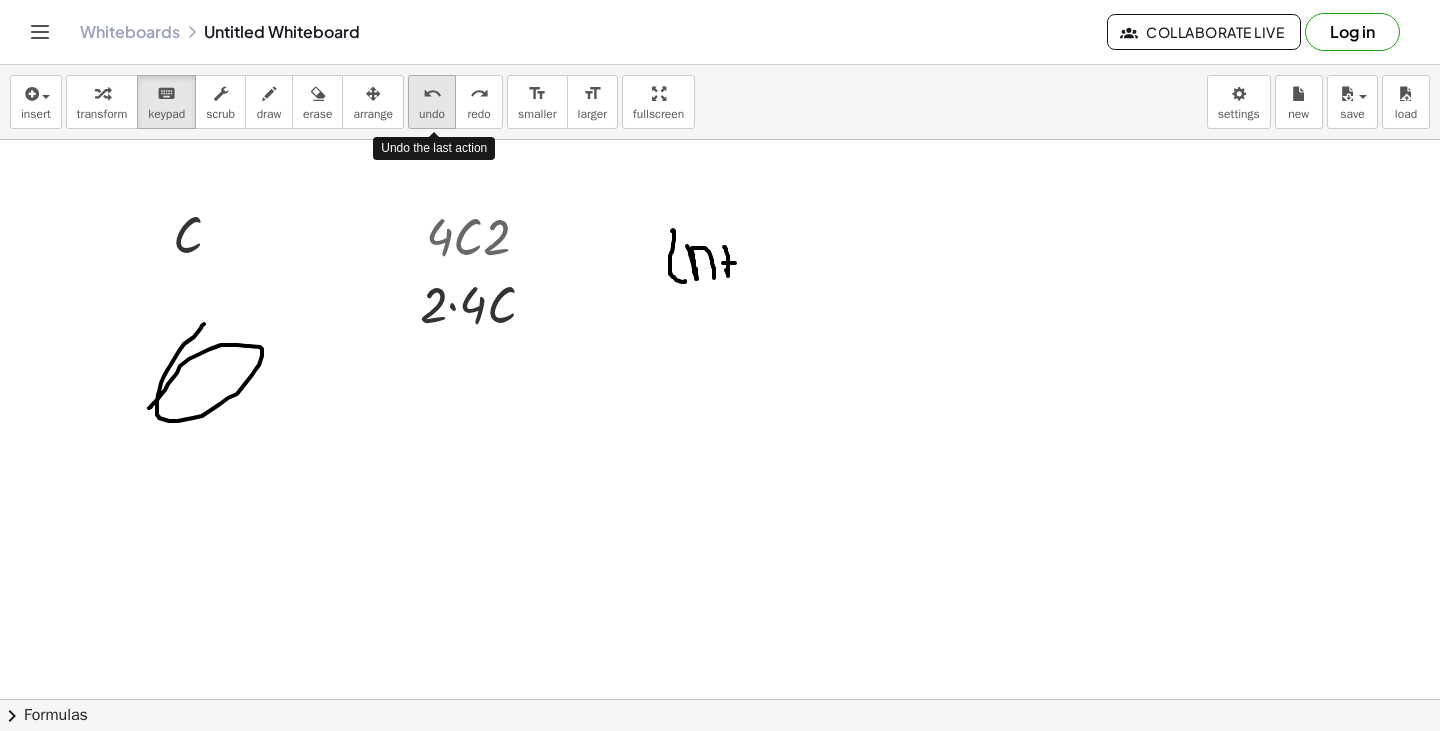 click on "undo" at bounding box center [432, 114] 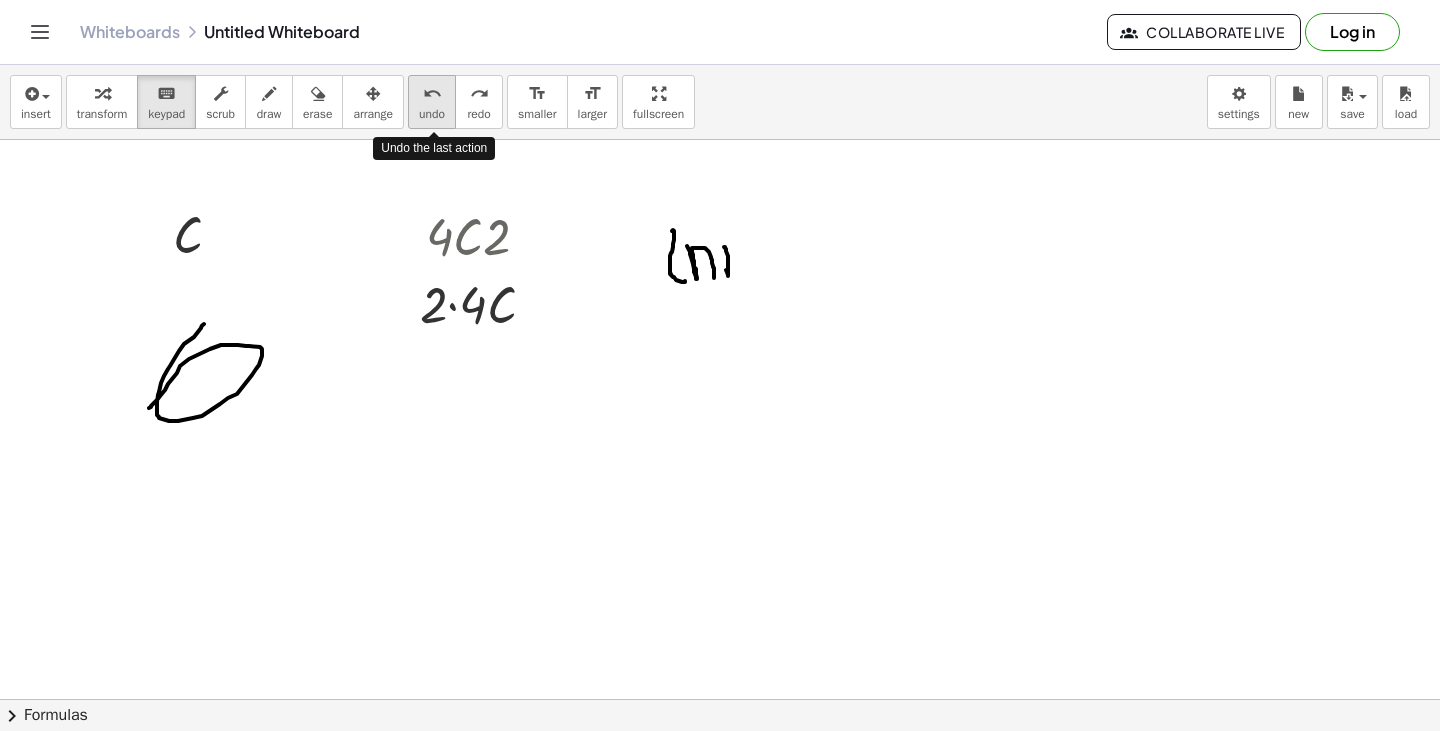 click on "undo" at bounding box center [432, 114] 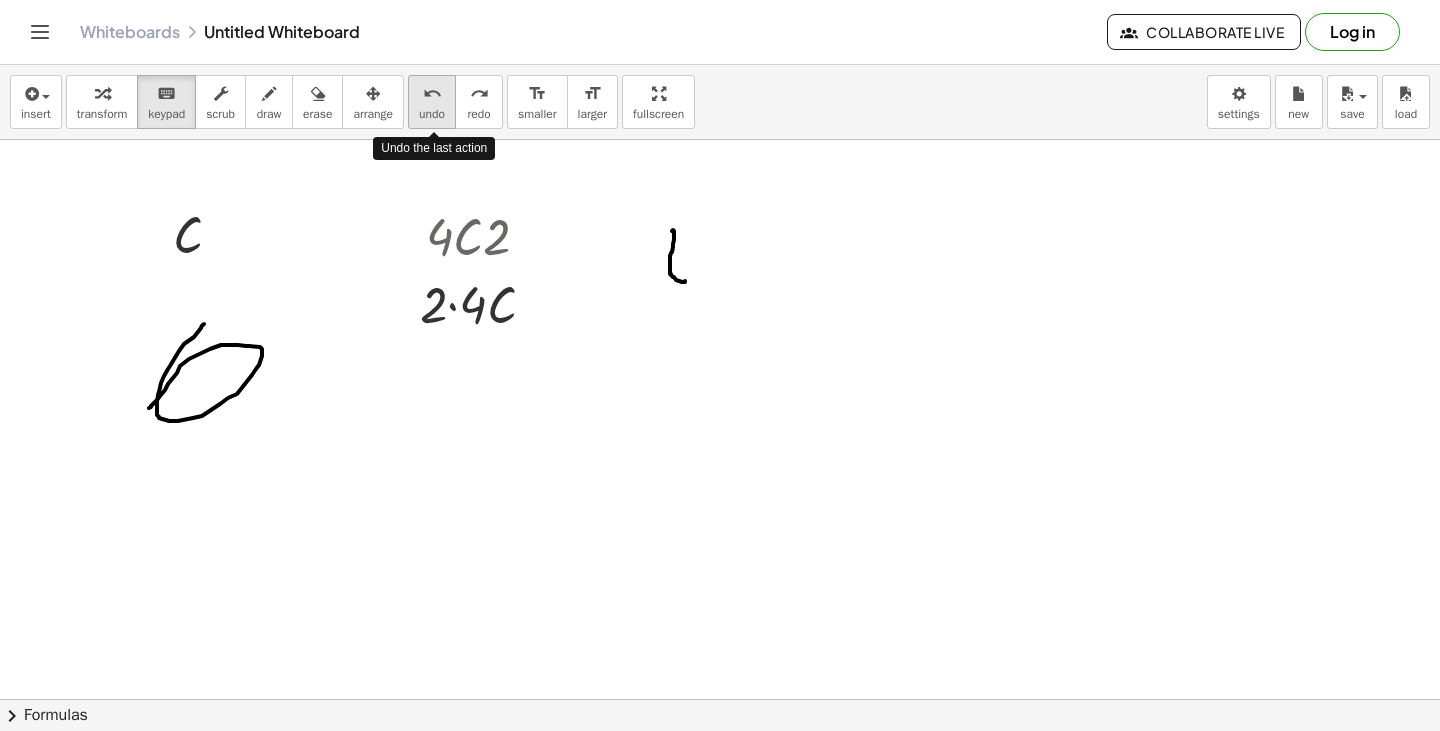 click on "undo" at bounding box center [432, 114] 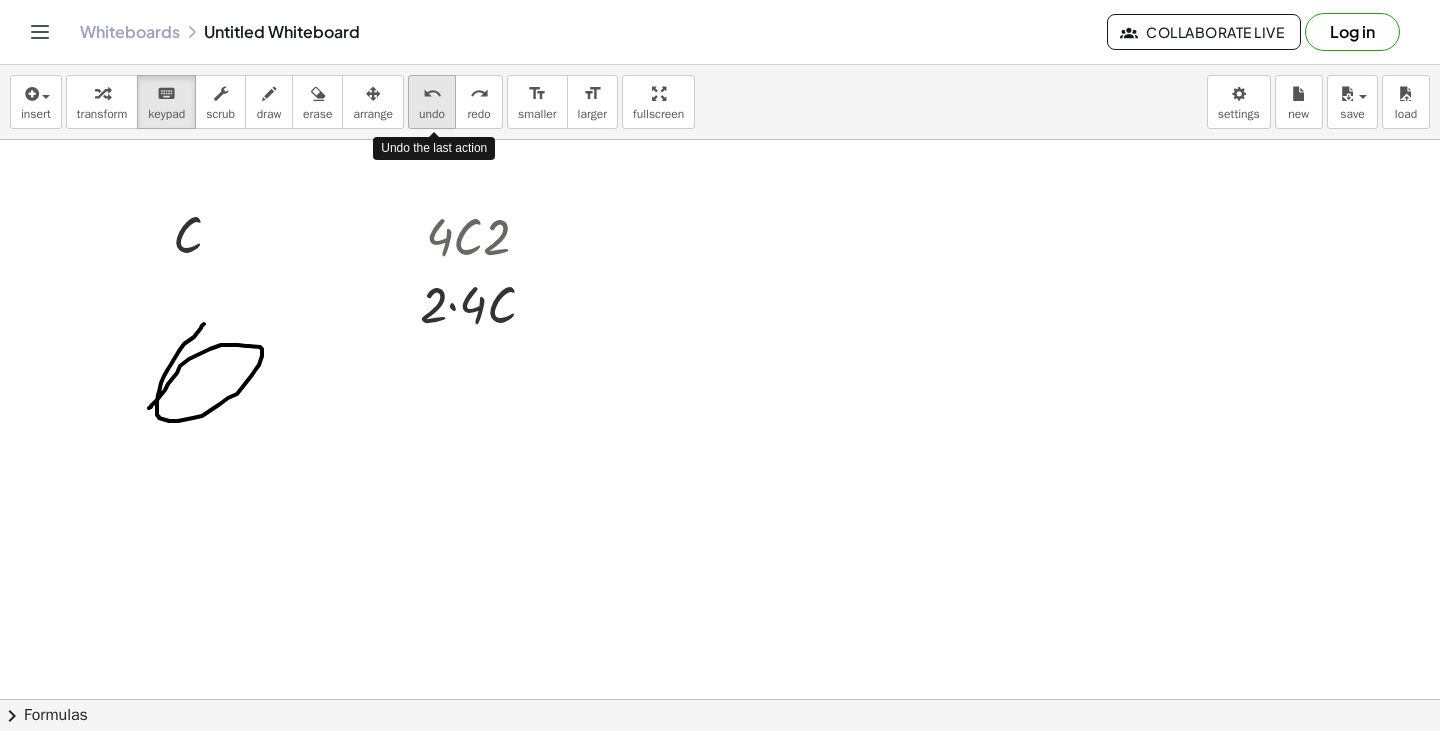 click on "undo" at bounding box center (432, 94) 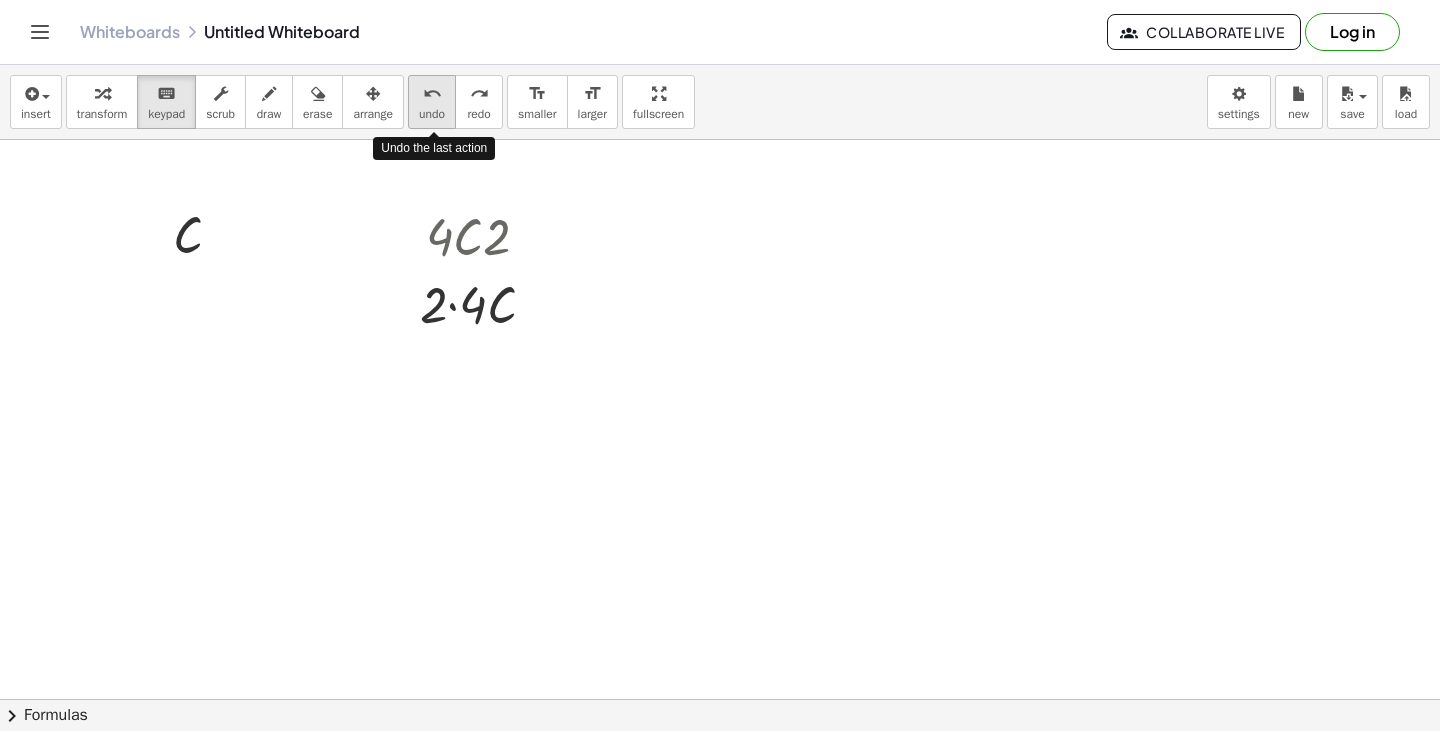 click on "undo" at bounding box center [432, 94] 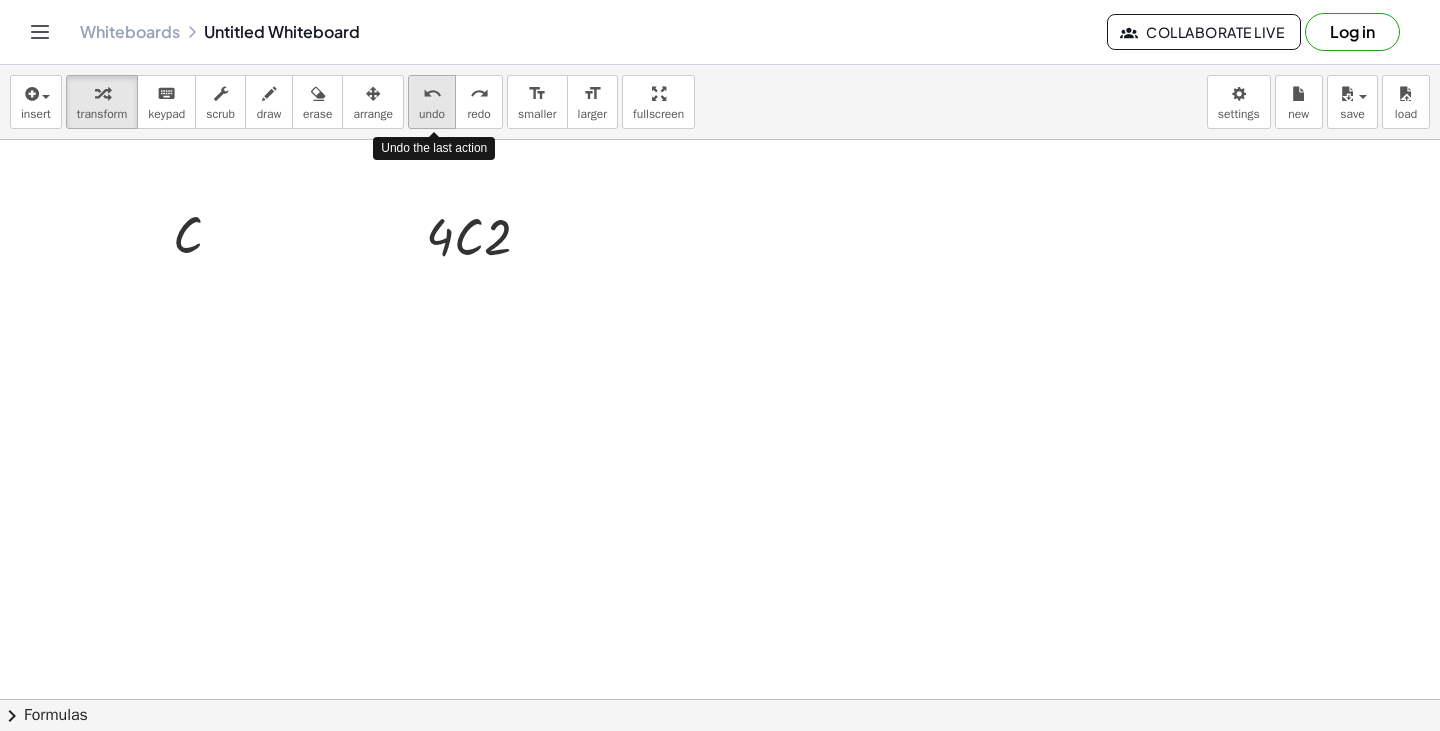 click on "undo" at bounding box center [432, 114] 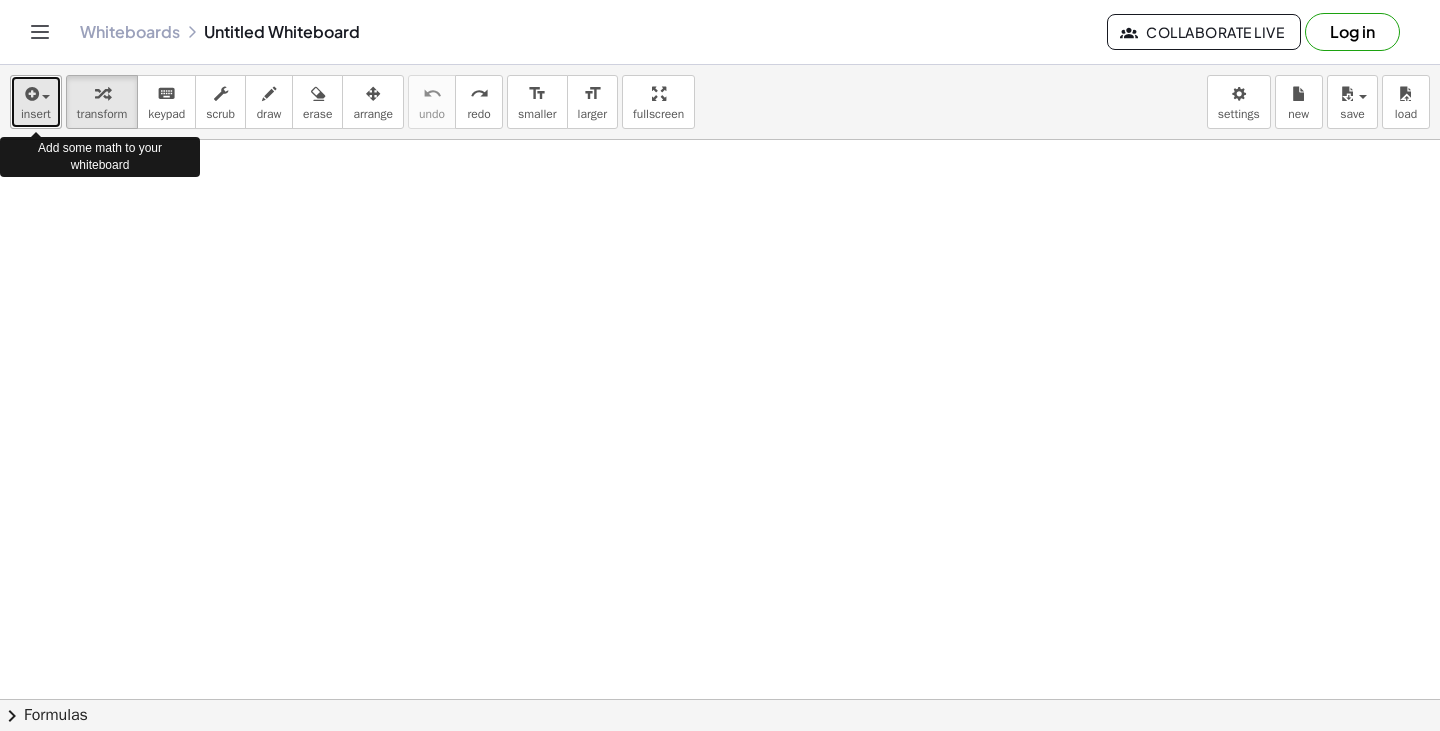 click on "insert" at bounding box center [36, 114] 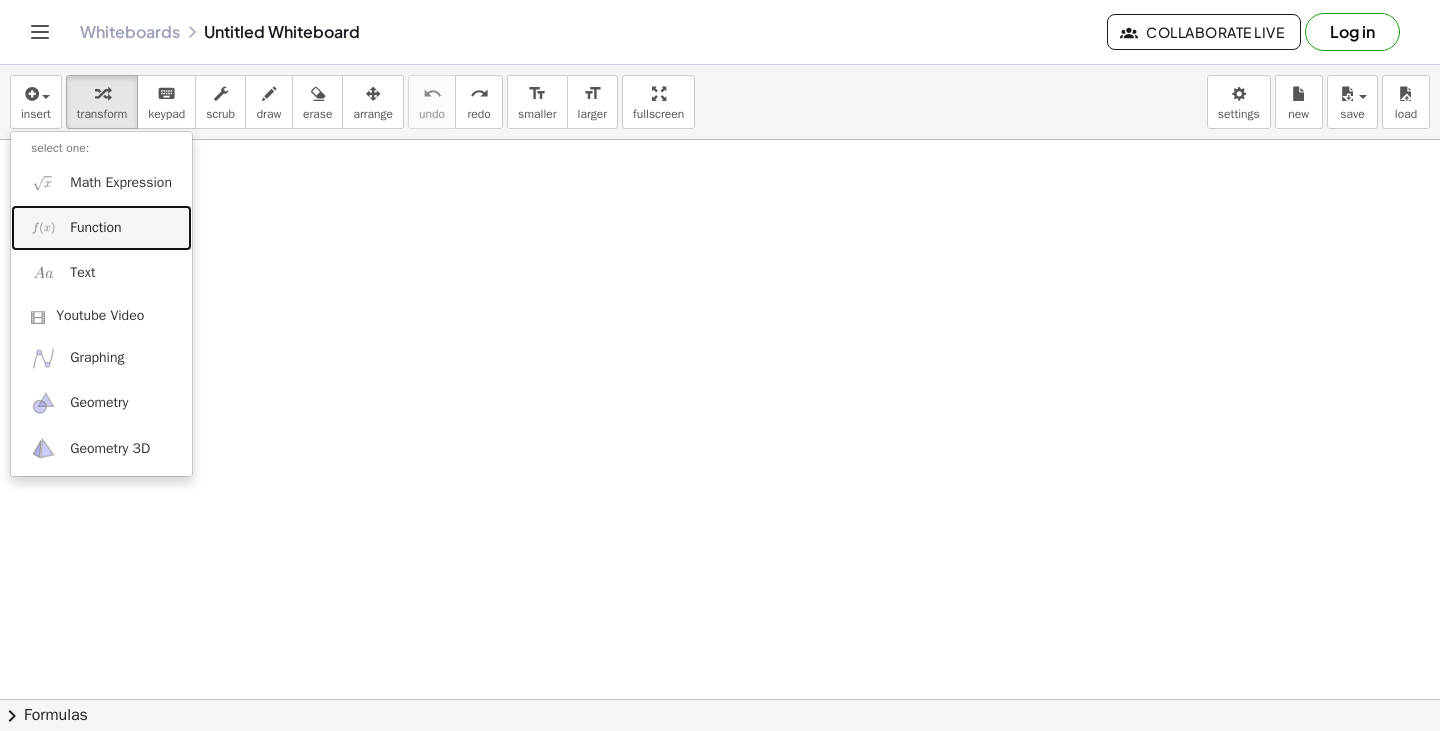 click on "Function" at bounding box center [101, 227] 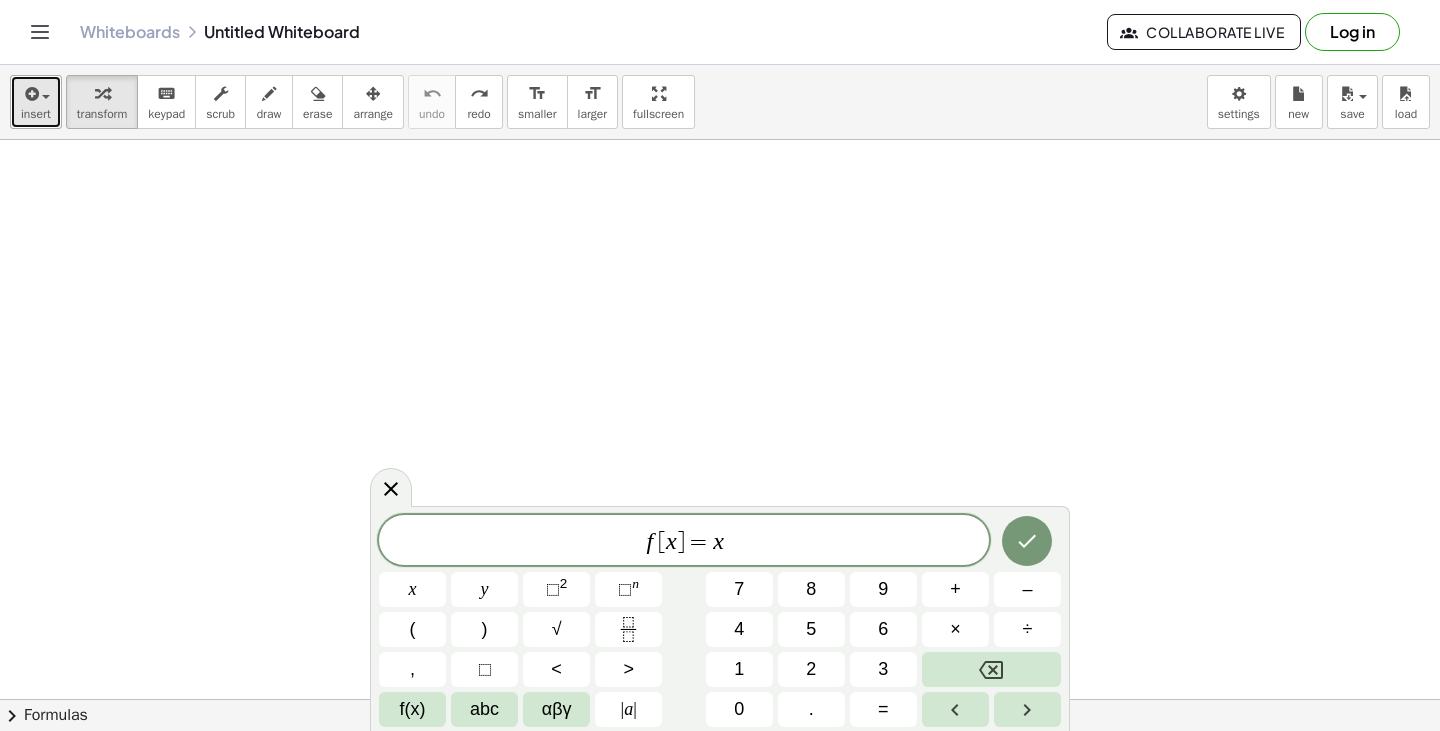 click at bounding box center (30, 94) 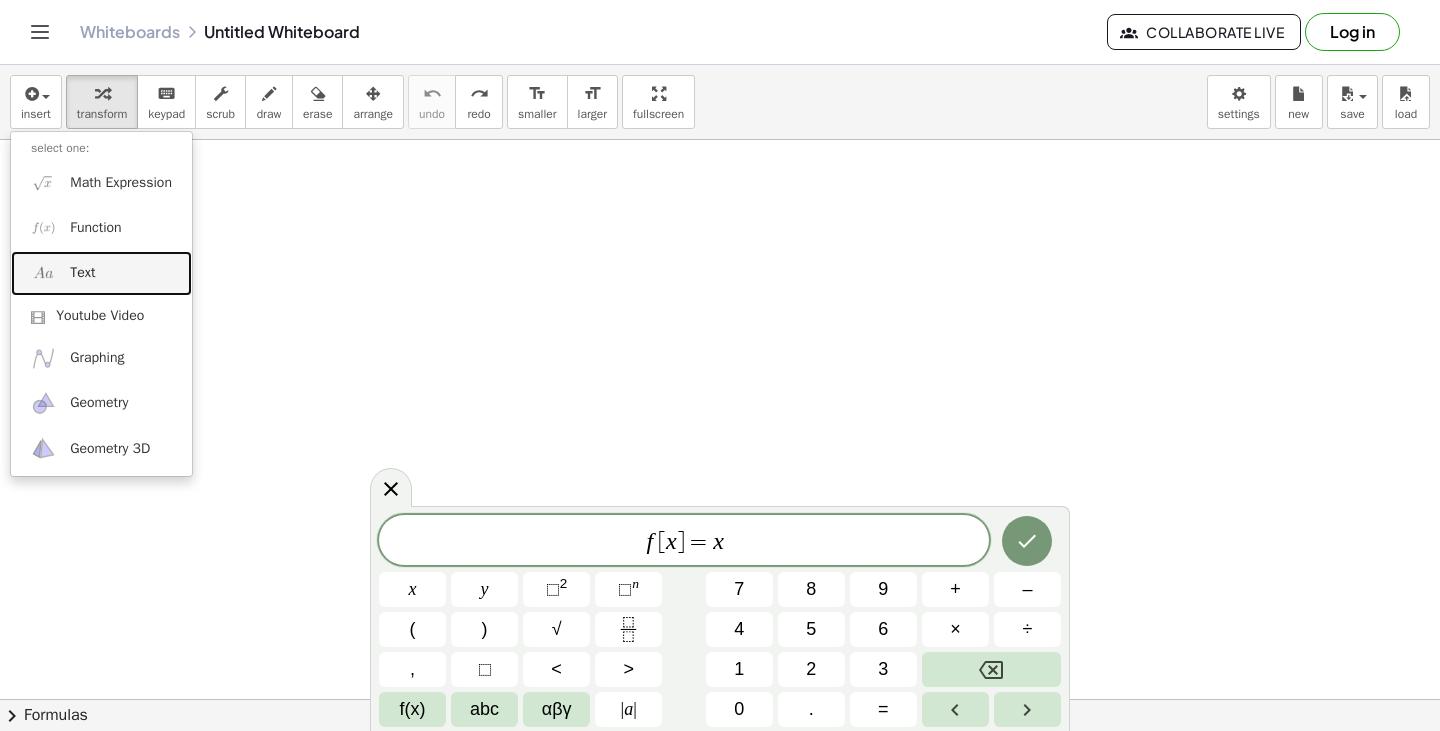 click on "Text" at bounding box center [101, 273] 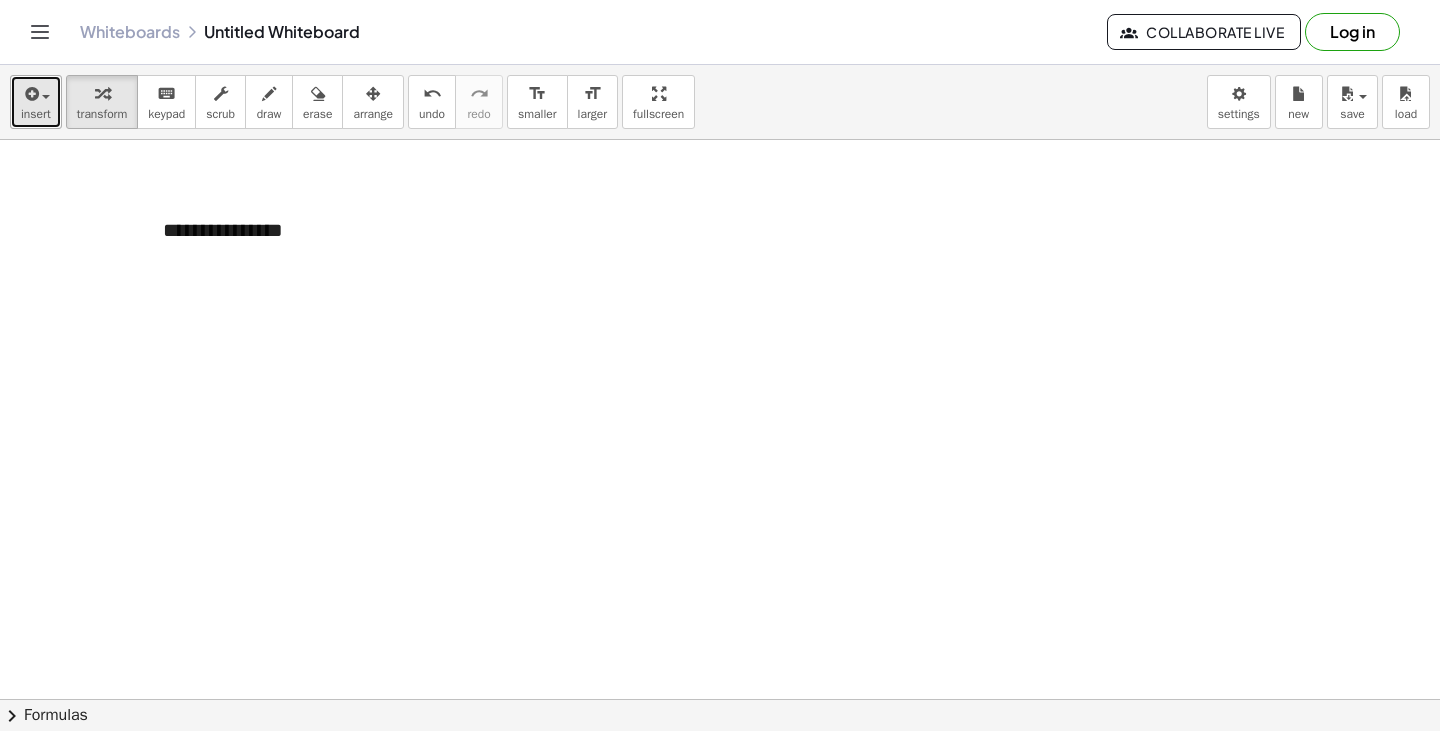 click at bounding box center (30, 94) 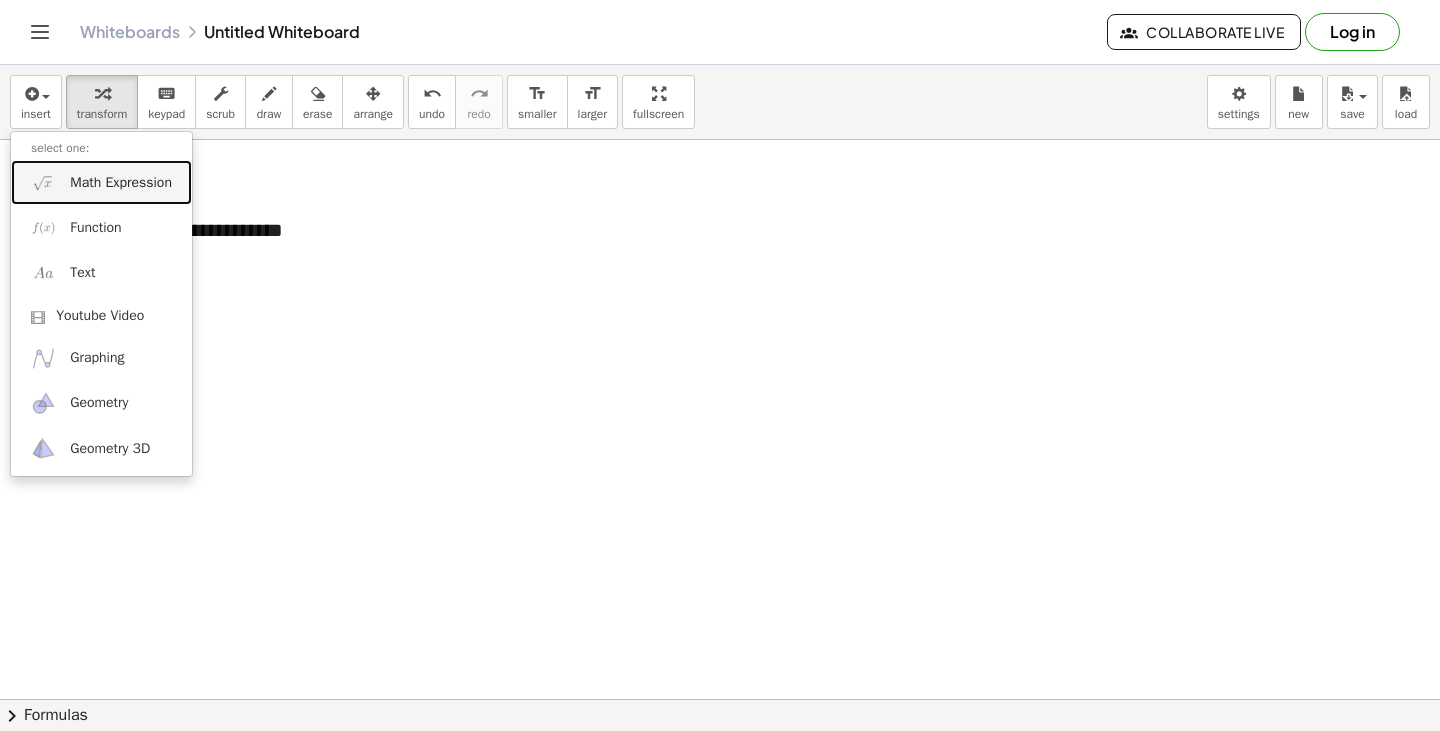 click on "Math Expression" at bounding box center (101, 182) 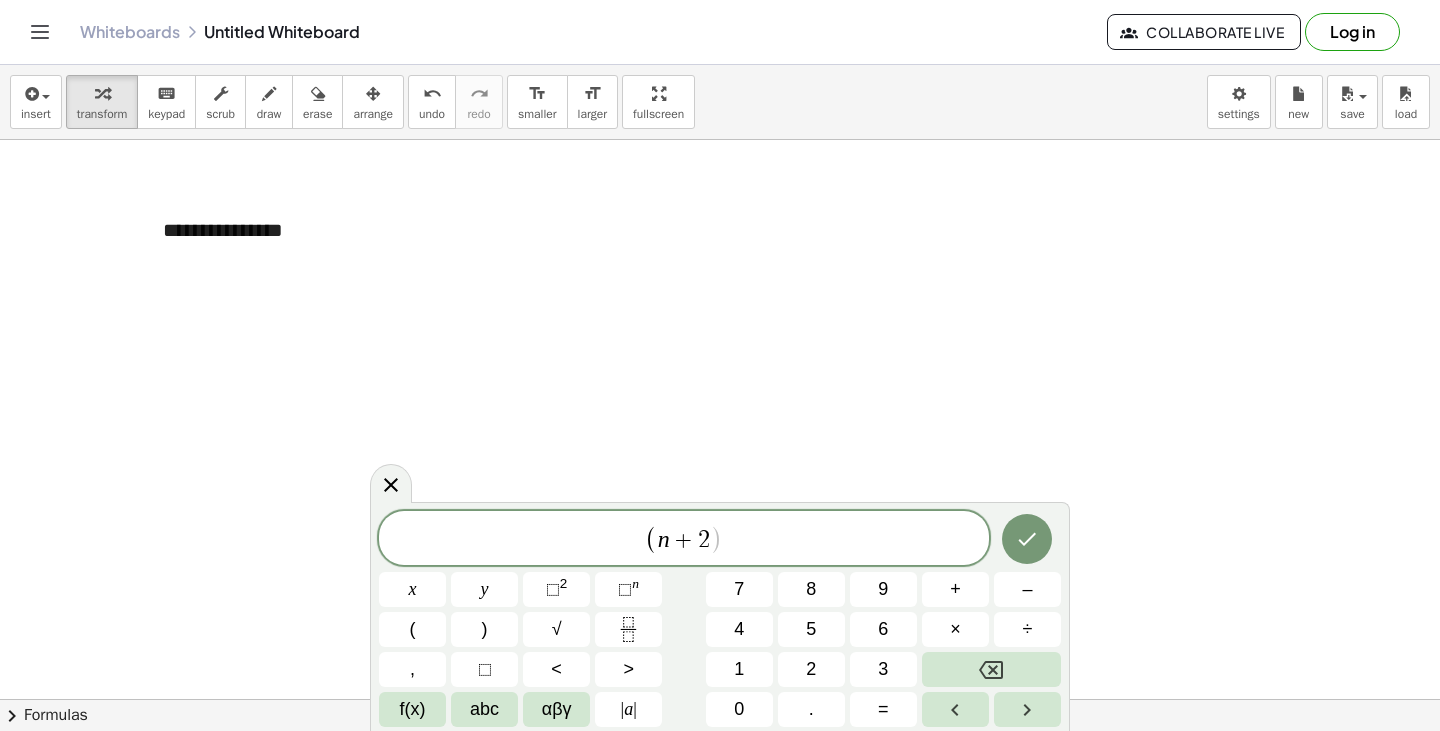 type 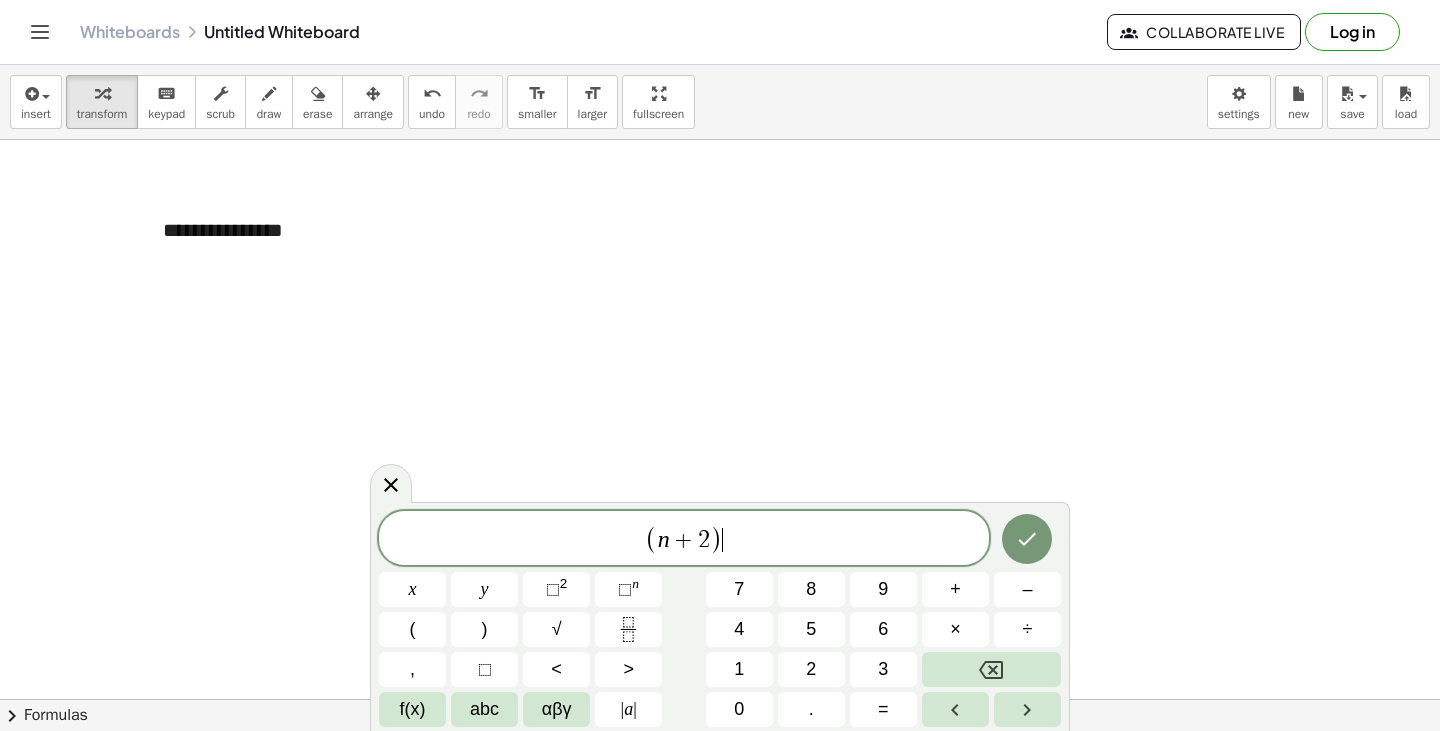 click on "( n + 2 ) ​" at bounding box center (684, 539) 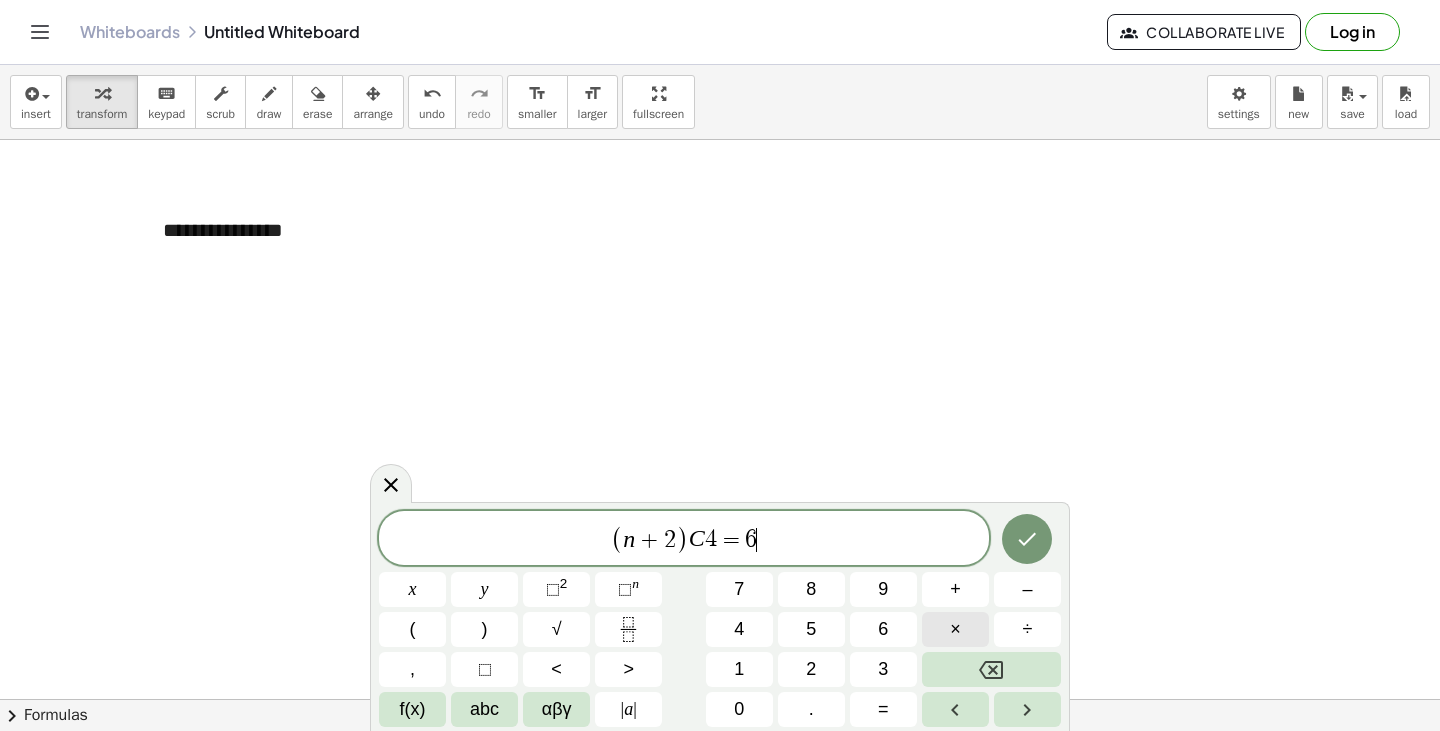 click on "×" at bounding box center (955, 629) 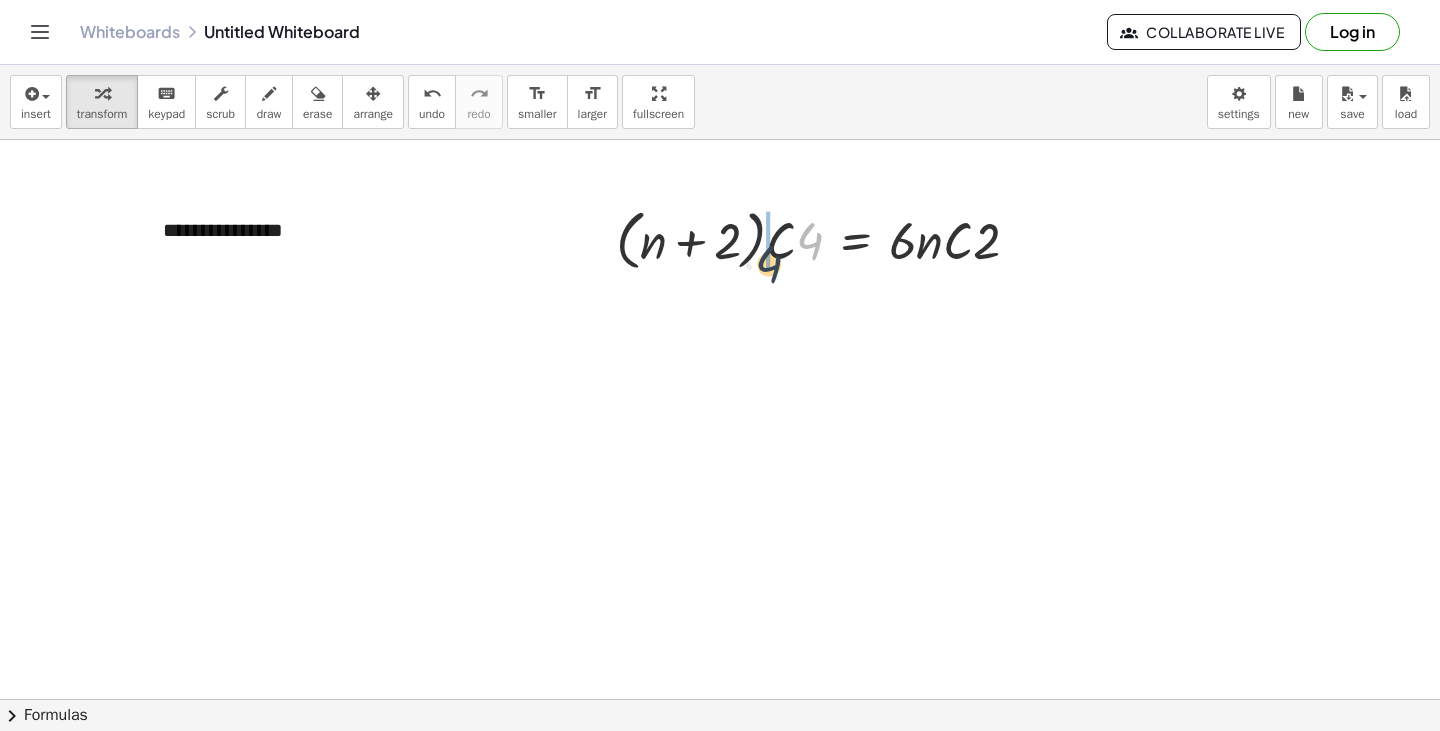drag, startPoint x: 805, startPoint y: 239, endPoint x: 763, endPoint y: 262, distance: 47.88528 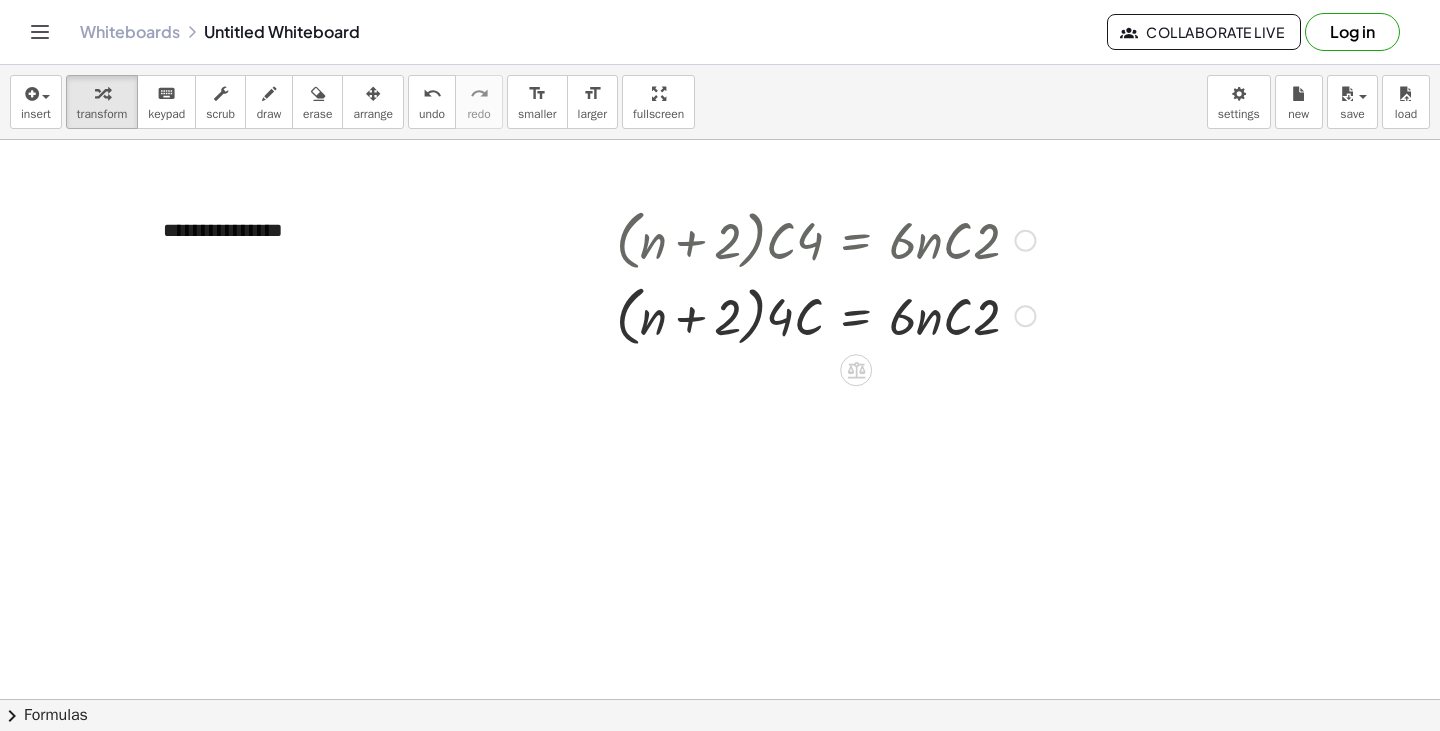 click at bounding box center [1025, 316] 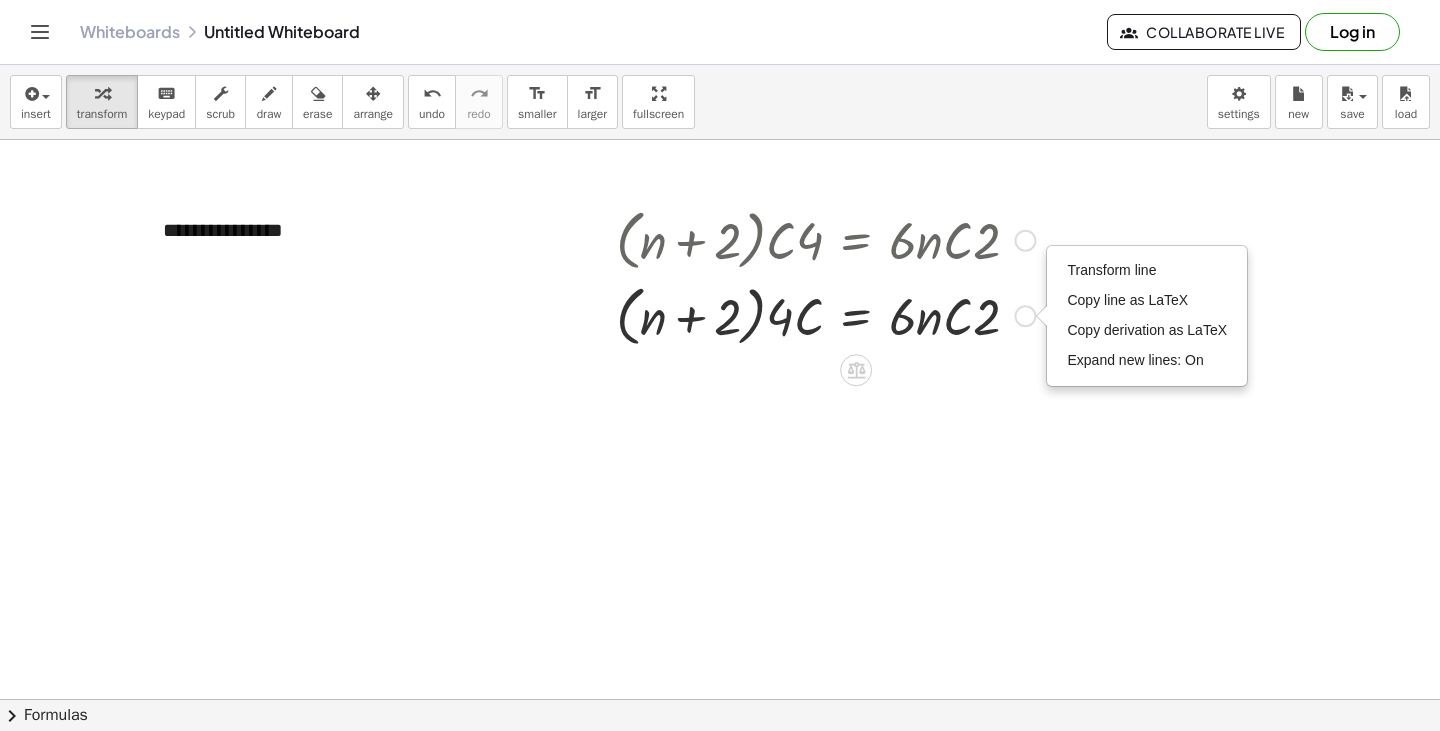 click at bounding box center [825, 315] 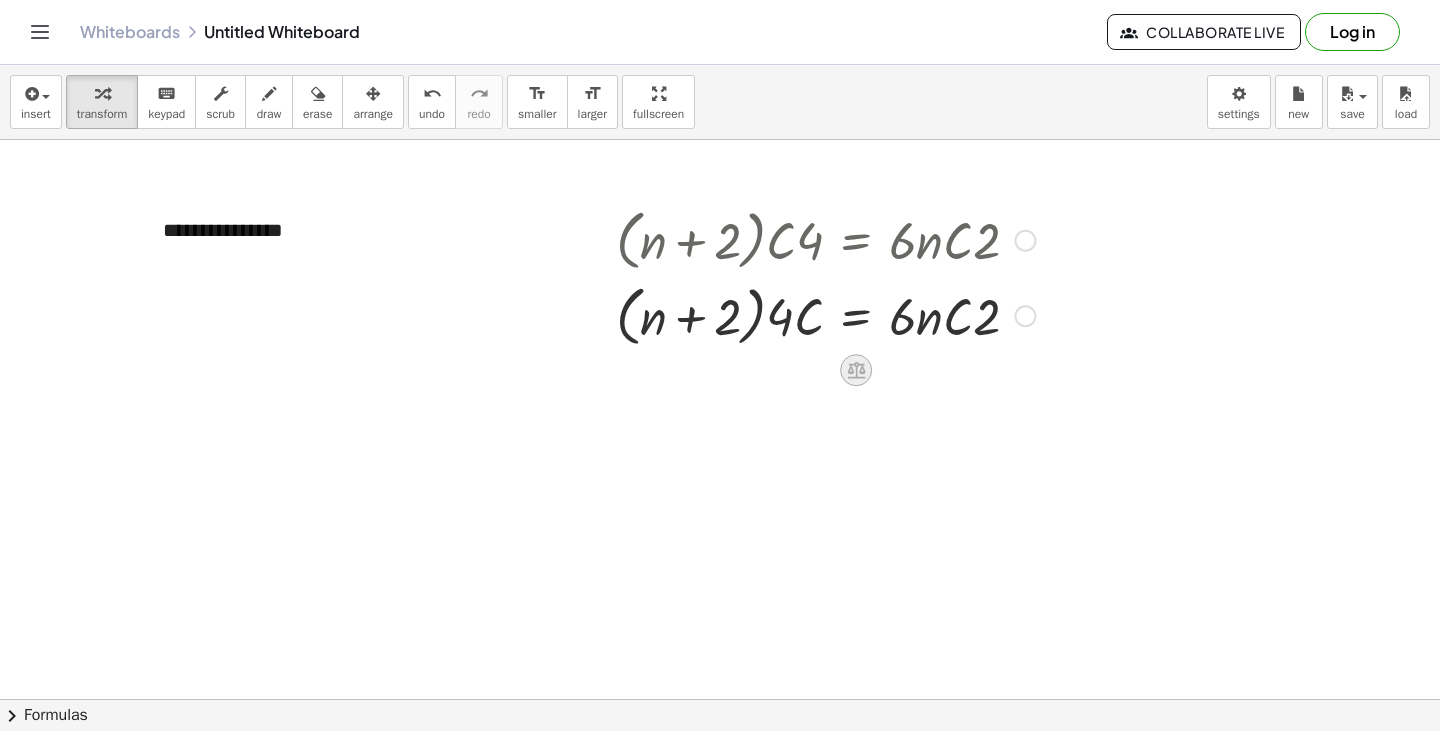 click 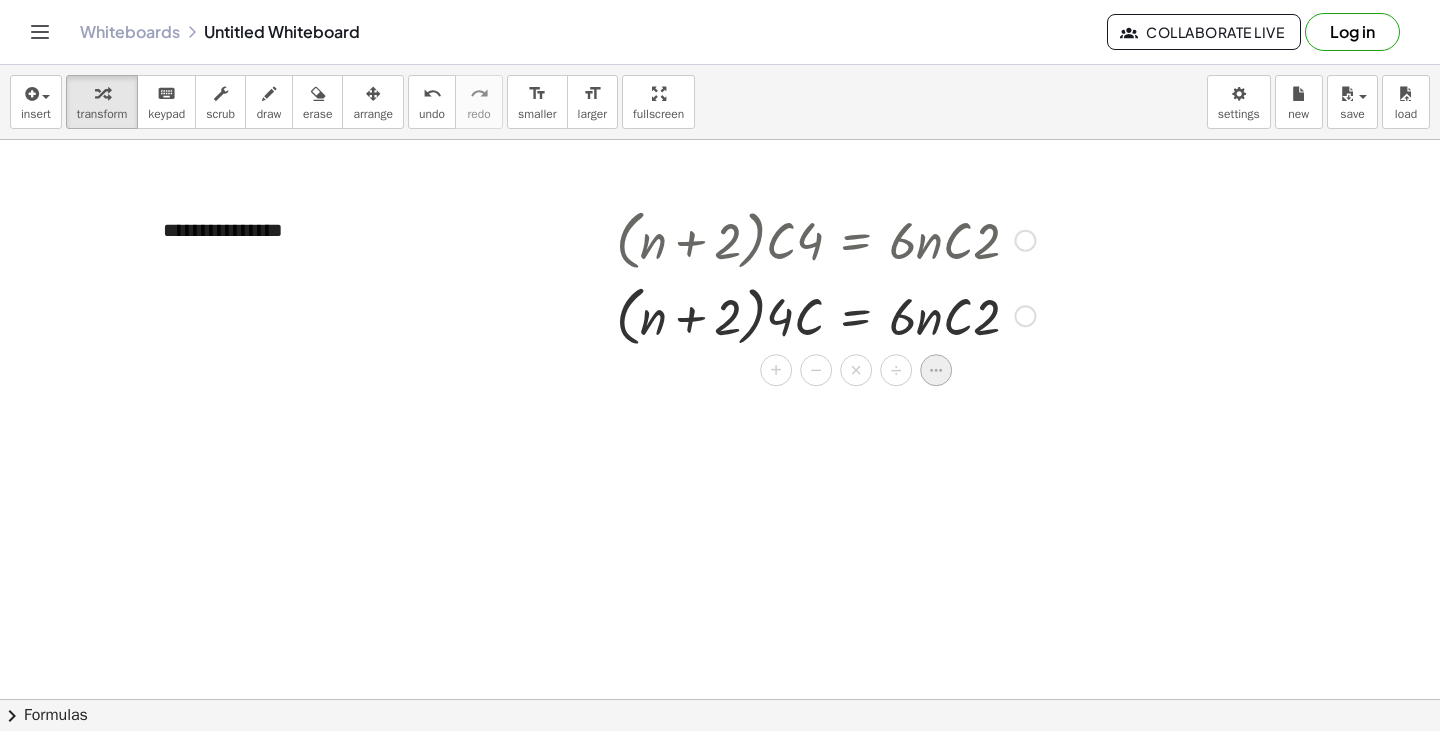 click 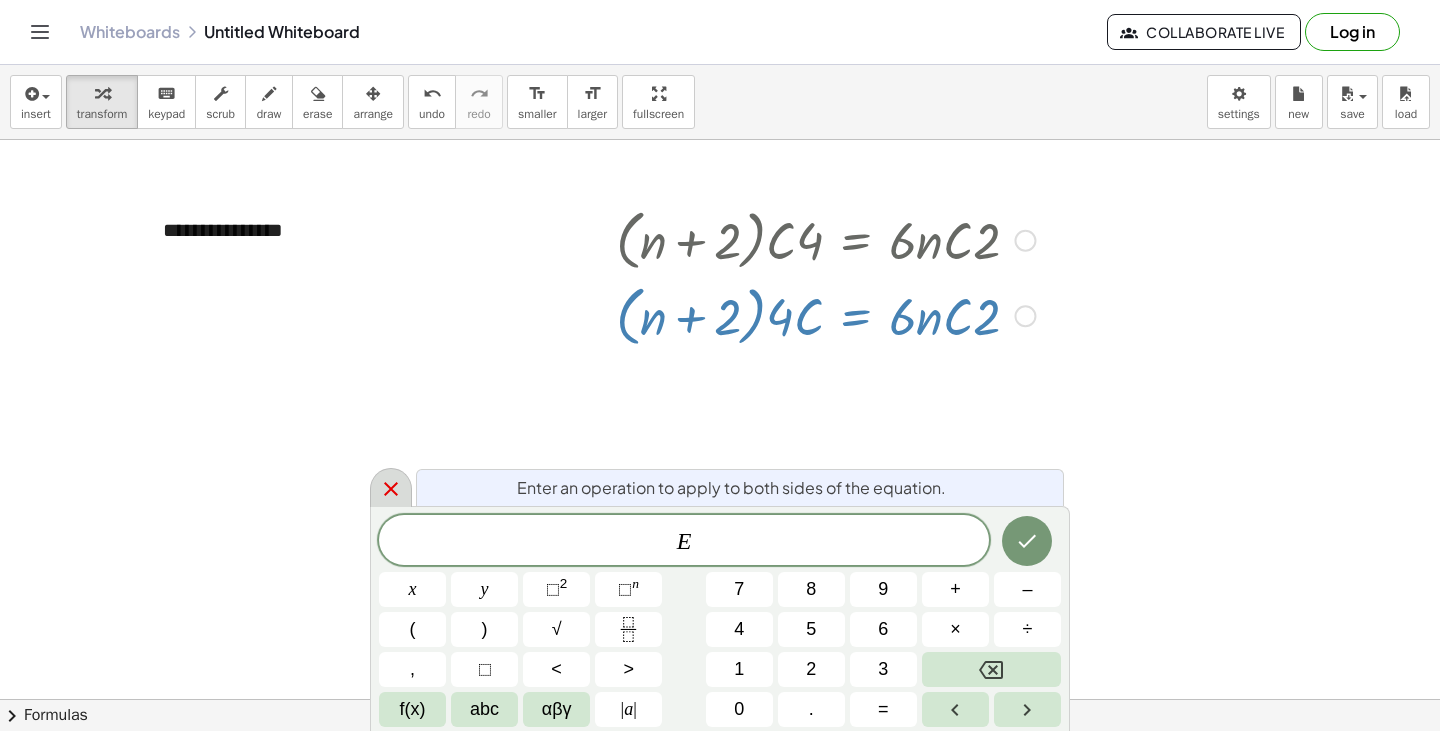 click 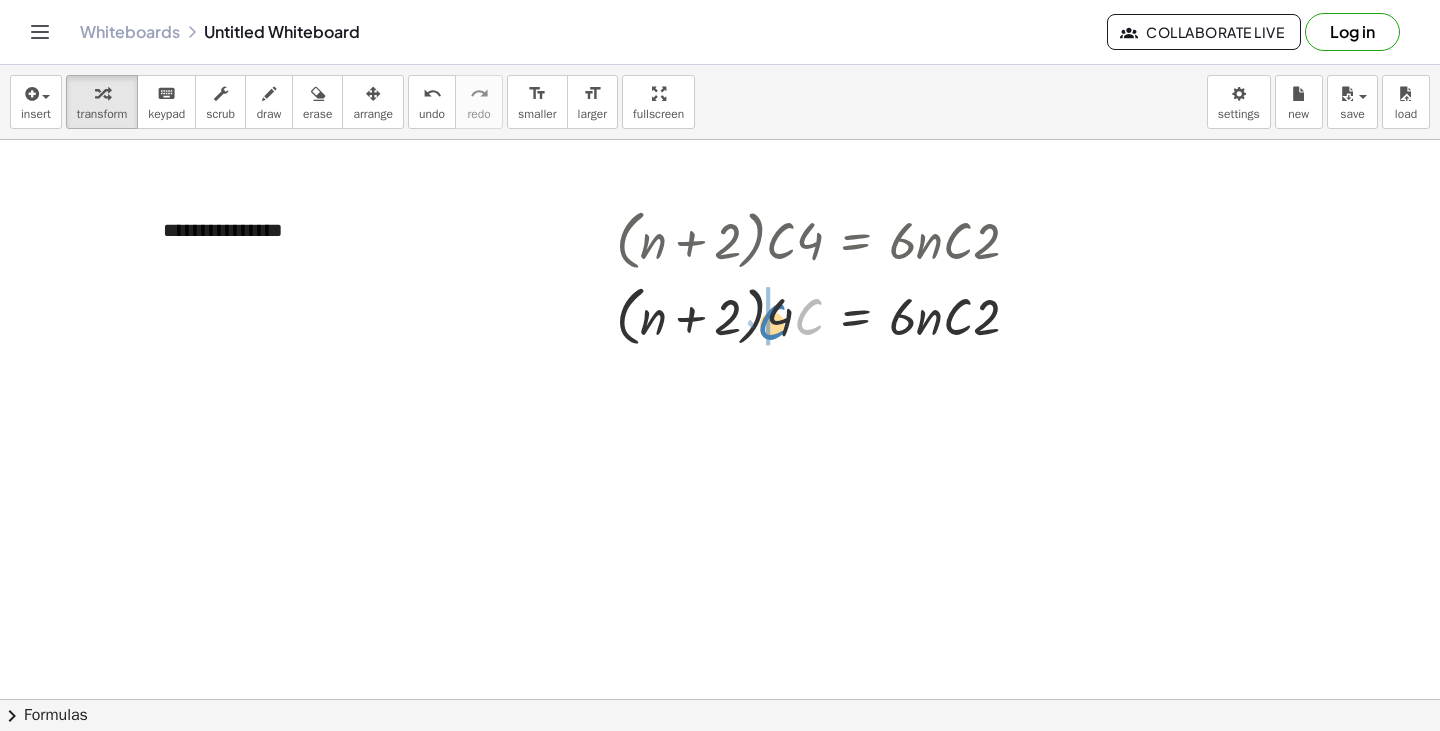 drag, startPoint x: 817, startPoint y: 325, endPoint x: 780, endPoint y: 331, distance: 37.48333 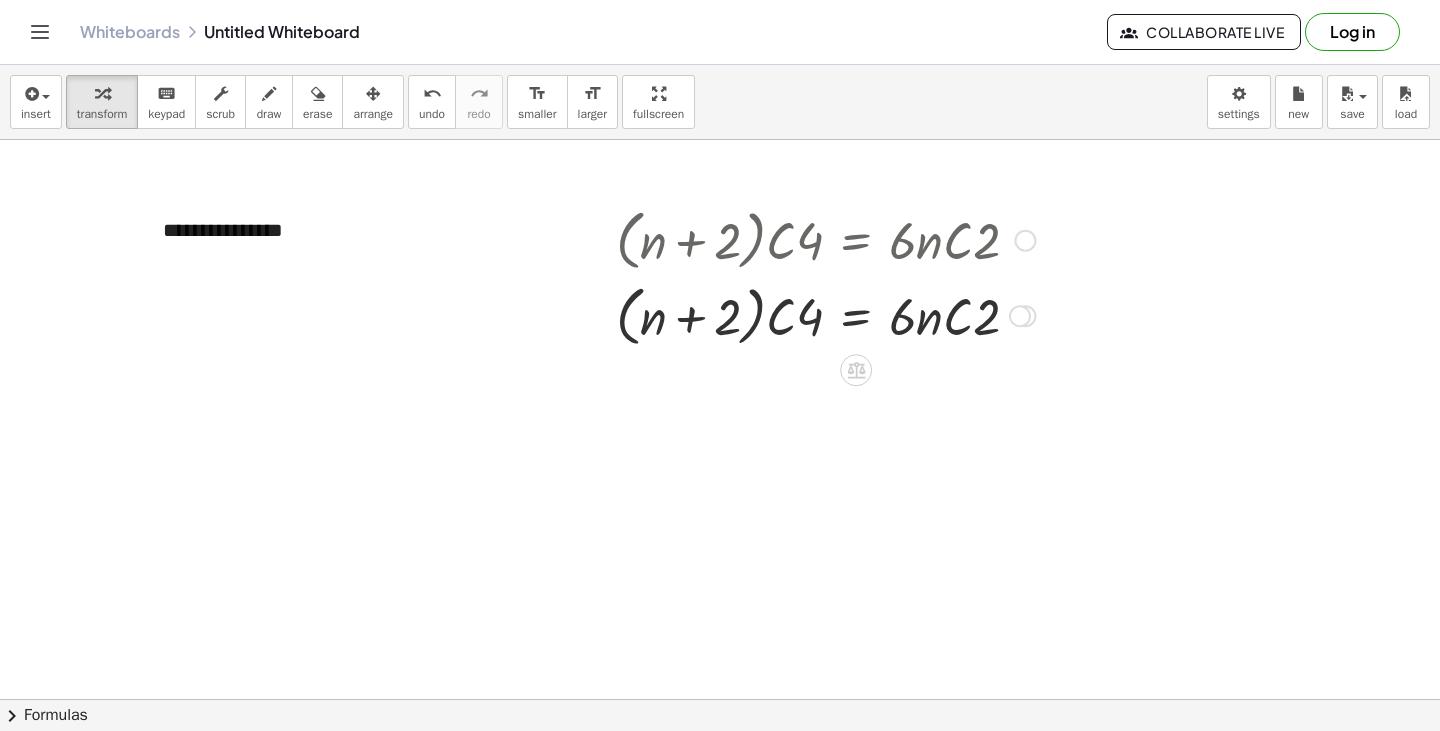 click at bounding box center [1020, 316] 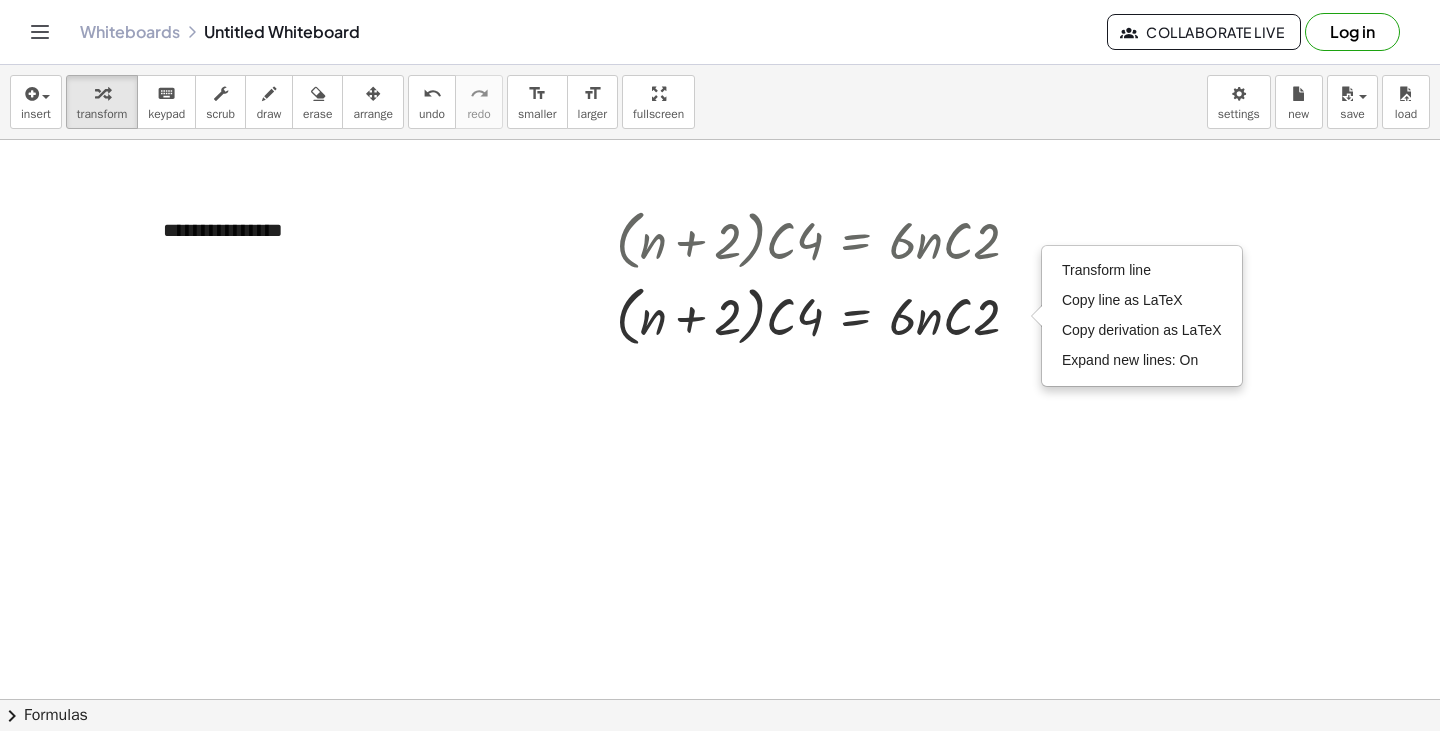 click at bounding box center [720, 764] 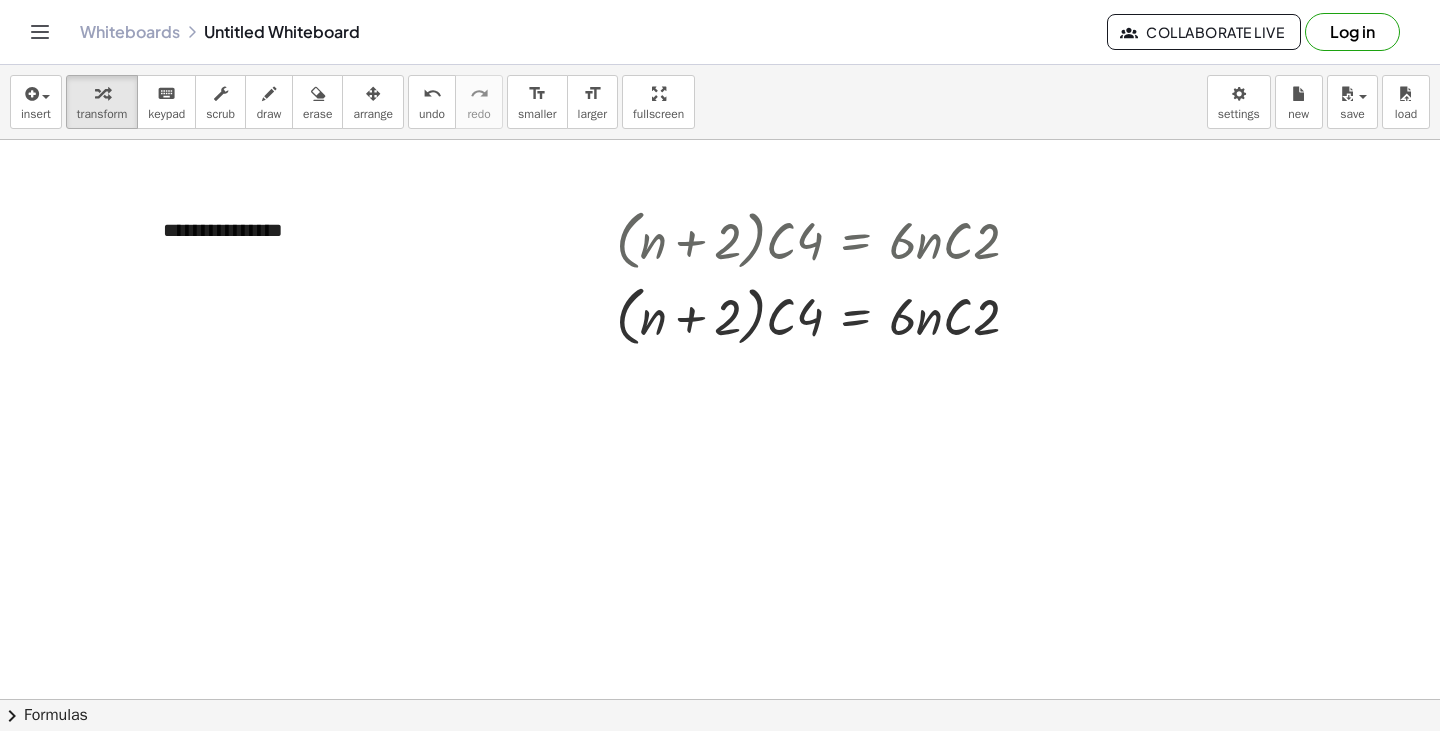 click at bounding box center (720, 764) 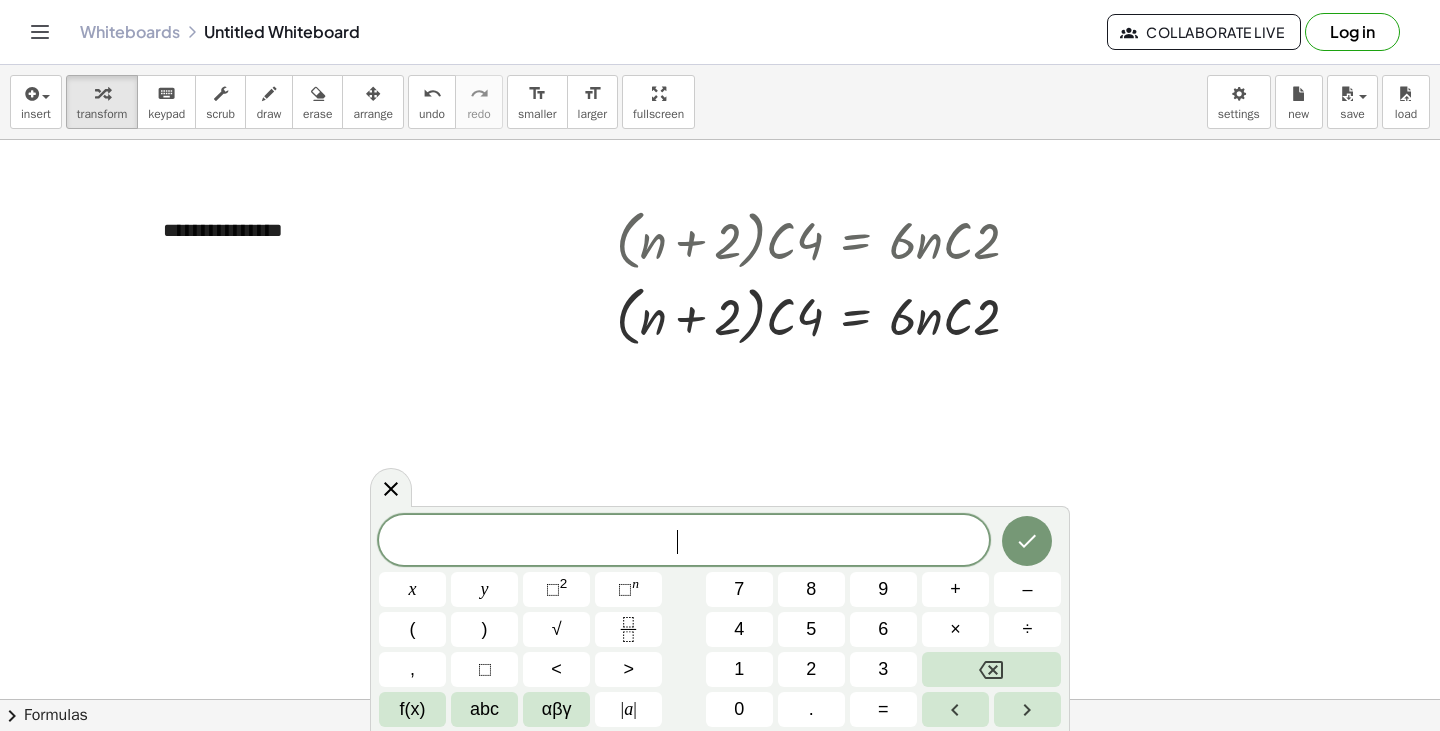 click at bounding box center (720, 764) 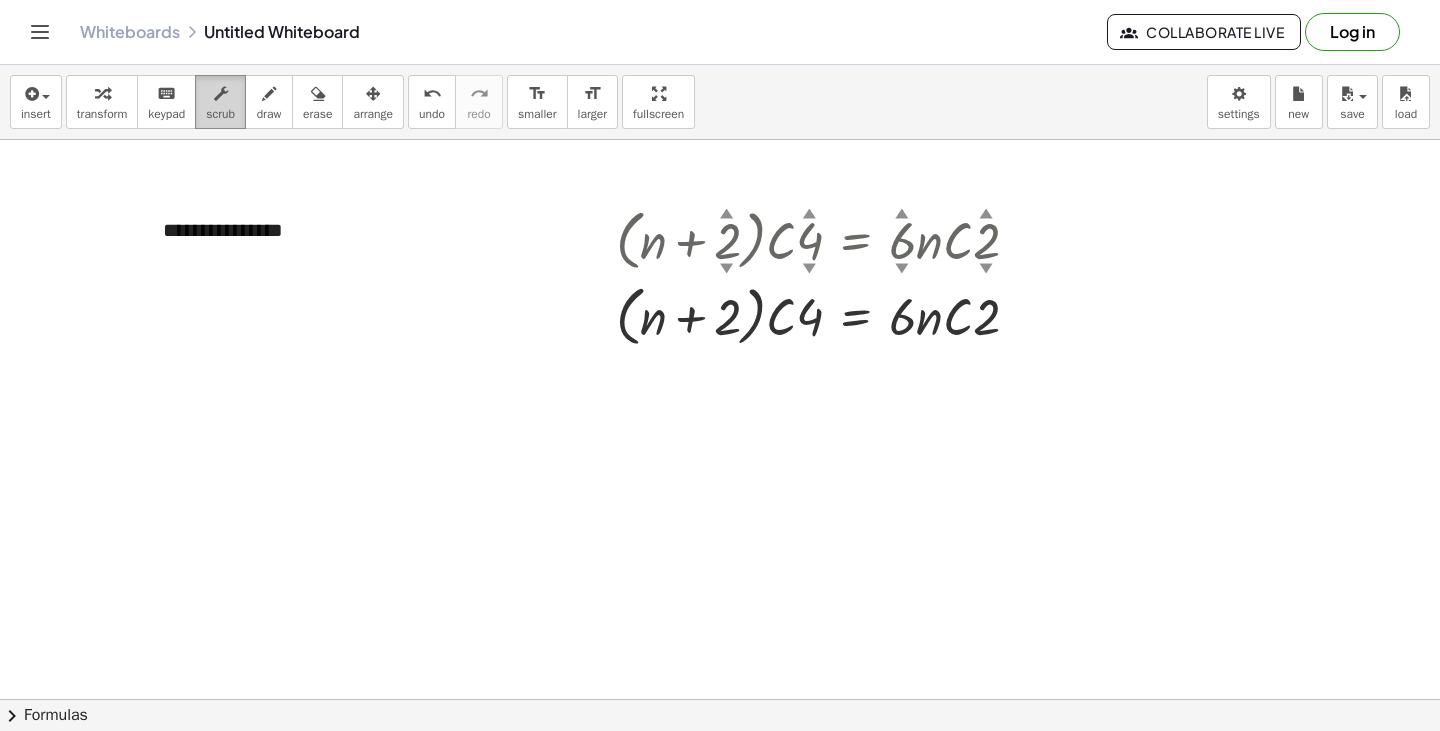 click on "scrub" at bounding box center (220, 114) 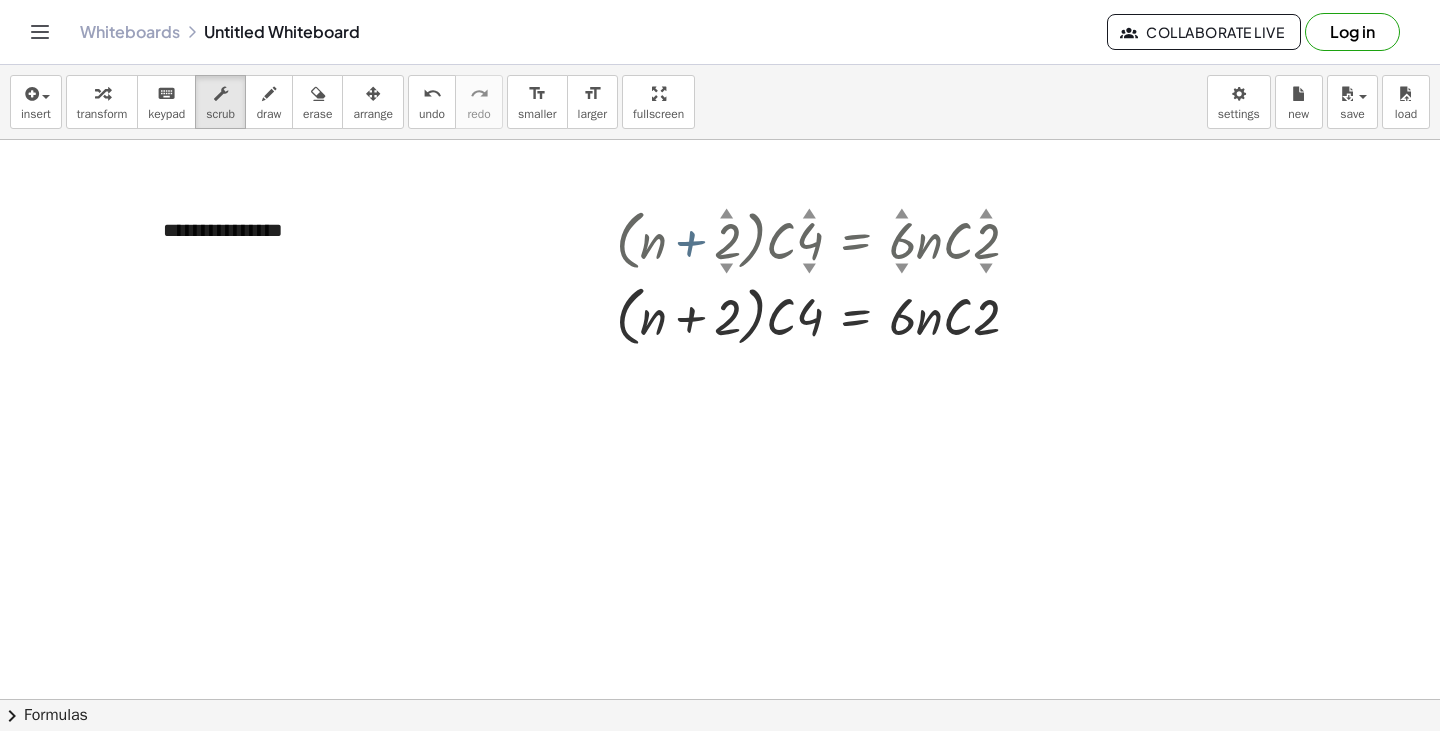 drag, startPoint x: 689, startPoint y: 255, endPoint x: 736, endPoint y: 245, distance: 48.052055 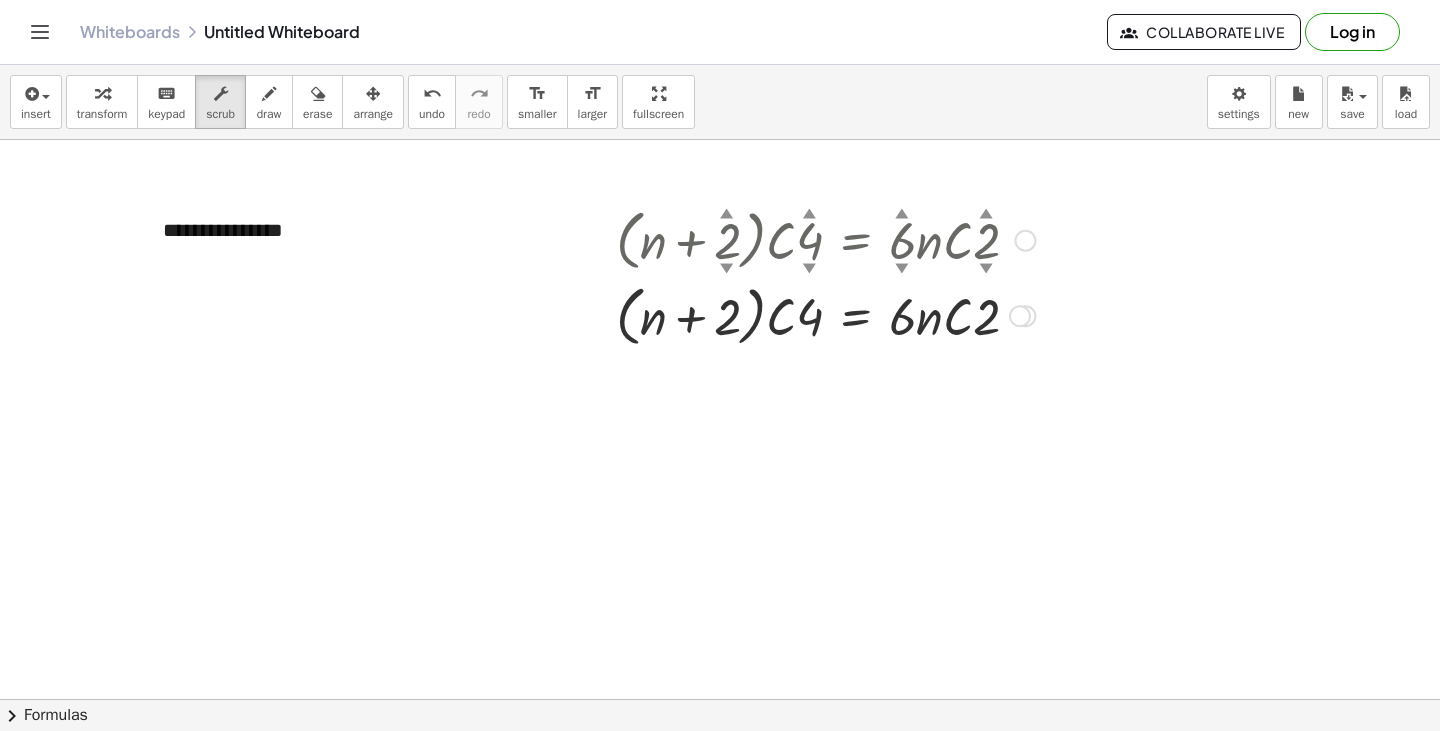 click on "▲" at bounding box center (727, 215) 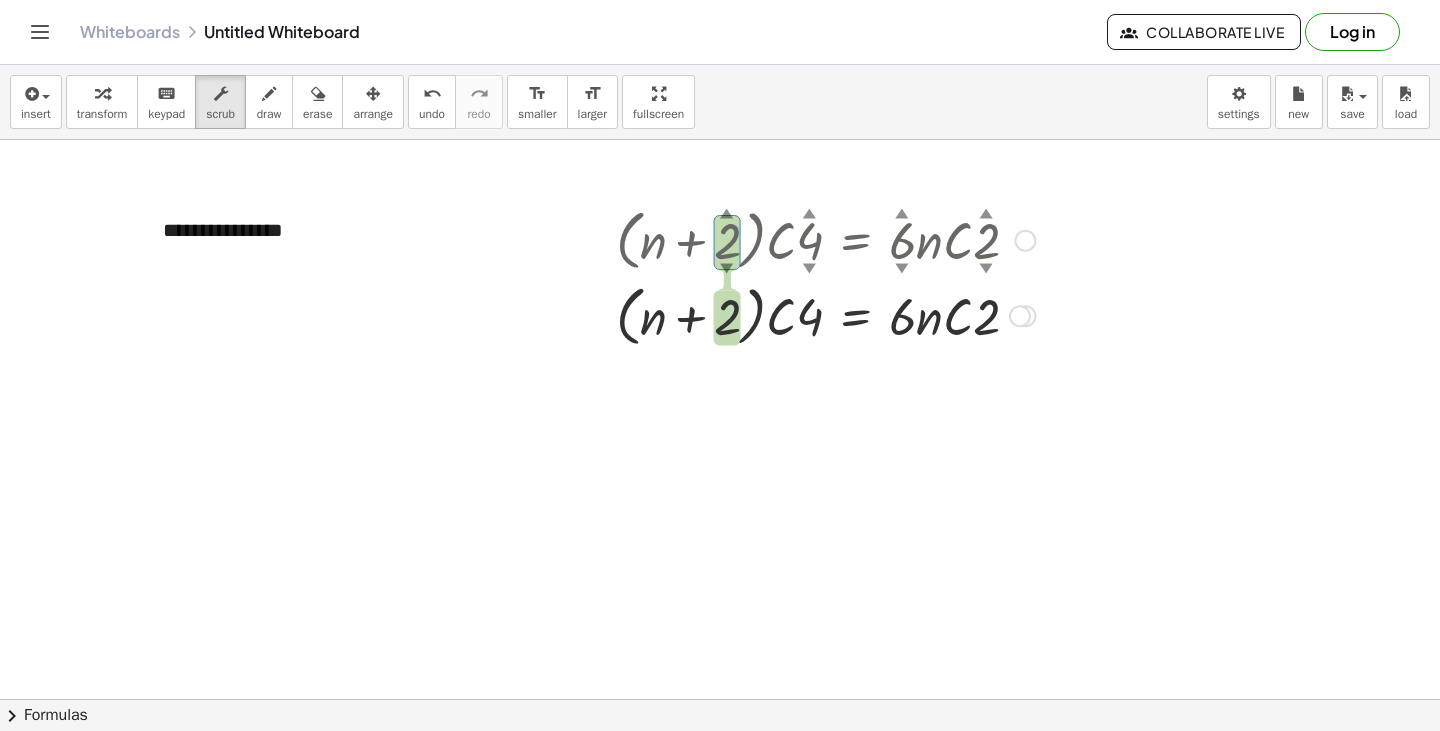click on "▲" at bounding box center [727, 215] 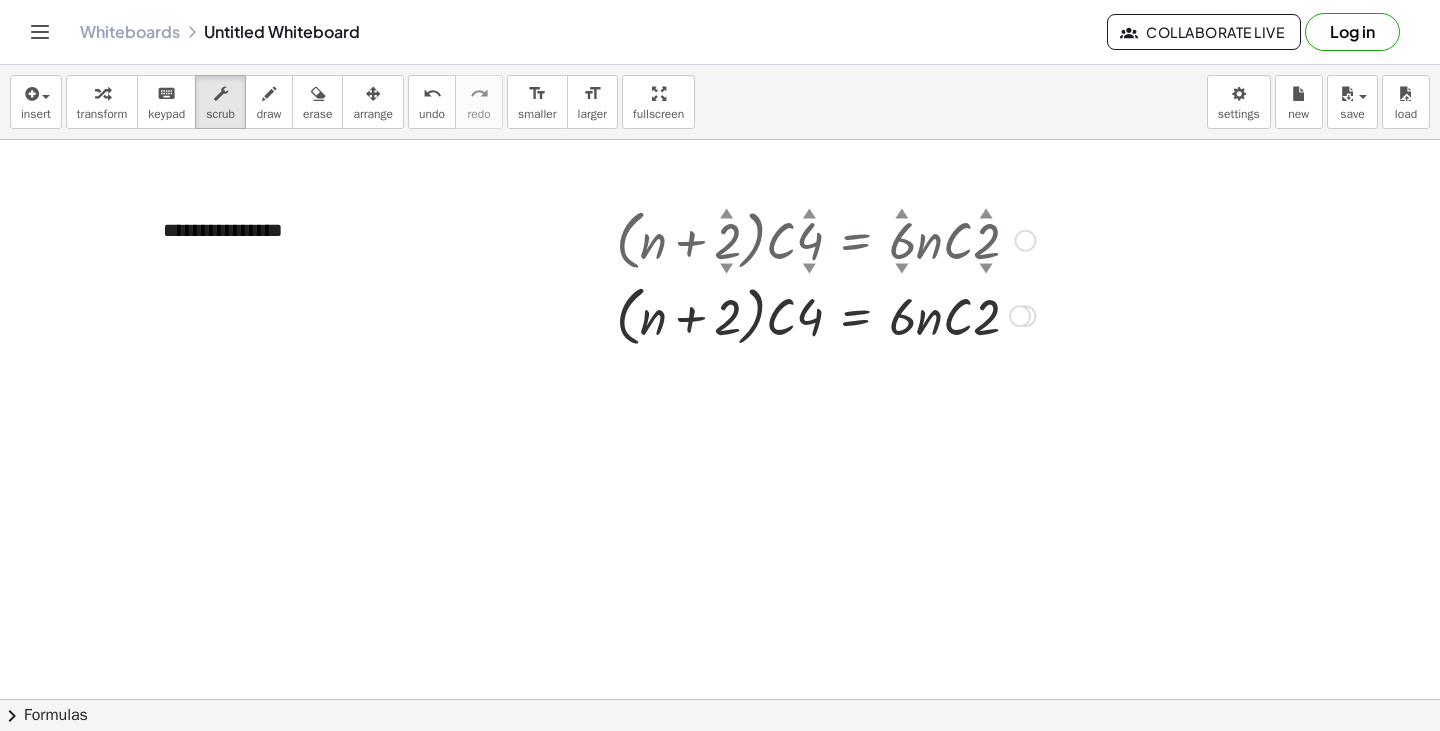 click on "▲" at bounding box center (809, 215) 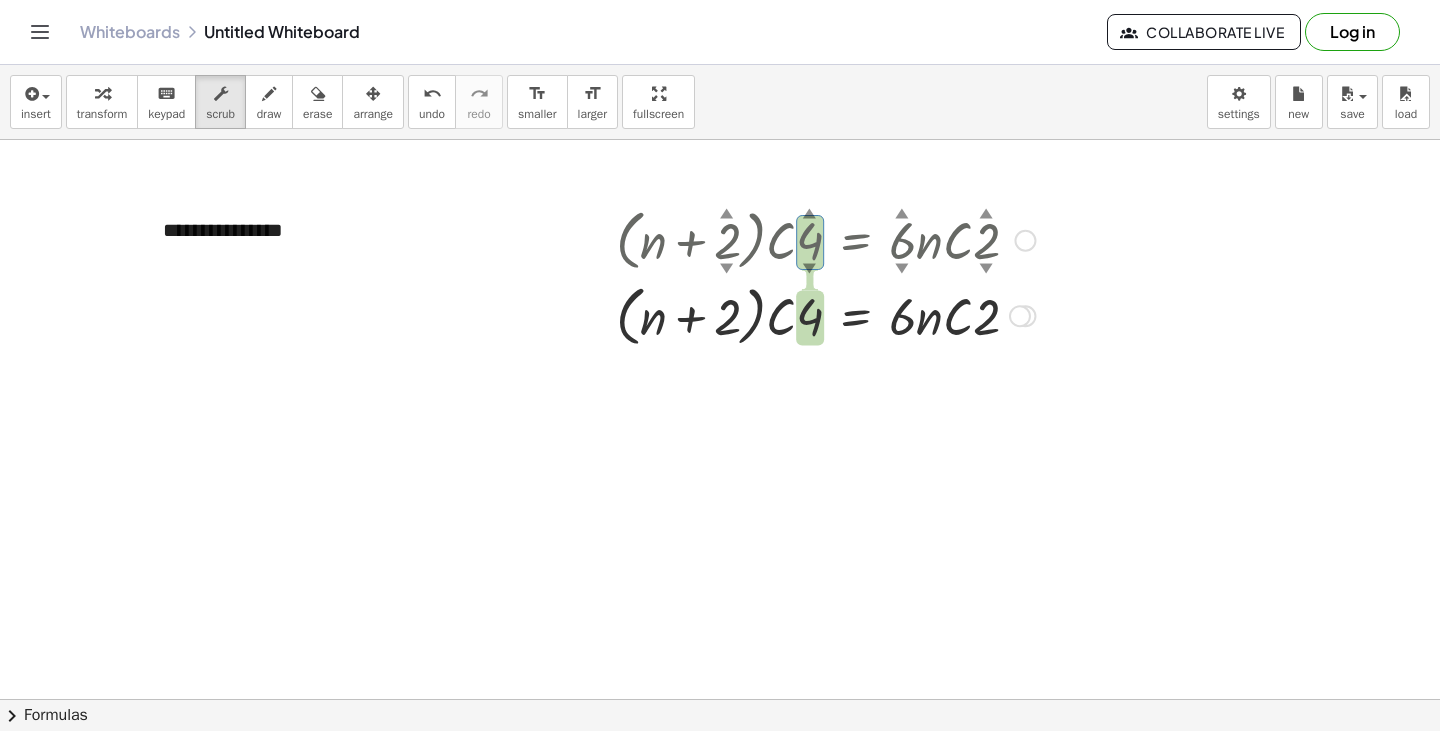 click on "▲" at bounding box center [809, 215] 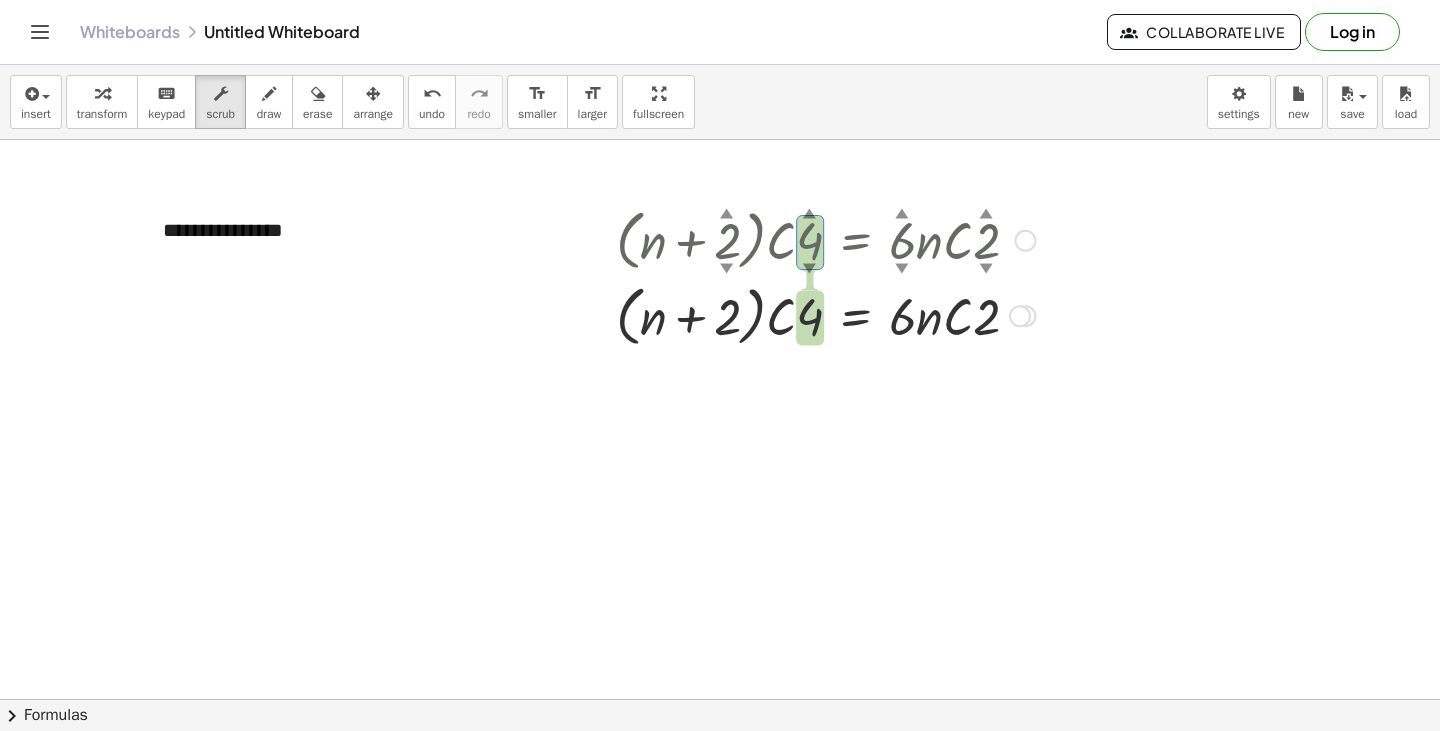 click on "▲" at bounding box center [809, 215] 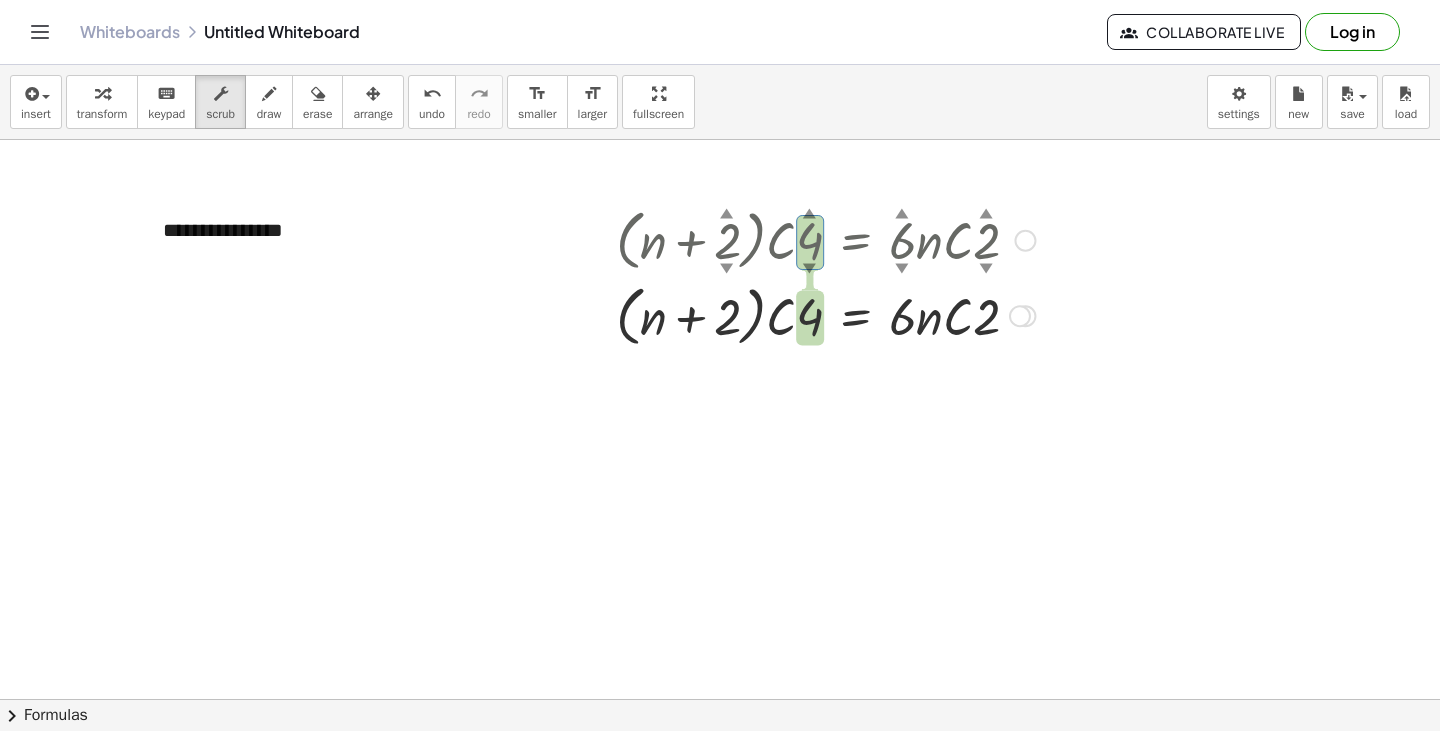 click at bounding box center (825, 239) 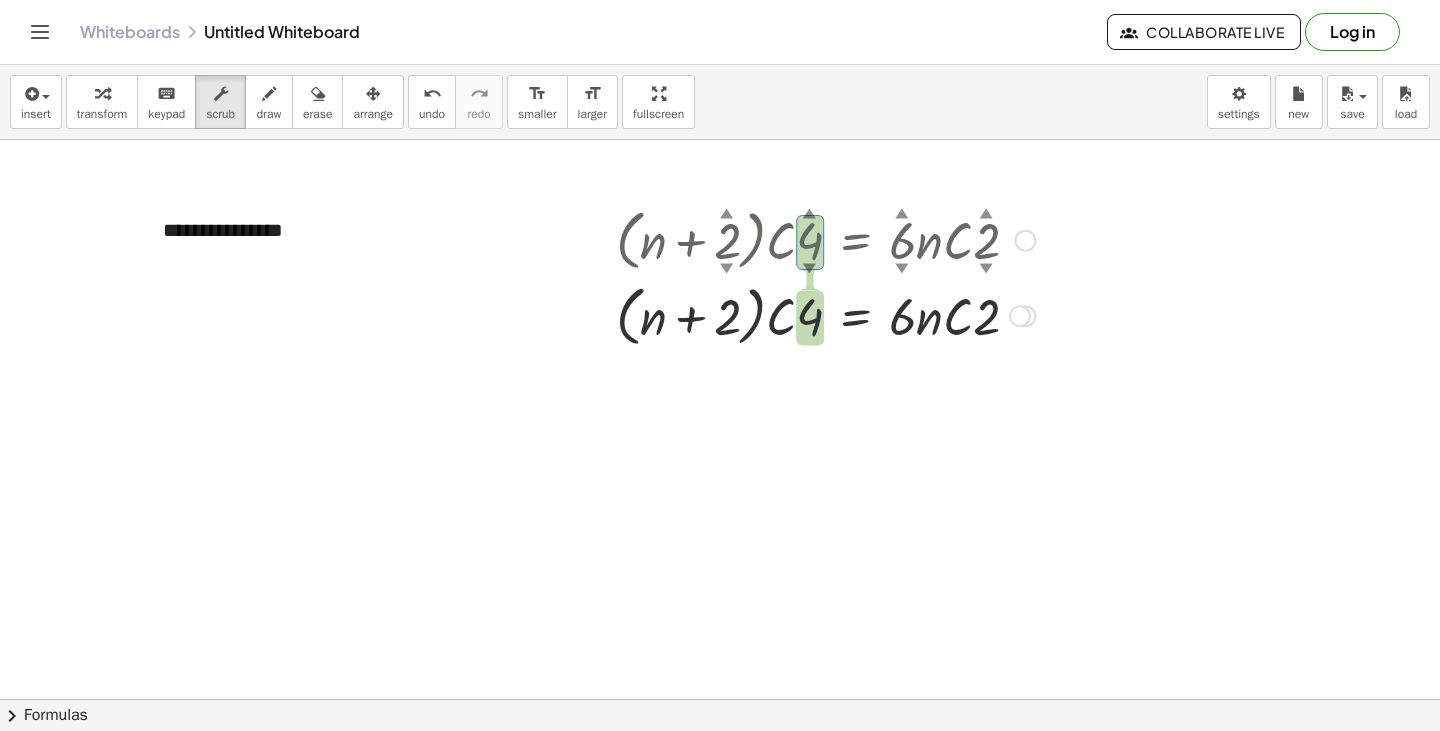 click at bounding box center (825, 239) 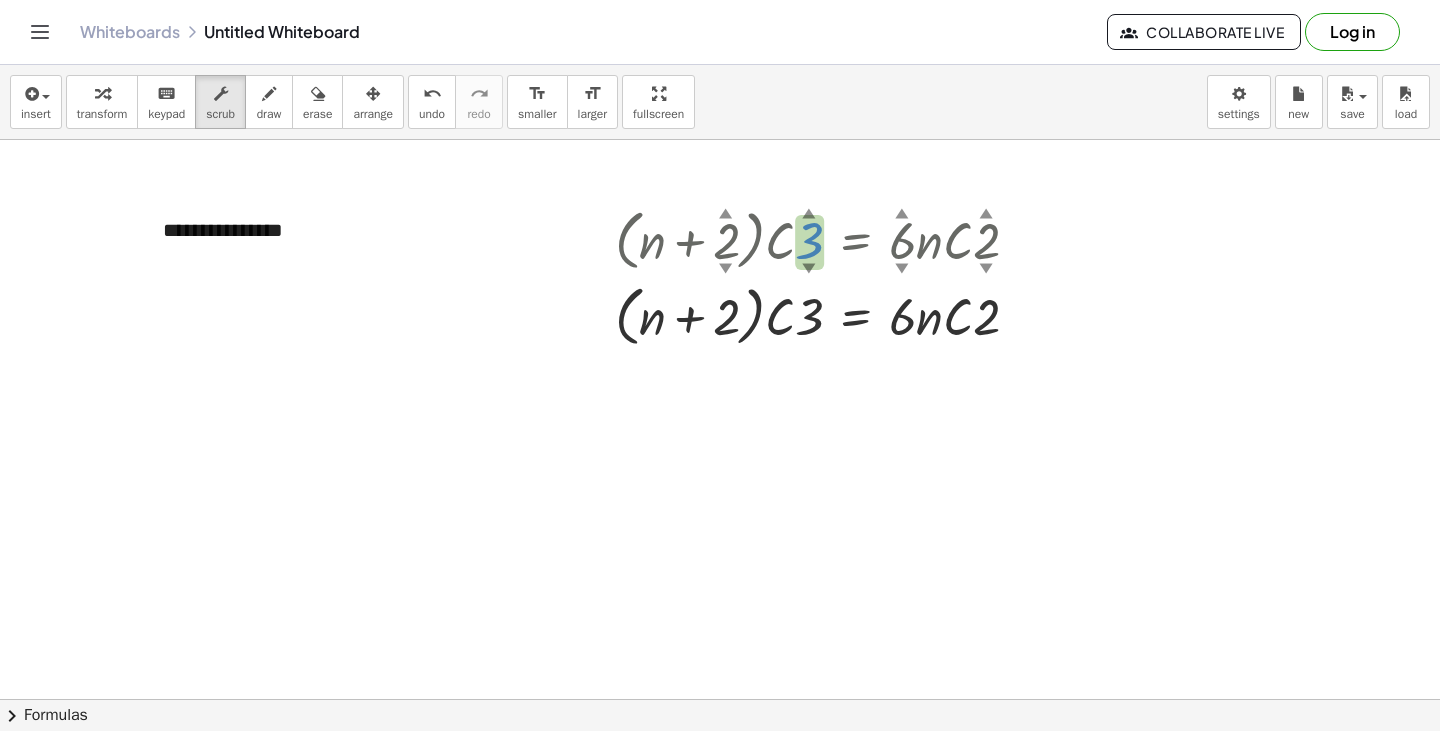 drag, startPoint x: 805, startPoint y: 247, endPoint x: 810, endPoint y: 270, distance: 23.537205 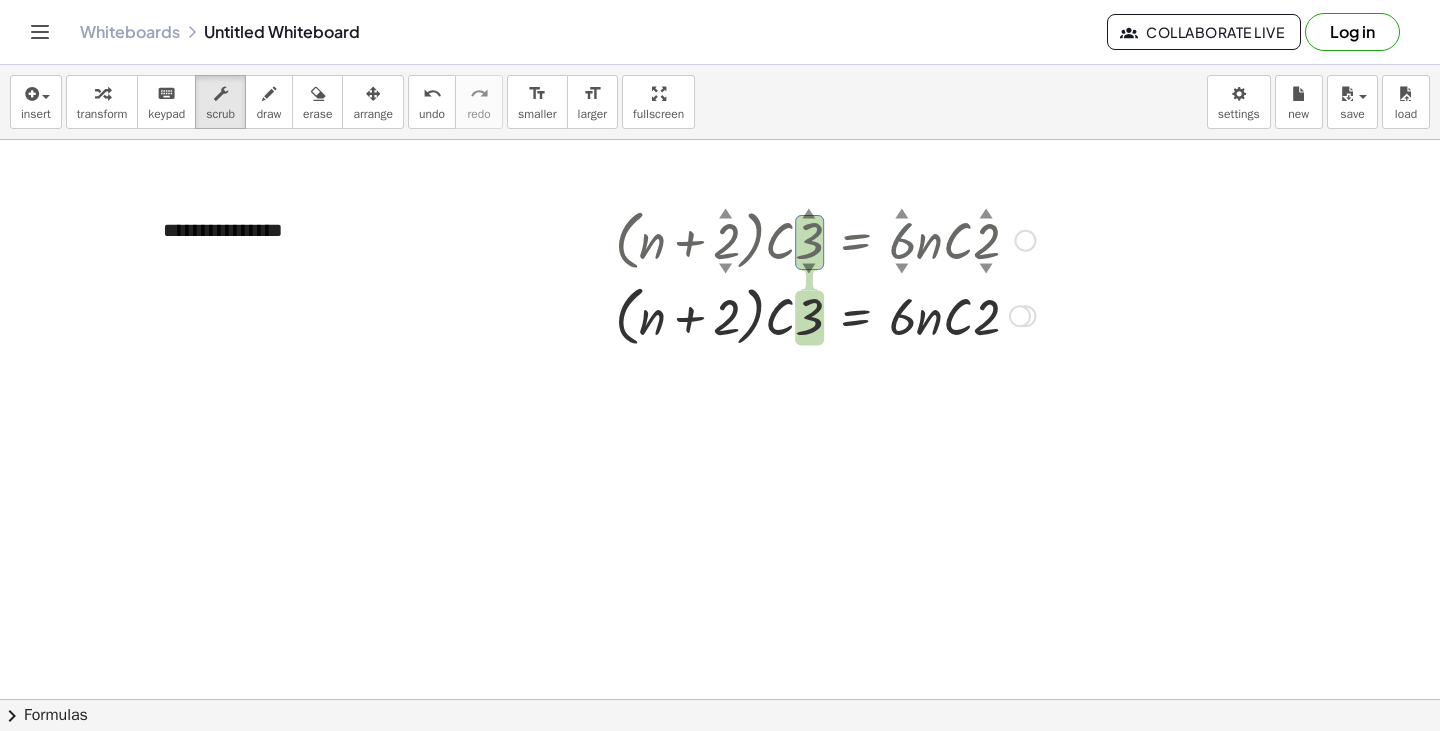click at bounding box center [825, 239] 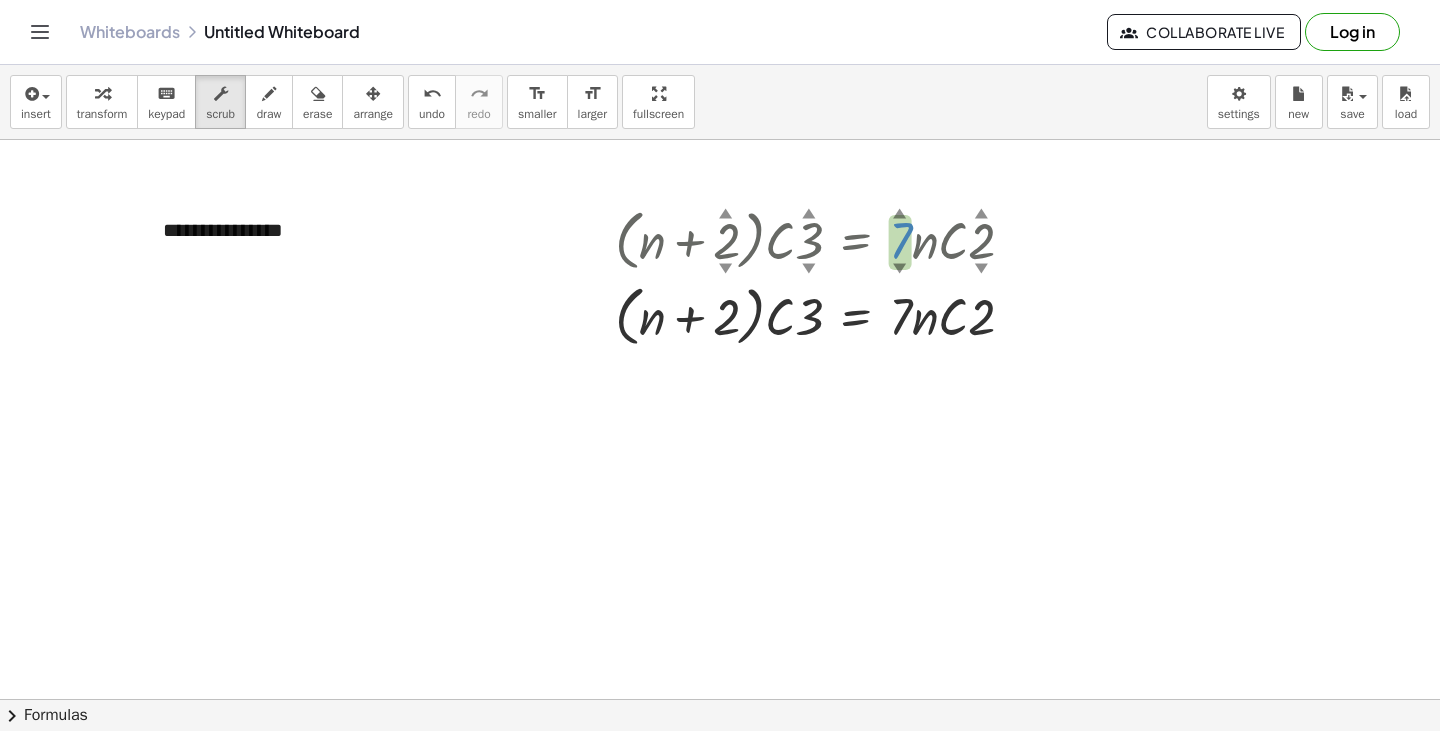 drag, startPoint x: 901, startPoint y: 250, endPoint x: 901, endPoint y: 233, distance: 17 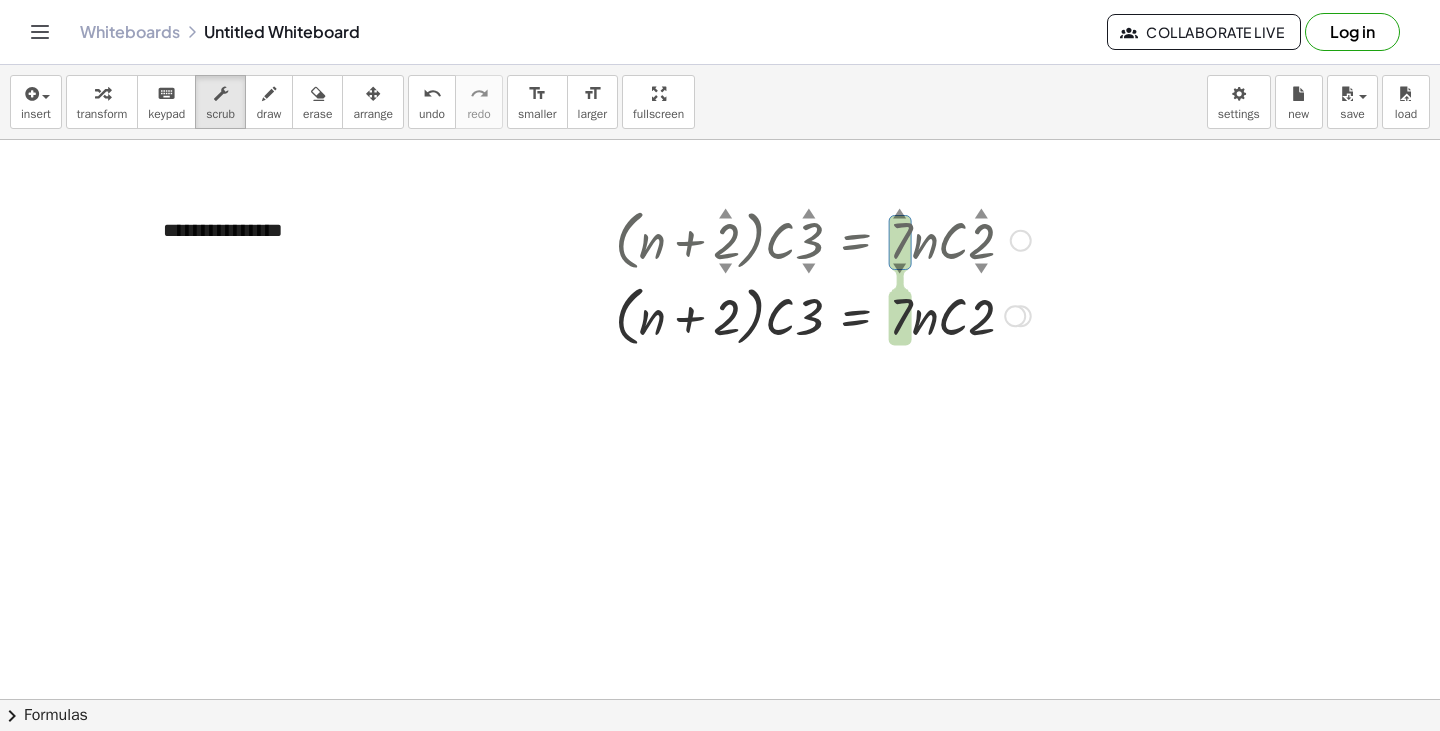 click at bounding box center [822, 315] 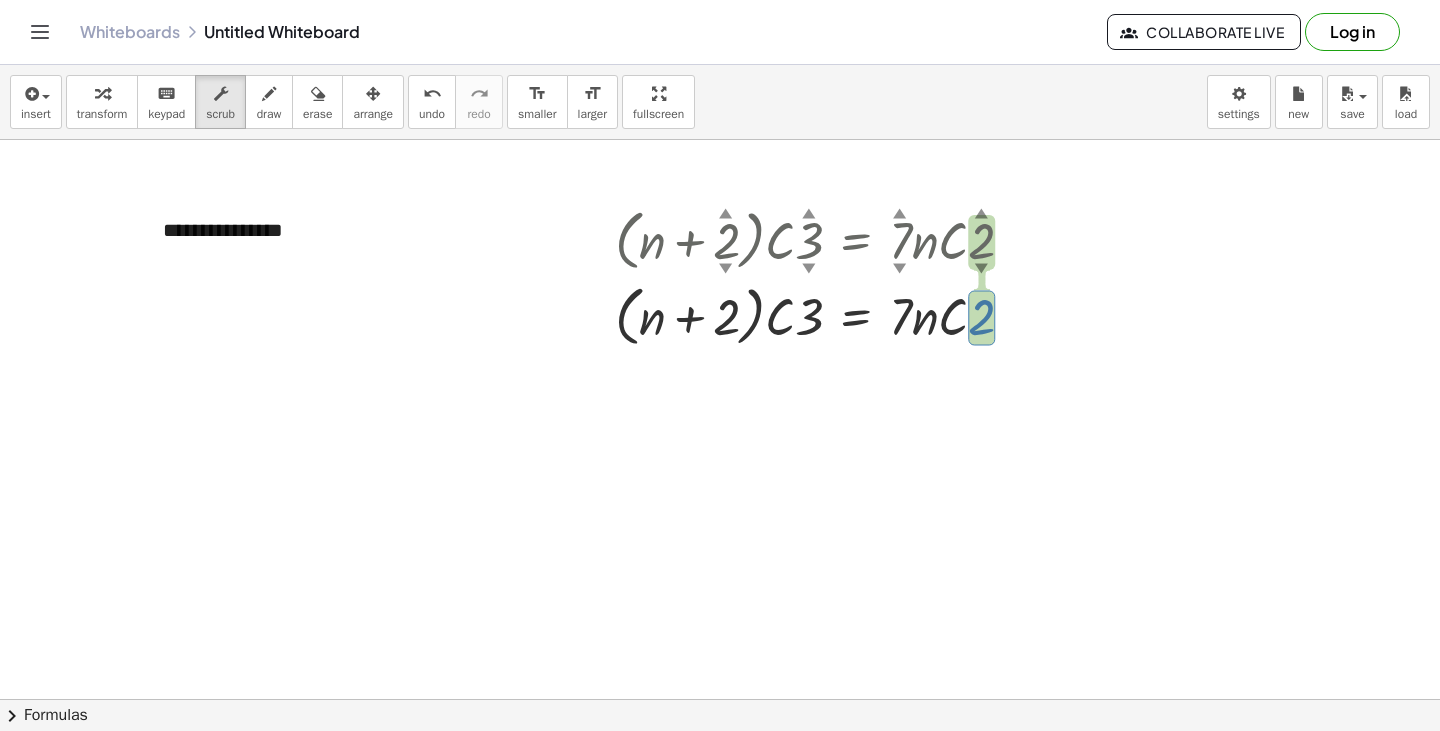 drag, startPoint x: 1006, startPoint y: 319, endPoint x: 599, endPoint y: 239, distance: 414.7879 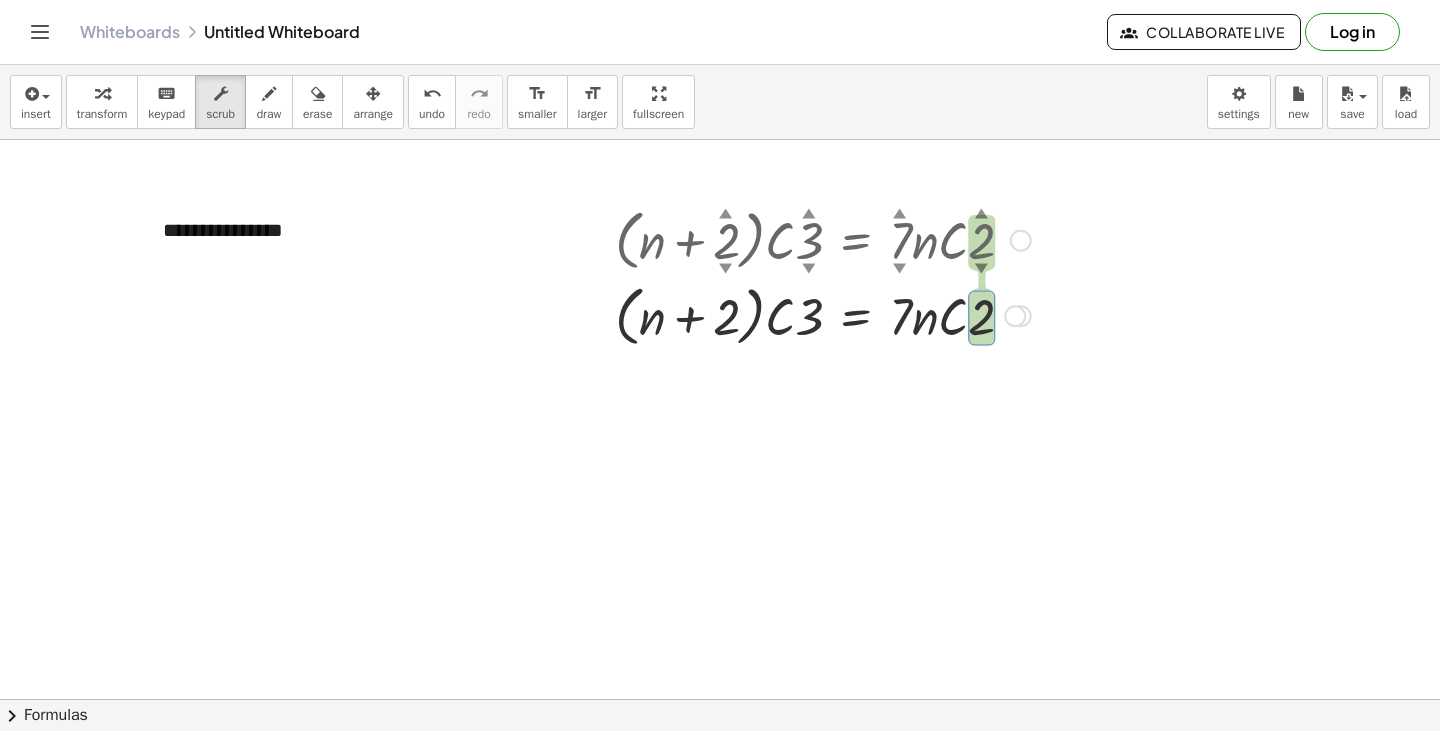 drag, startPoint x: 952, startPoint y: 244, endPoint x: 928, endPoint y: 254, distance: 26 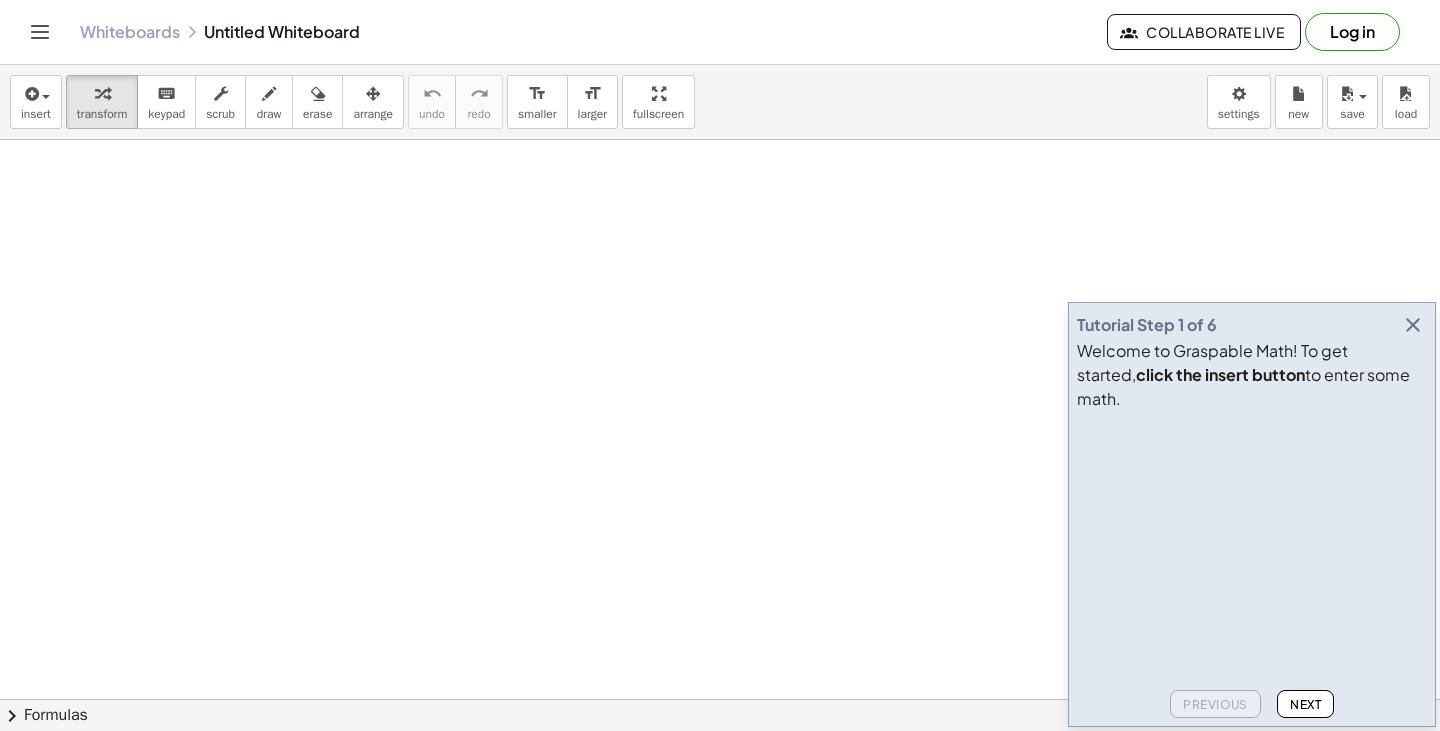 scroll, scrollTop: 0, scrollLeft: 0, axis: both 